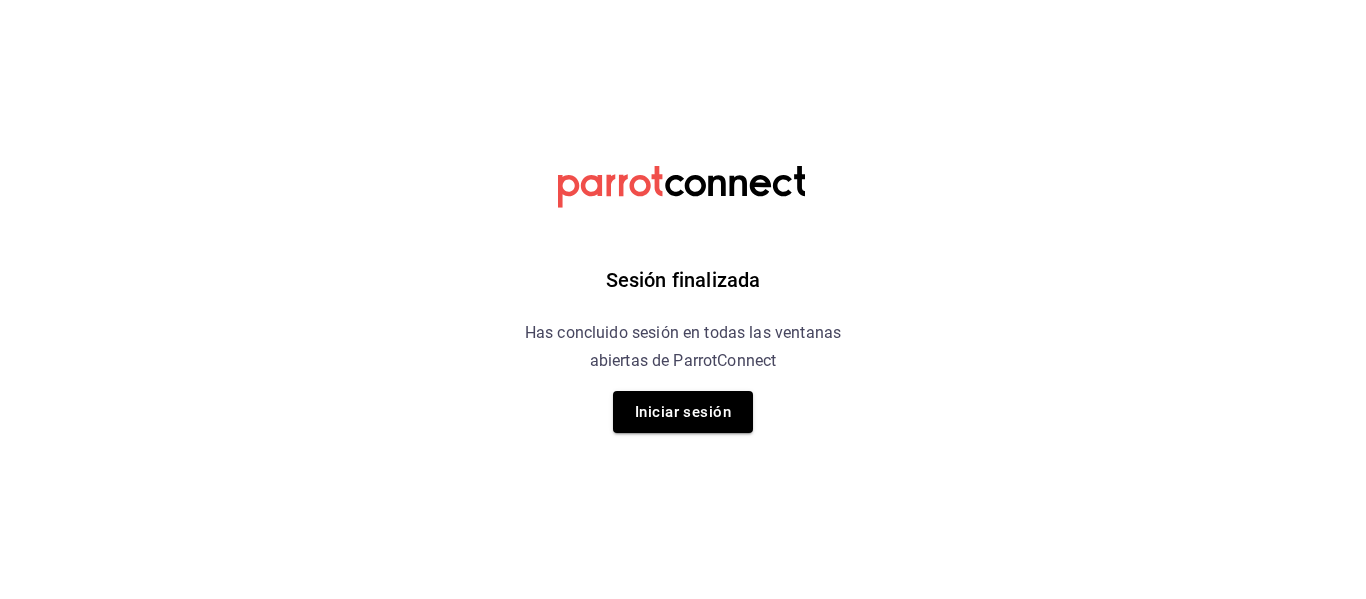 scroll, scrollTop: 0, scrollLeft: 0, axis: both 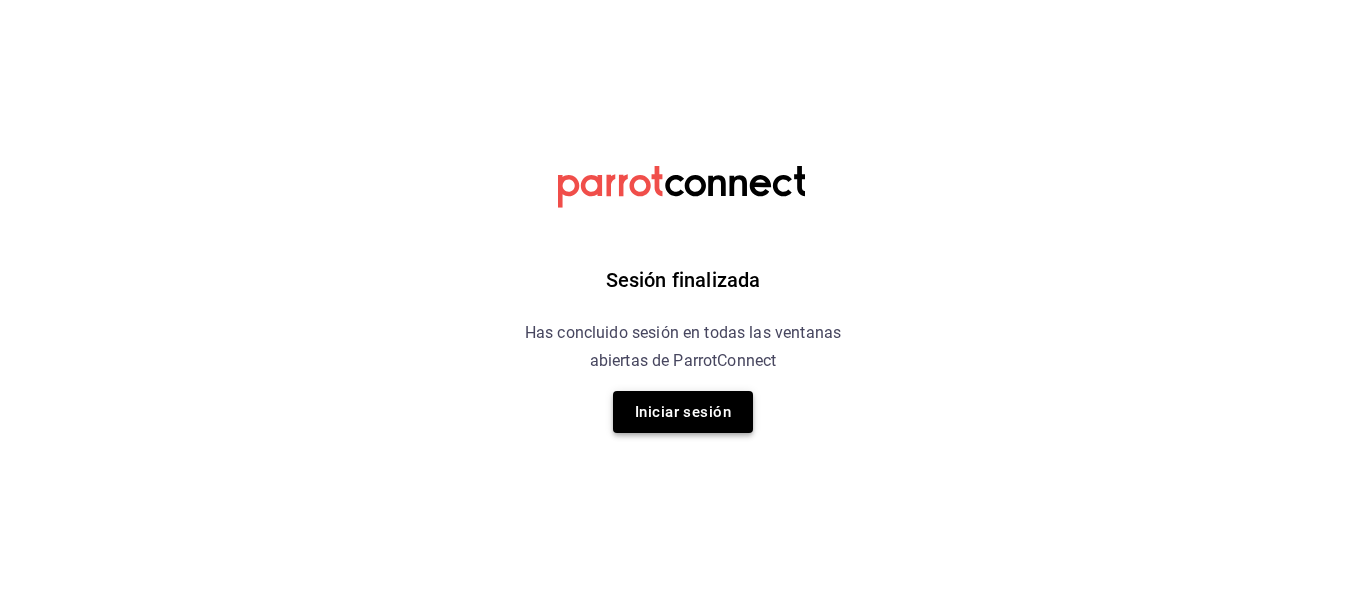 click on "Iniciar sesión" at bounding box center (683, 412) 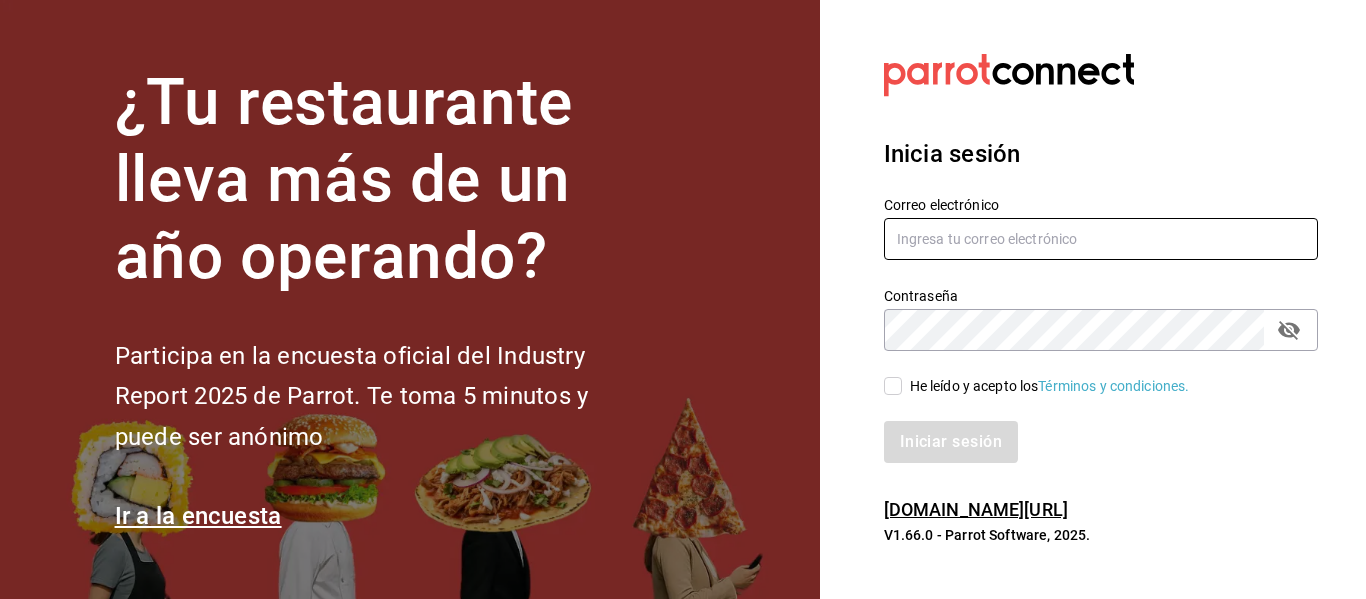 type on "irving.valles@grupocosteno.com" 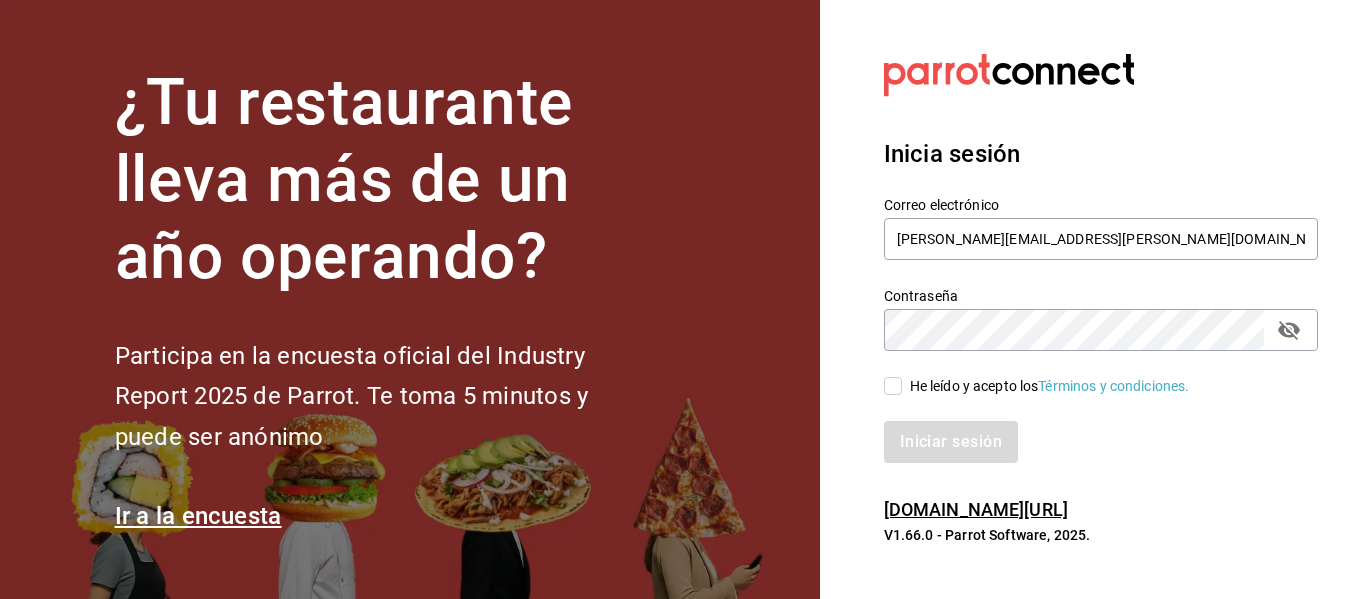 click on "He leído y acepto los  Términos y condiciones." at bounding box center (1046, 386) 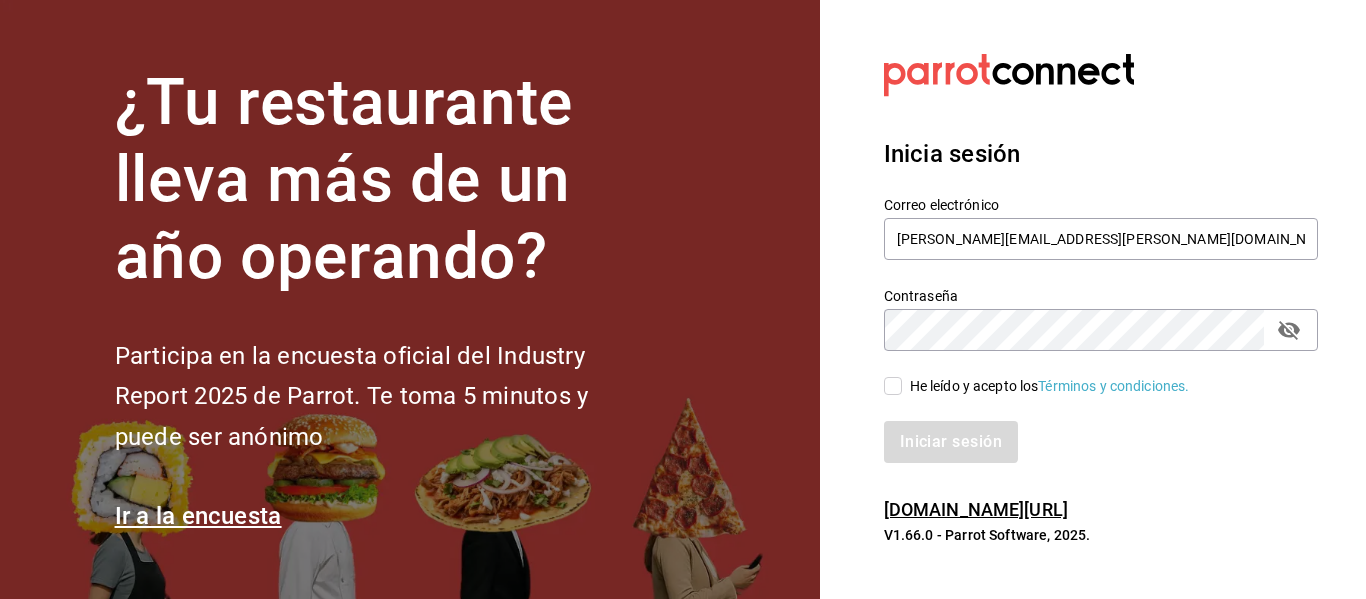 checkbox on "true" 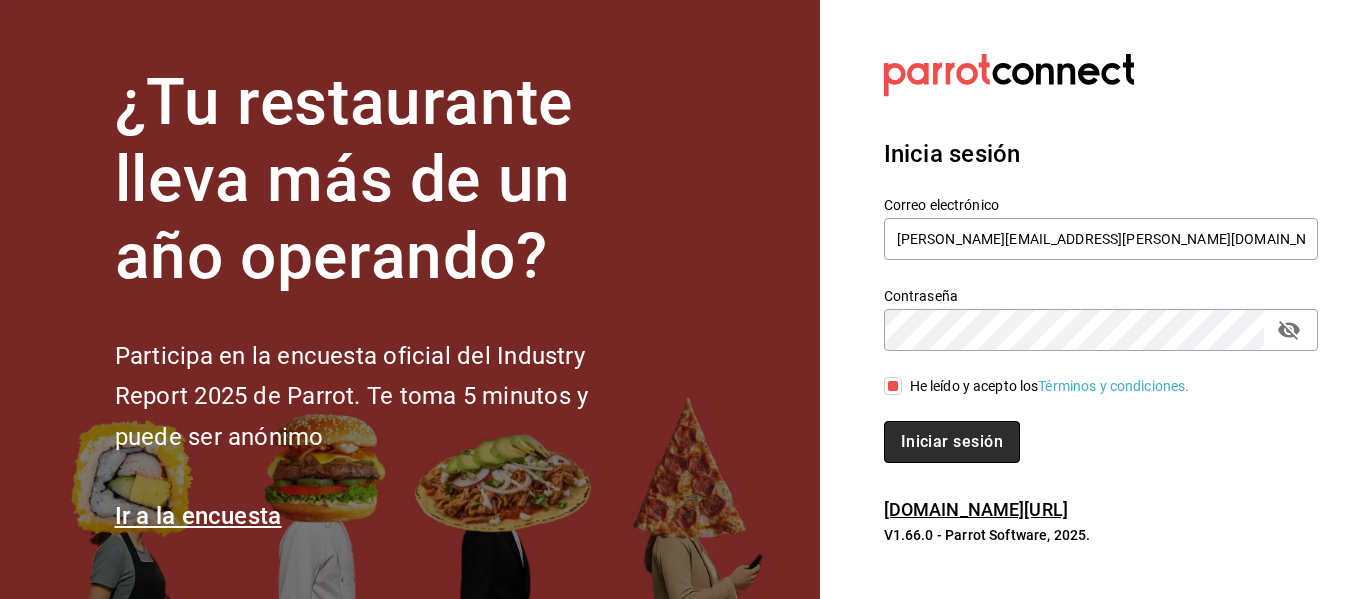 click on "Iniciar sesión" at bounding box center [952, 442] 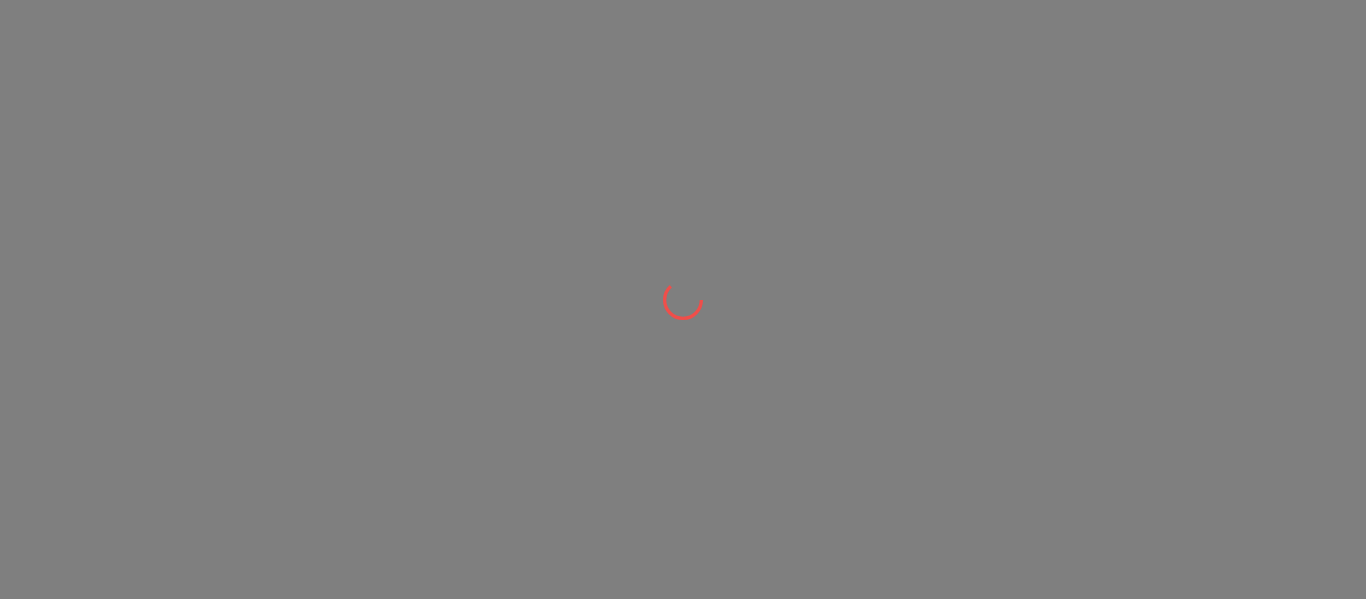 scroll, scrollTop: 0, scrollLeft: 0, axis: both 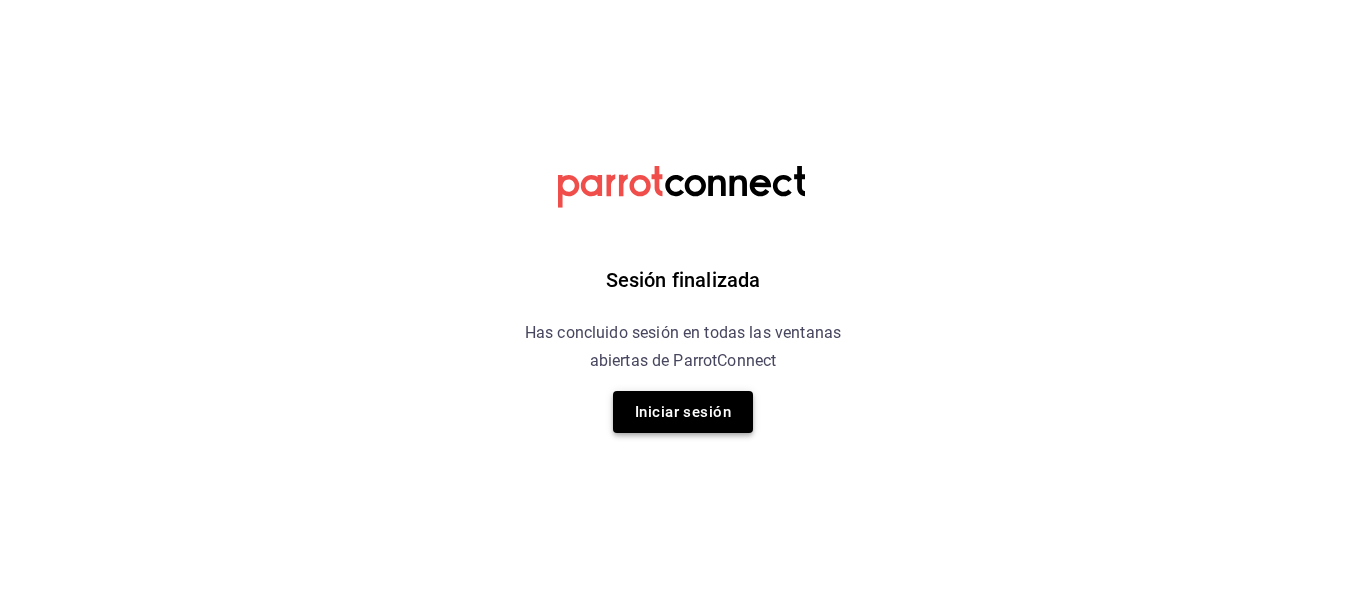 click on "Iniciar sesión" at bounding box center [683, 412] 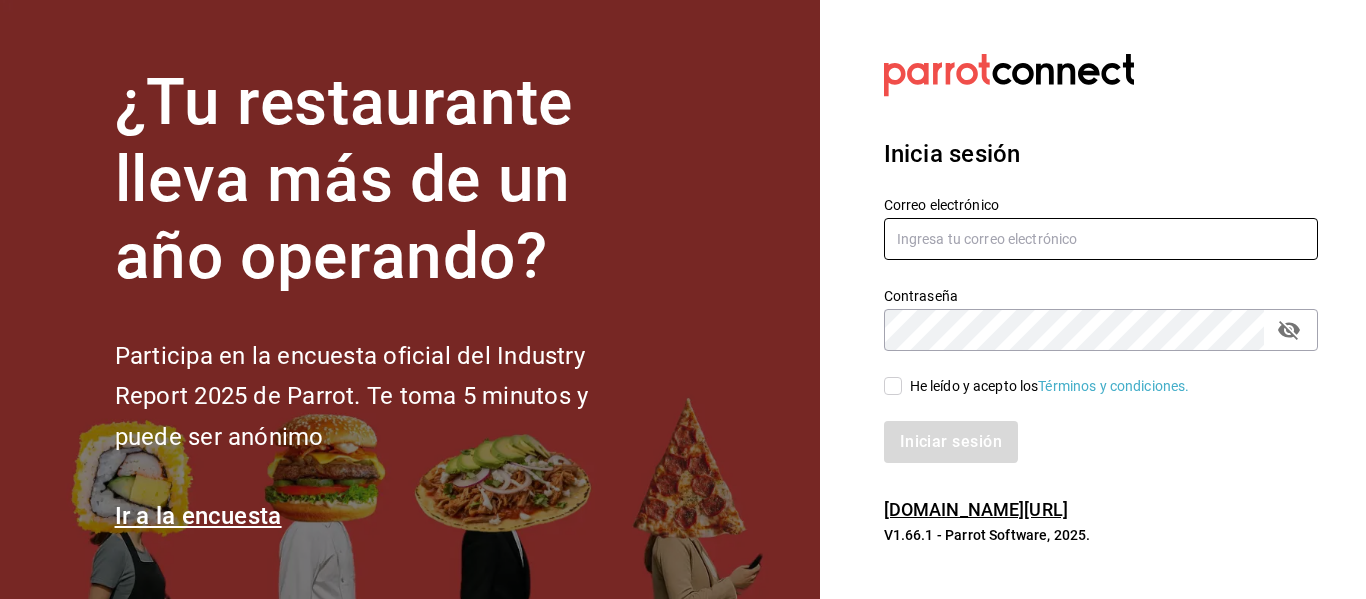 type on "[PERSON_NAME][EMAIL_ADDRESS][PERSON_NAME][DOMAIN_NAME]" 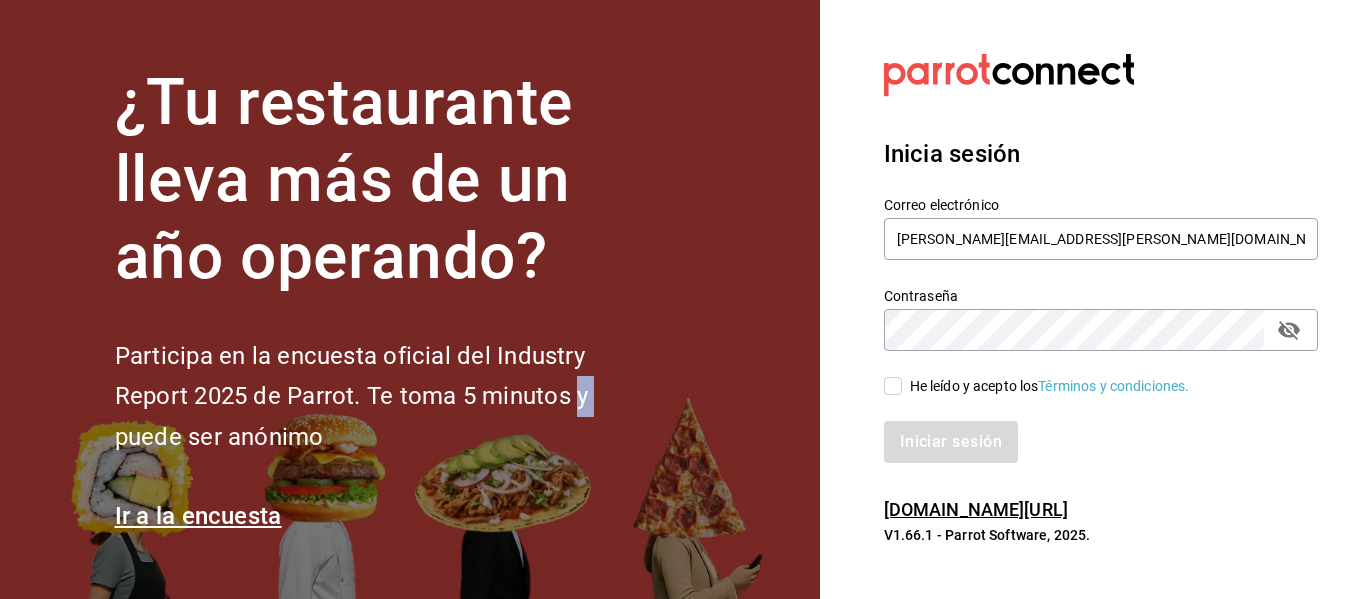 click on "¿Tu restaurante lleva más de un año operando? Participa en la encuesta oficial del Industry Report 2025 de Parrot. Te toma 5 minutos y puede ser anónimo Ir a la encuesta" at bounding box center (410, 299) 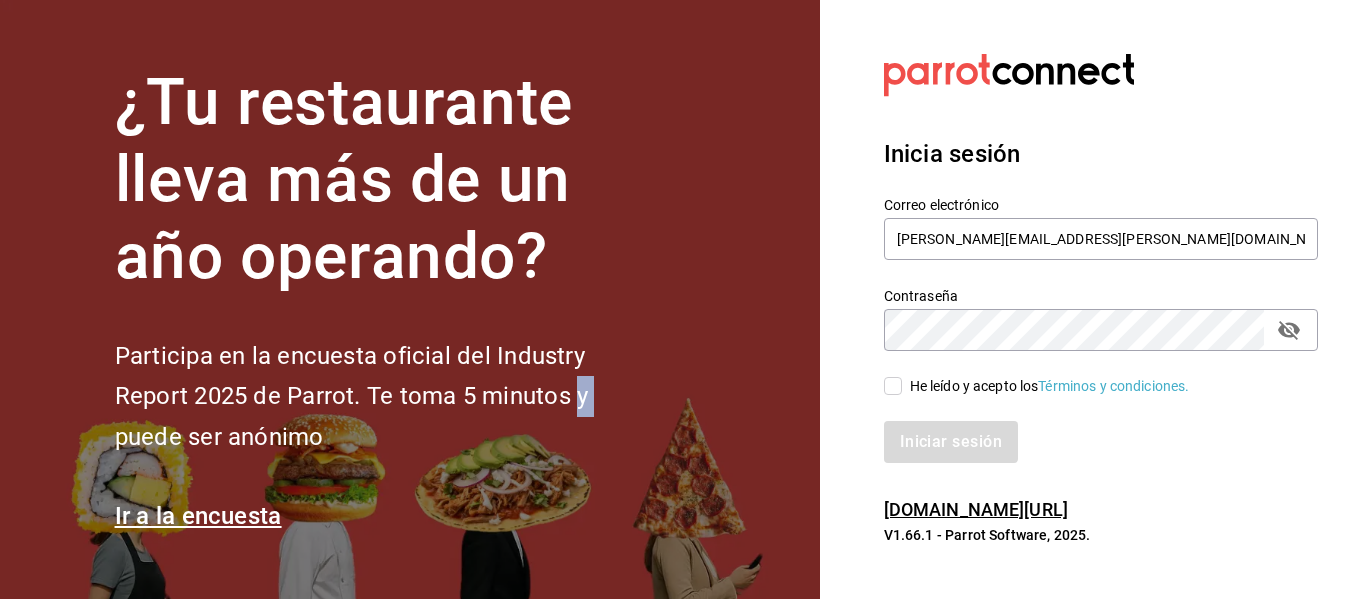 click on "He leído y acepto los  Términos y condiciones." at bounding box center [893, 386] 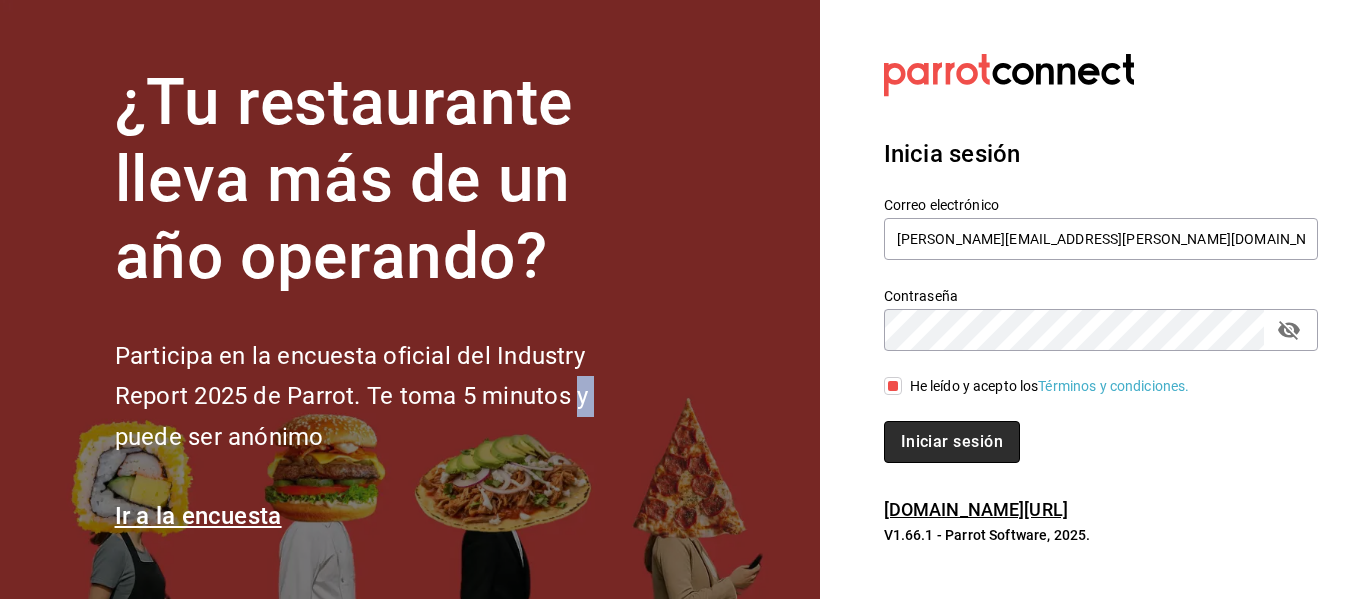 click on "Iniciar sesión" at bounding box center (952, 442) 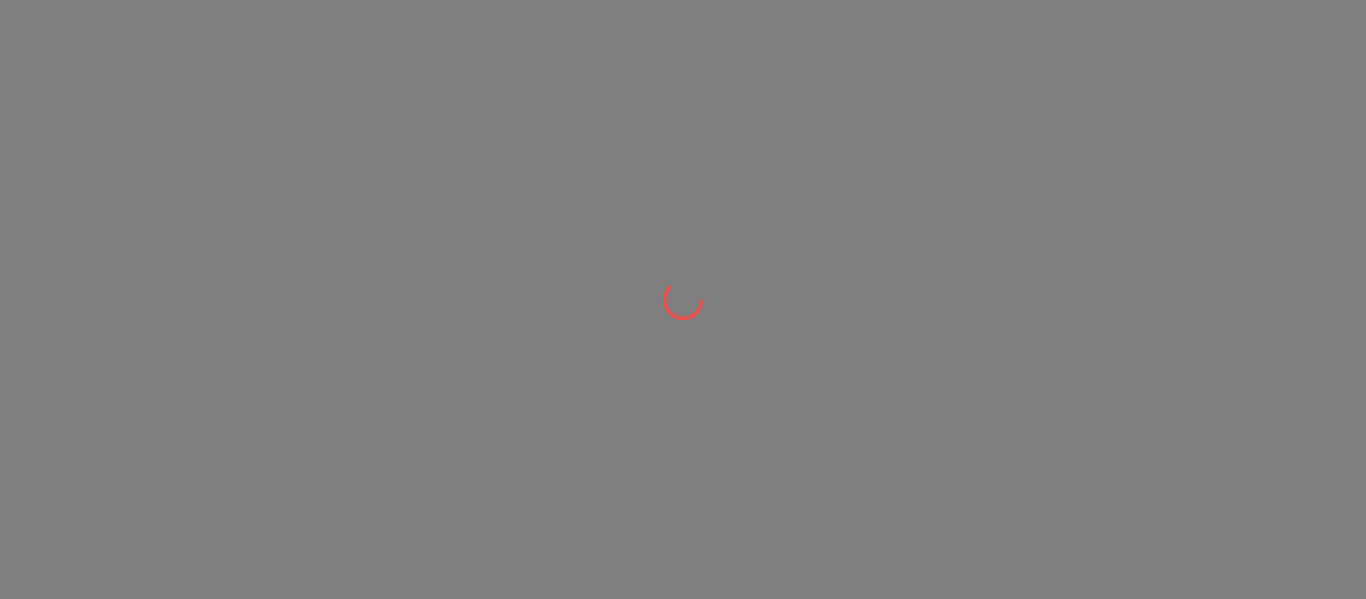 scroll, scrollTop: 0, scrollLeft: 0, axis: both 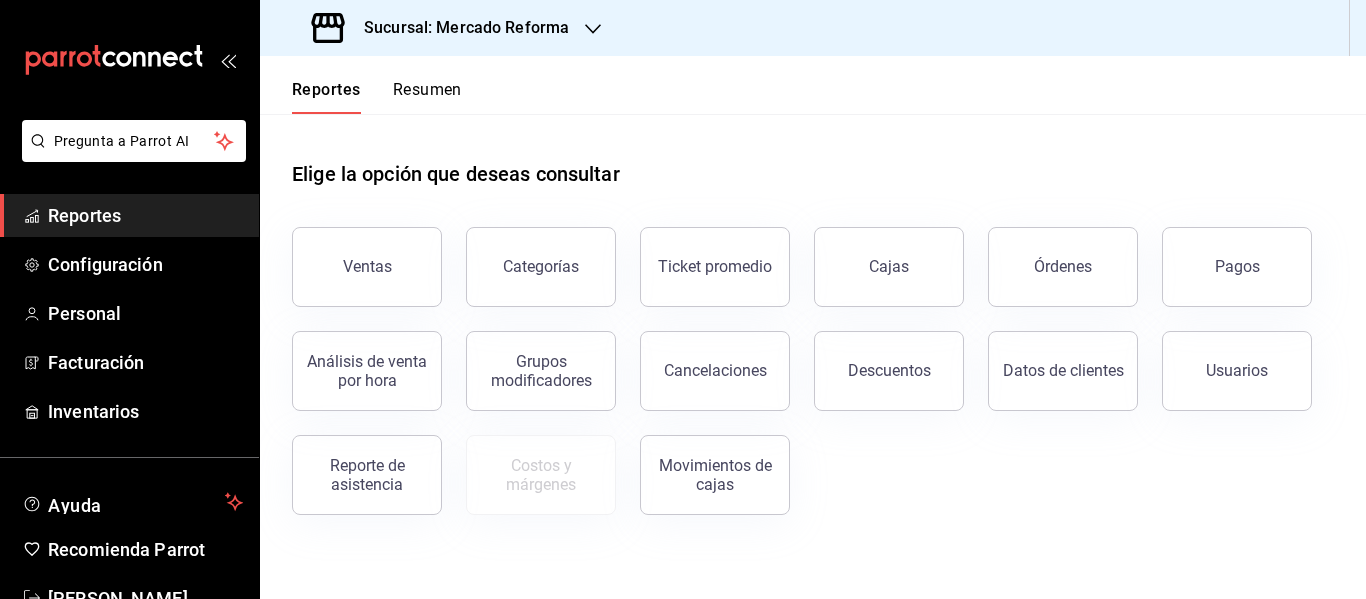 click on "Sucursal: Mercado Reforma" at bounding box center [442, 28] 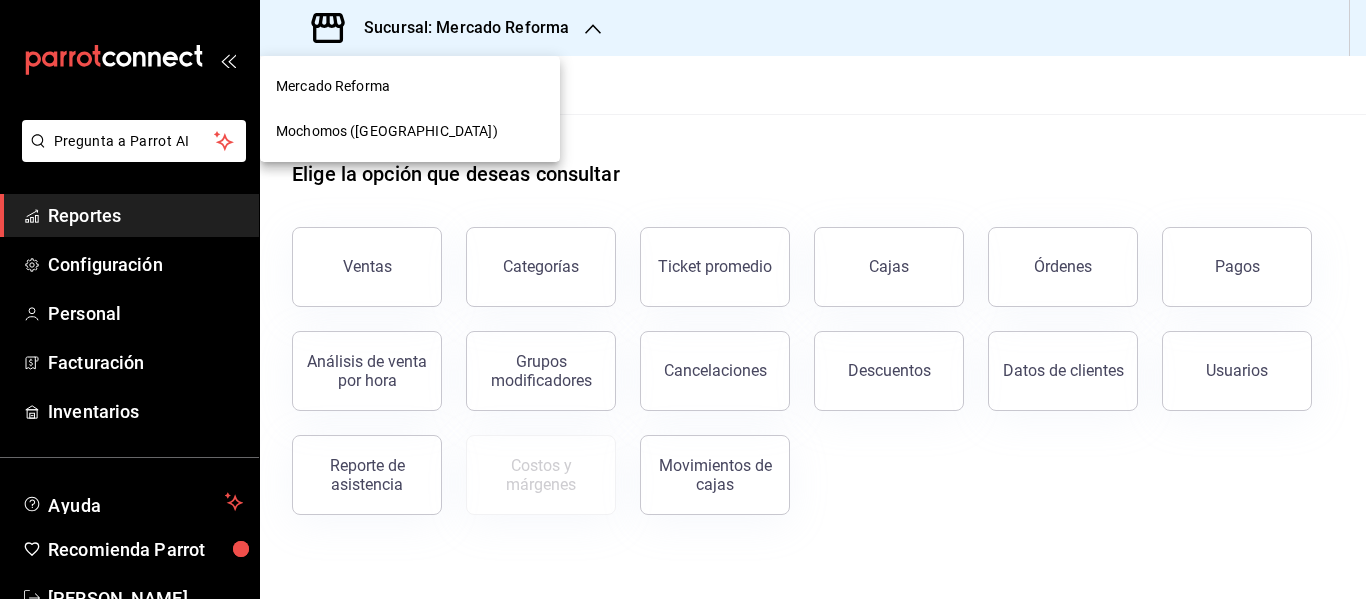 click at bounding box center [683, 299] 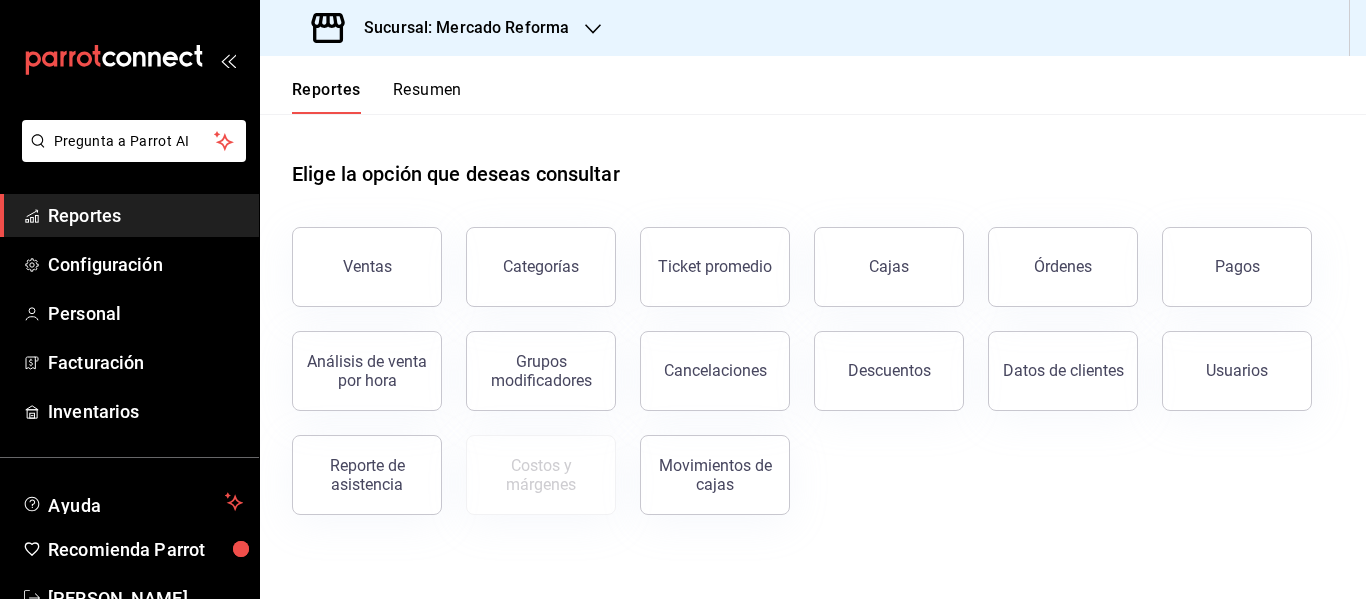 click on "Sucursal: Mercado Reforma" at bounding box center (458, 28) 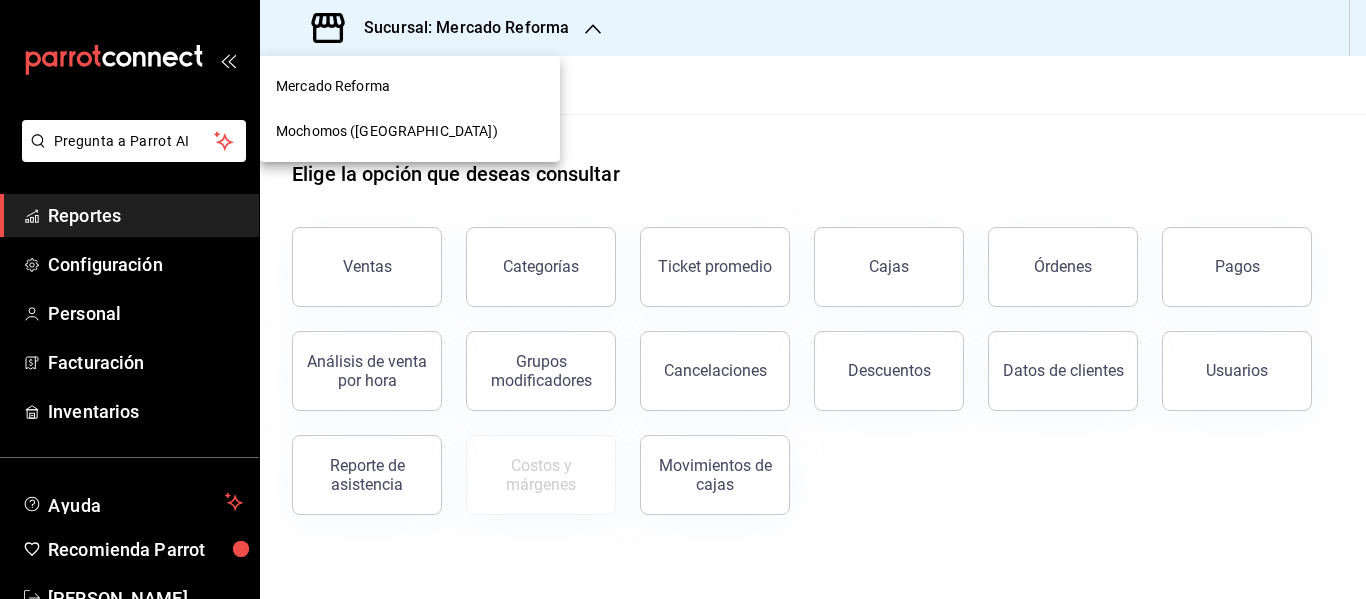 click on "Mochomos ([GEOGRAPHIC_DATA])" at bounding box center [387, 131] 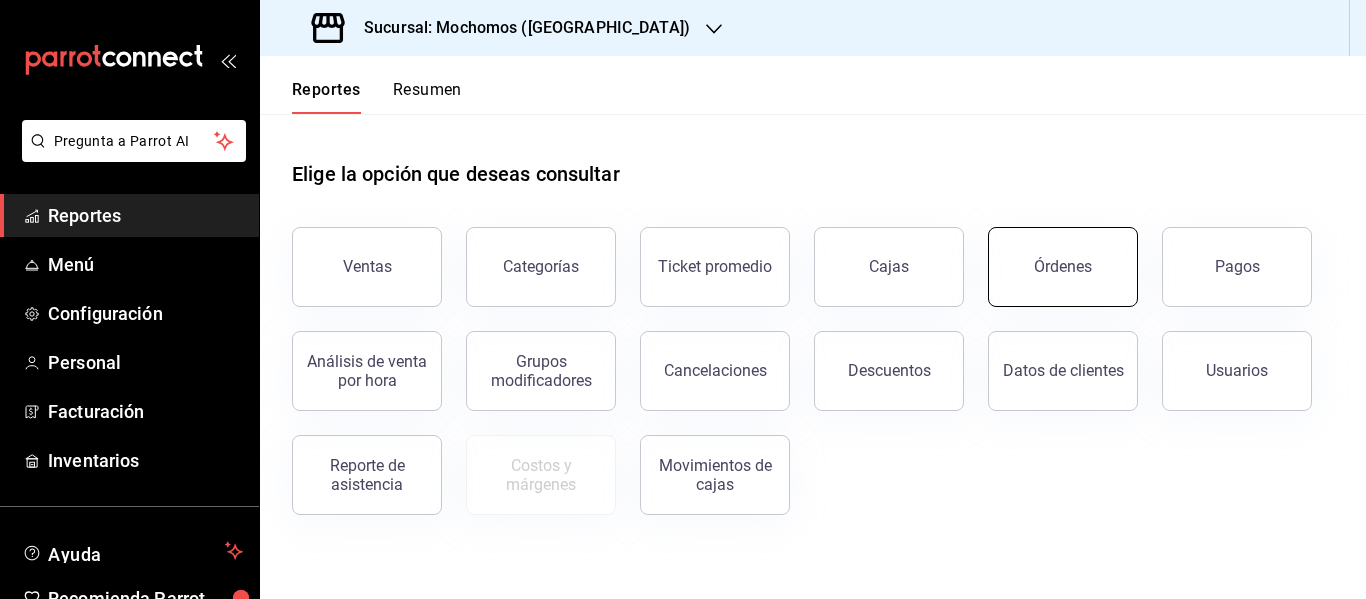 click on "Órdenes" at bounding box center [1063, 267] 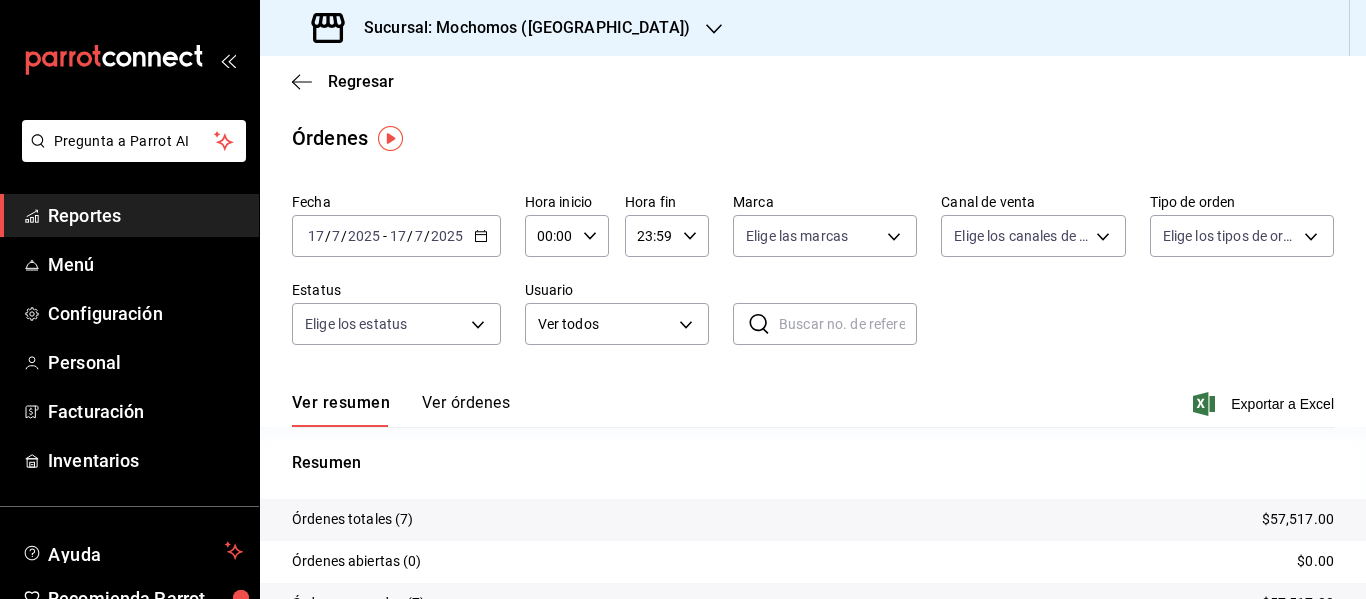 click on "7" at bounding box center [419, 236] 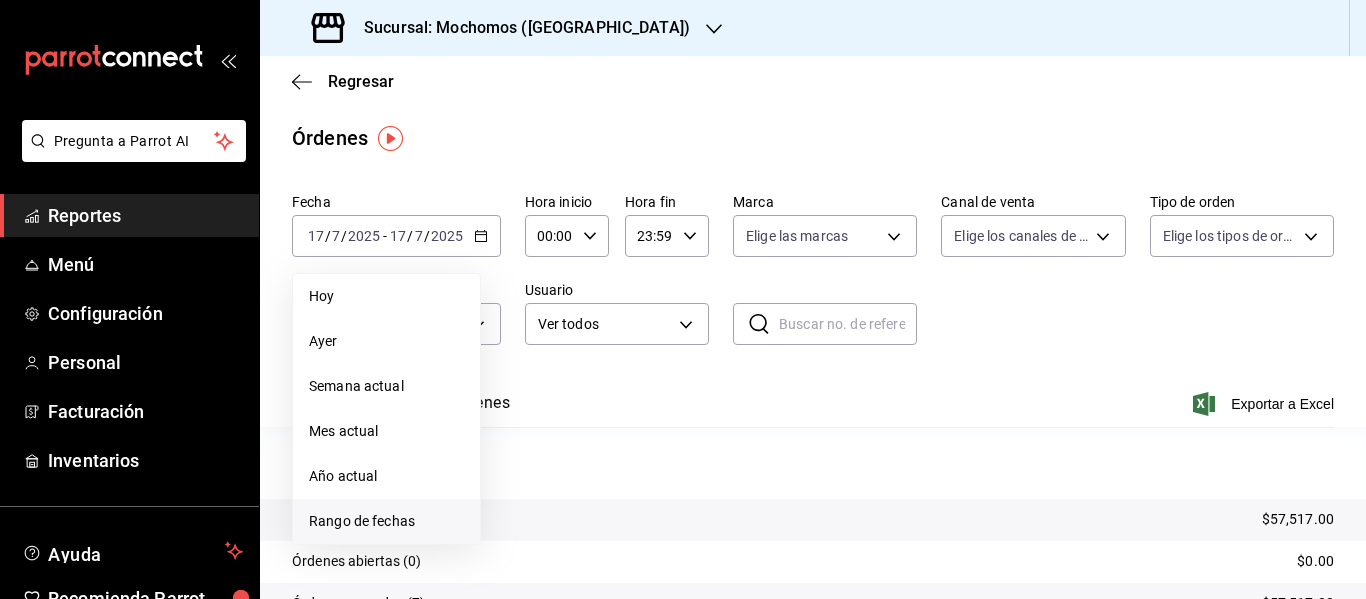 click on "Rango de fechas" at bounding box center (386, 521) 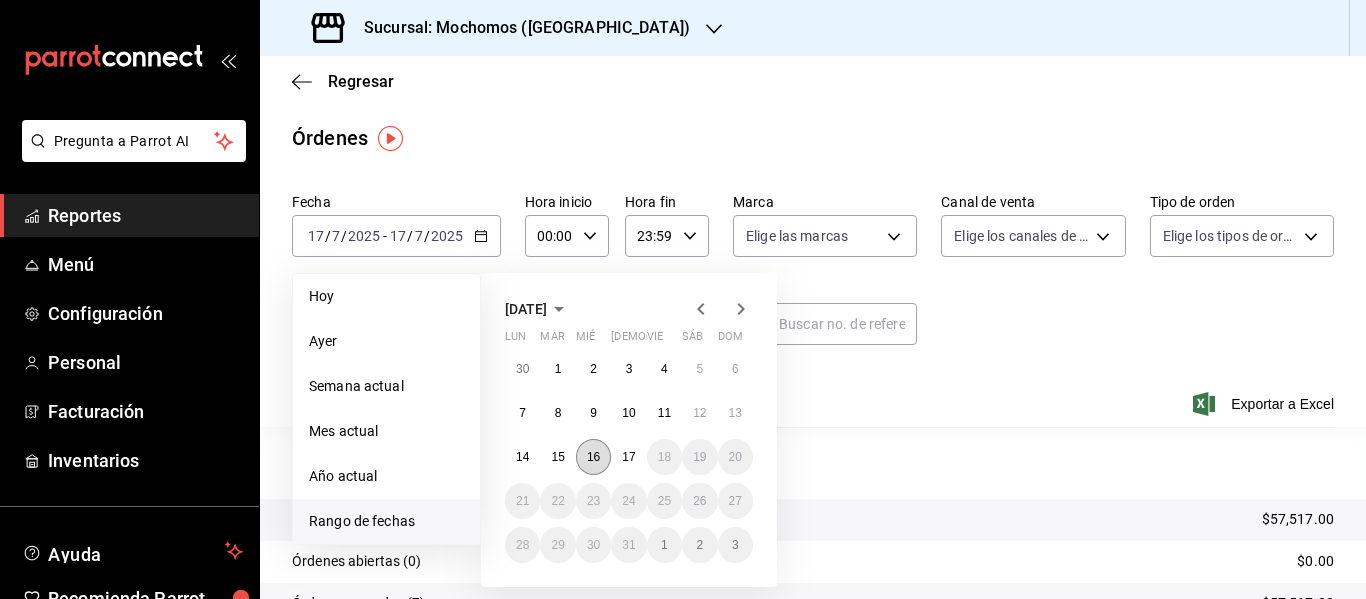click on "16" at bounding box center (593, 457) 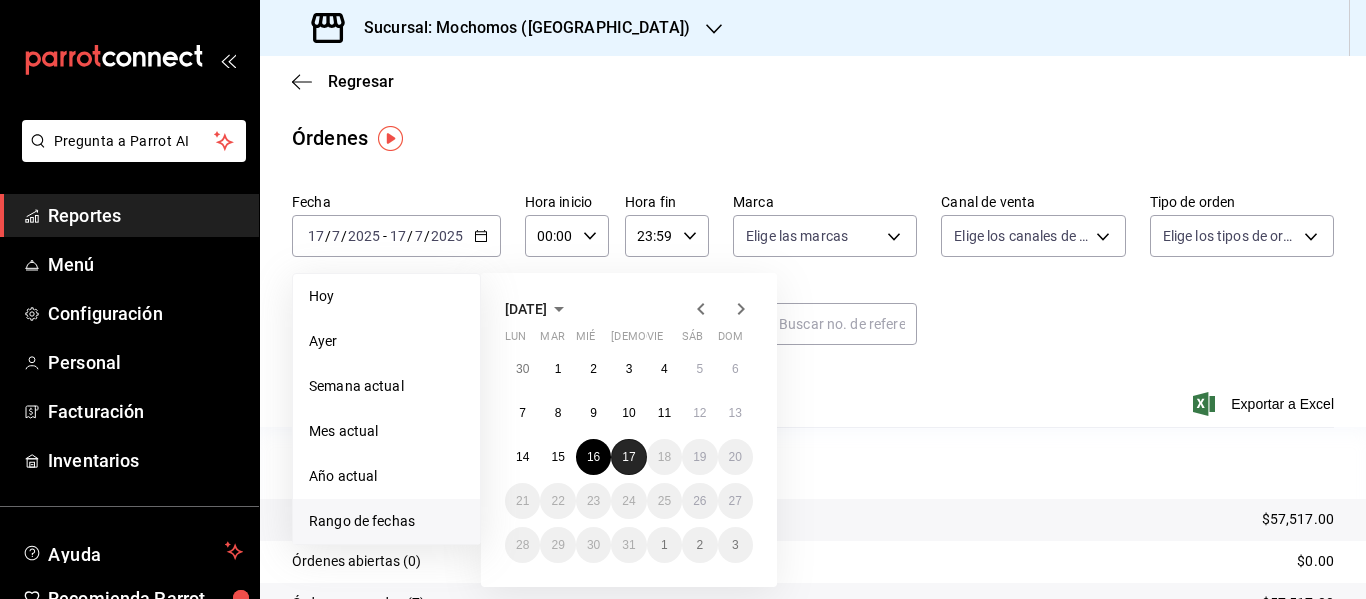 click on "17" at bounding box center [628, 457] 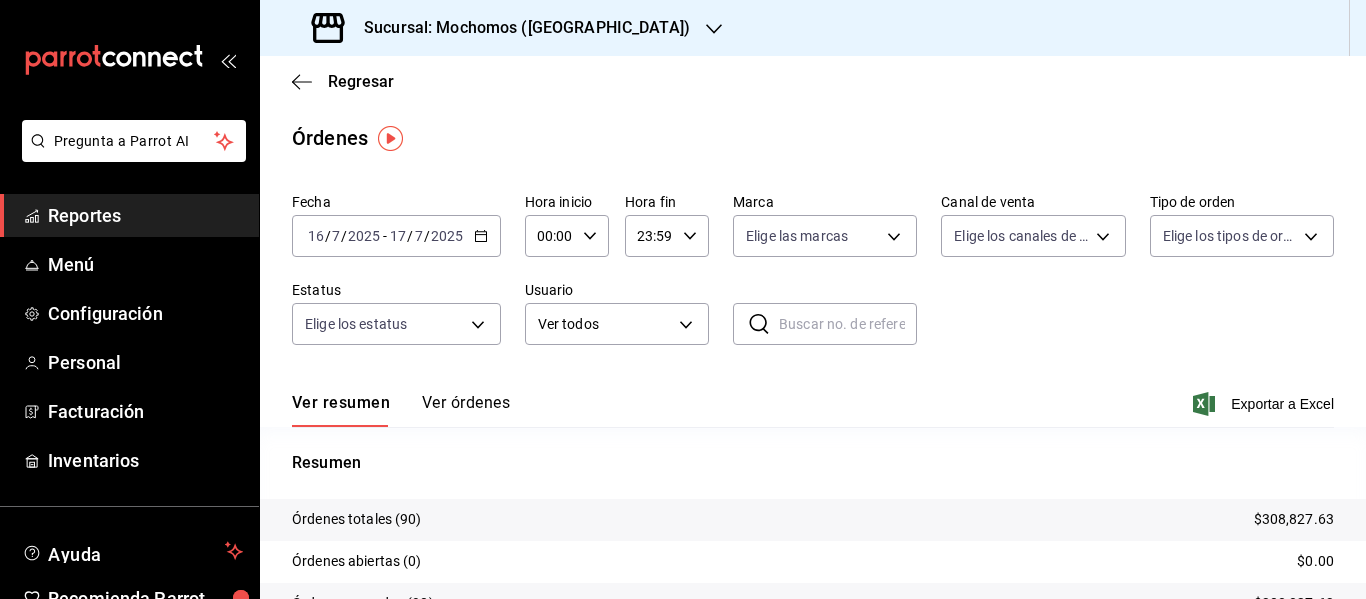 click on "00:00 Hora inicio" at bounding box center (567, 236) 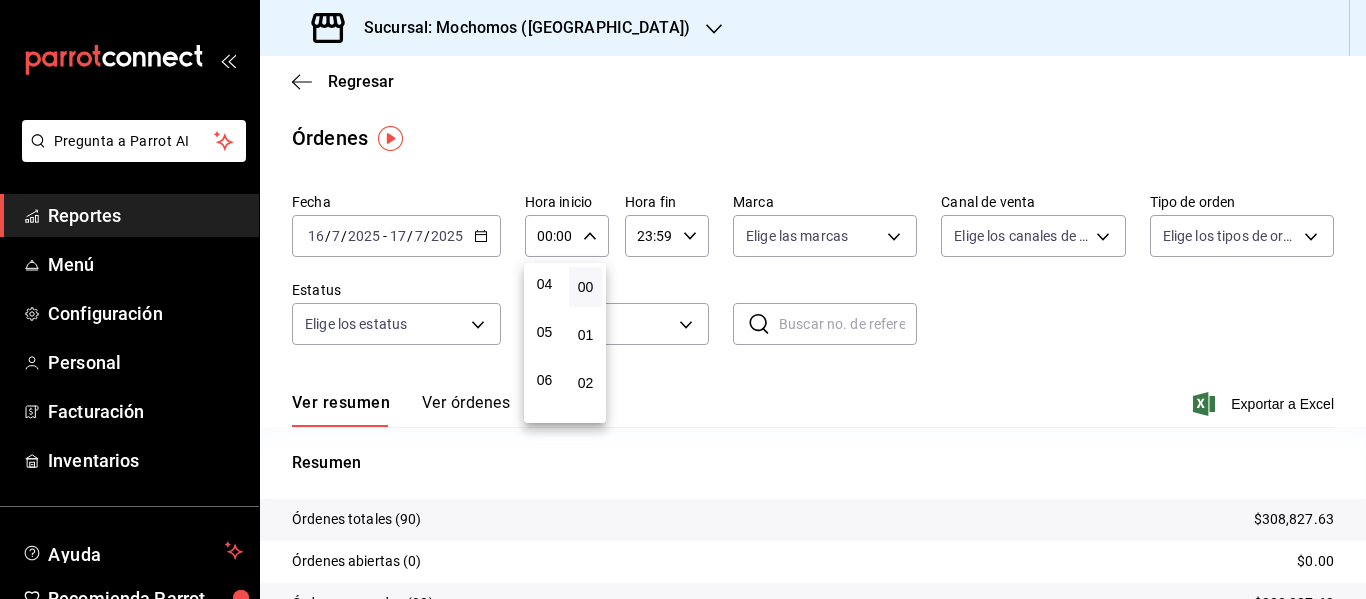scroll, scrollTop: 195, scrollLeft: 0, axis: vertical 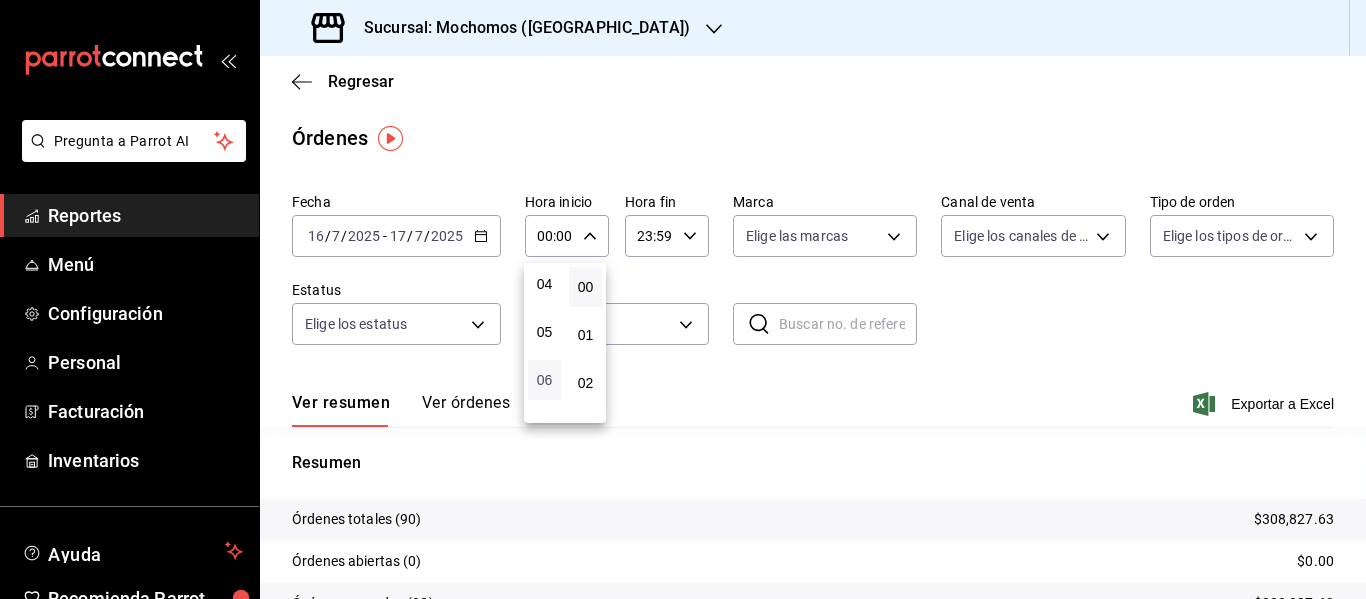 click on "06" at bounding box center (544, 380) 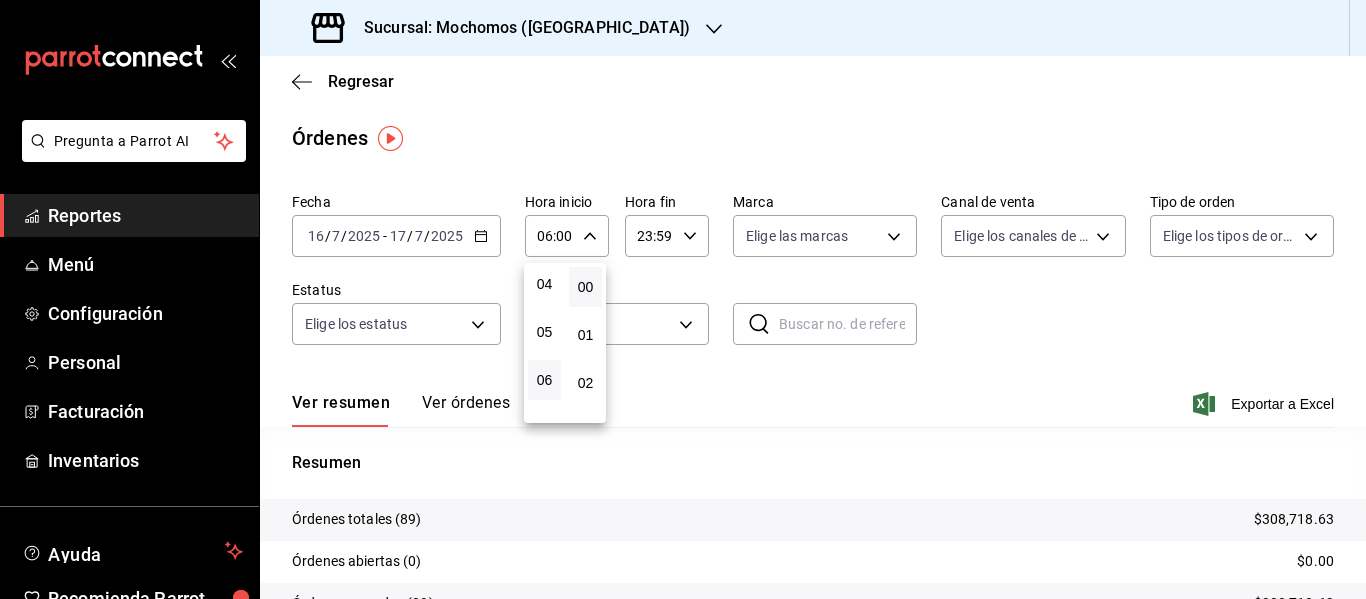 click at bounding box center (683, 299) 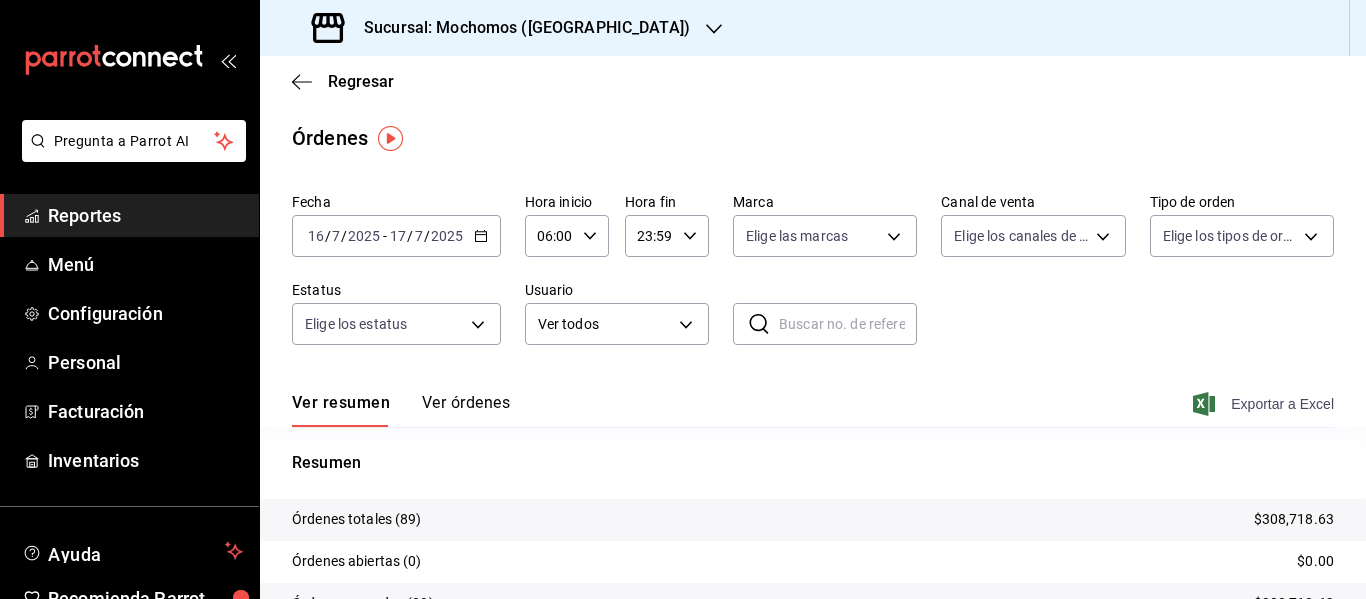click on "Exportar a Excel" at bounding box center (1265, 404) 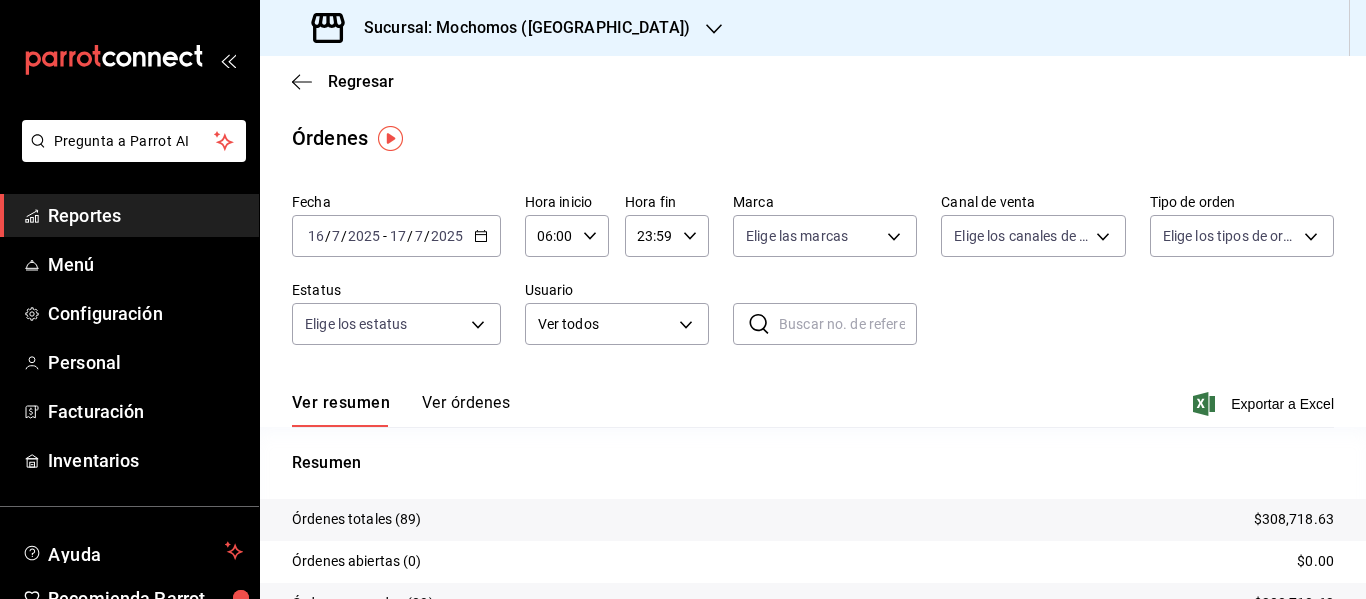 click on "Reportes" at bounding box center [145, 215] 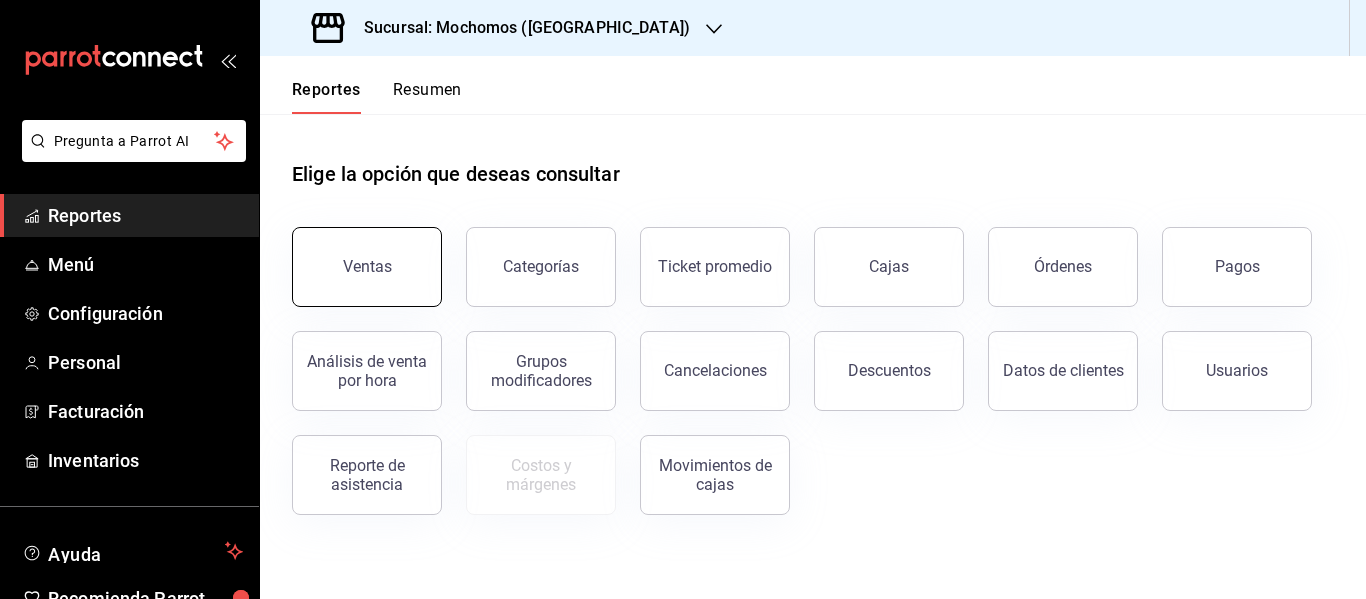 click on "Ventas" at bounding box center (367, 267) 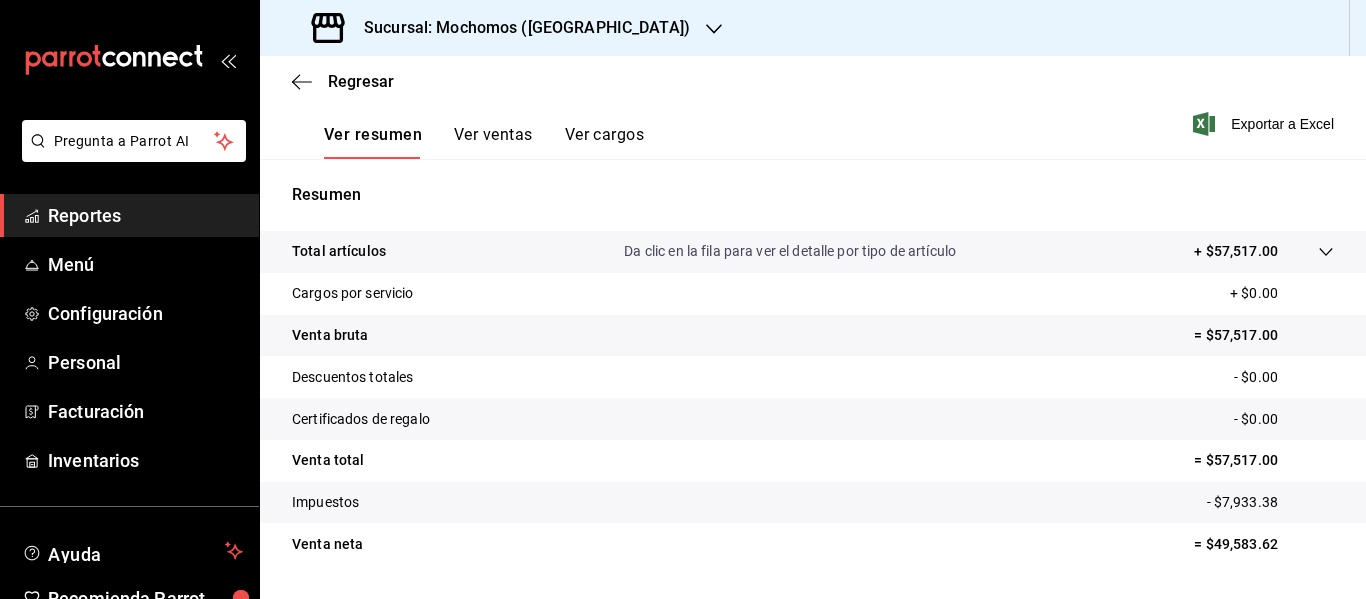 scroll, scrollTop: 306, scrollLeft: 0, axis: vertical 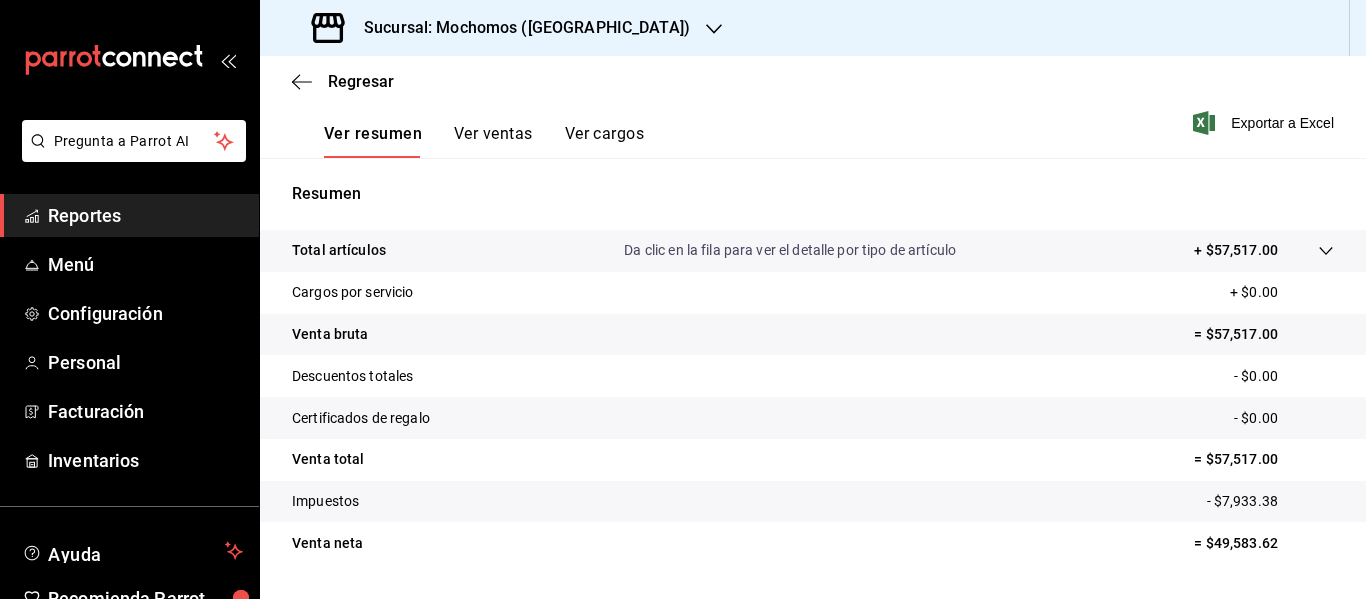 click on "Ver ventas" at bounding box center [493, 141] 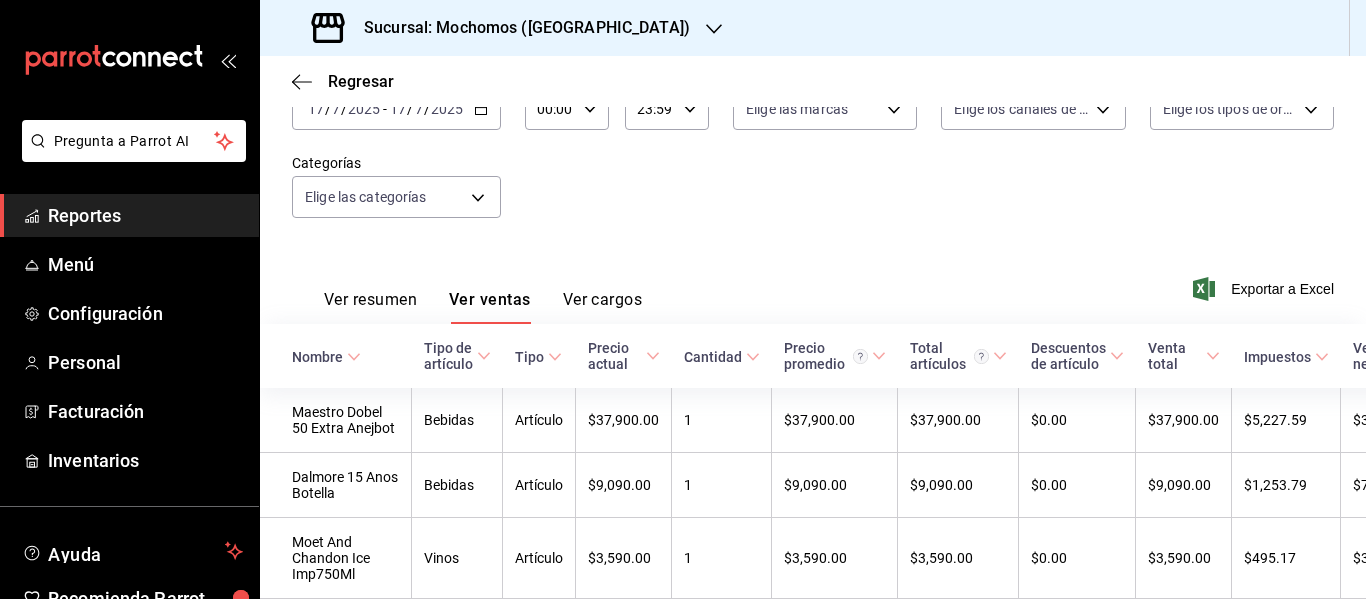 scroll, scrollTop: 306, scrollLeft: 0, axis: vertical 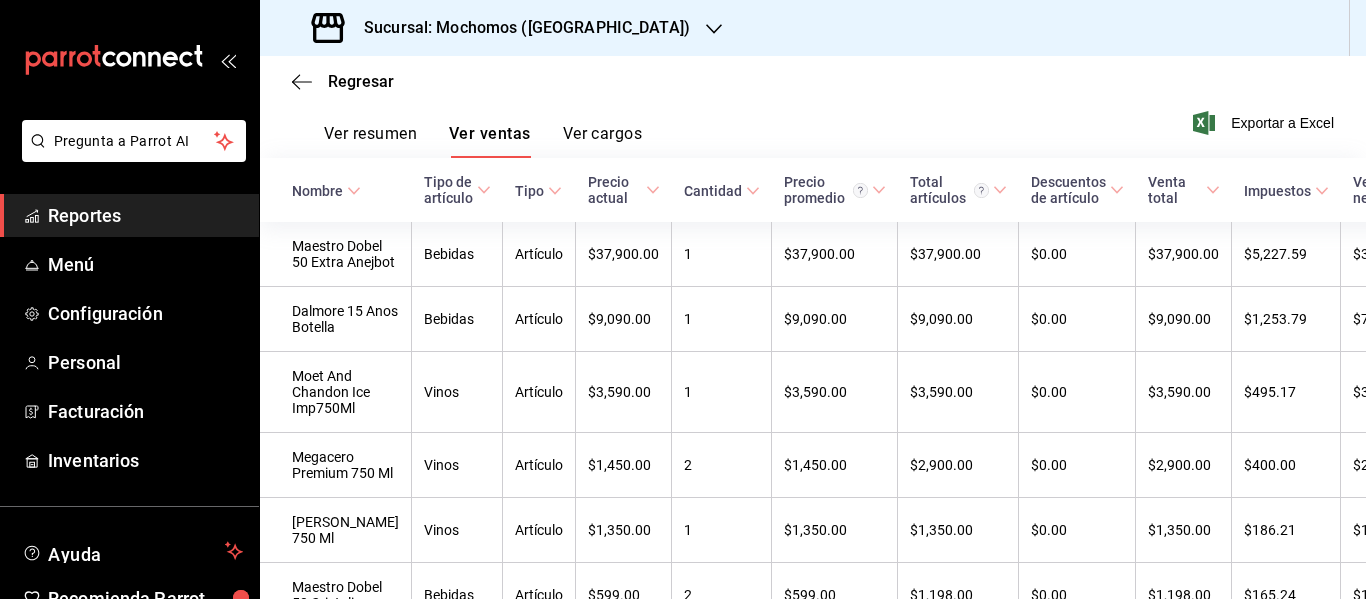 click on "Ver resumen" at bounding box center (370, 141) 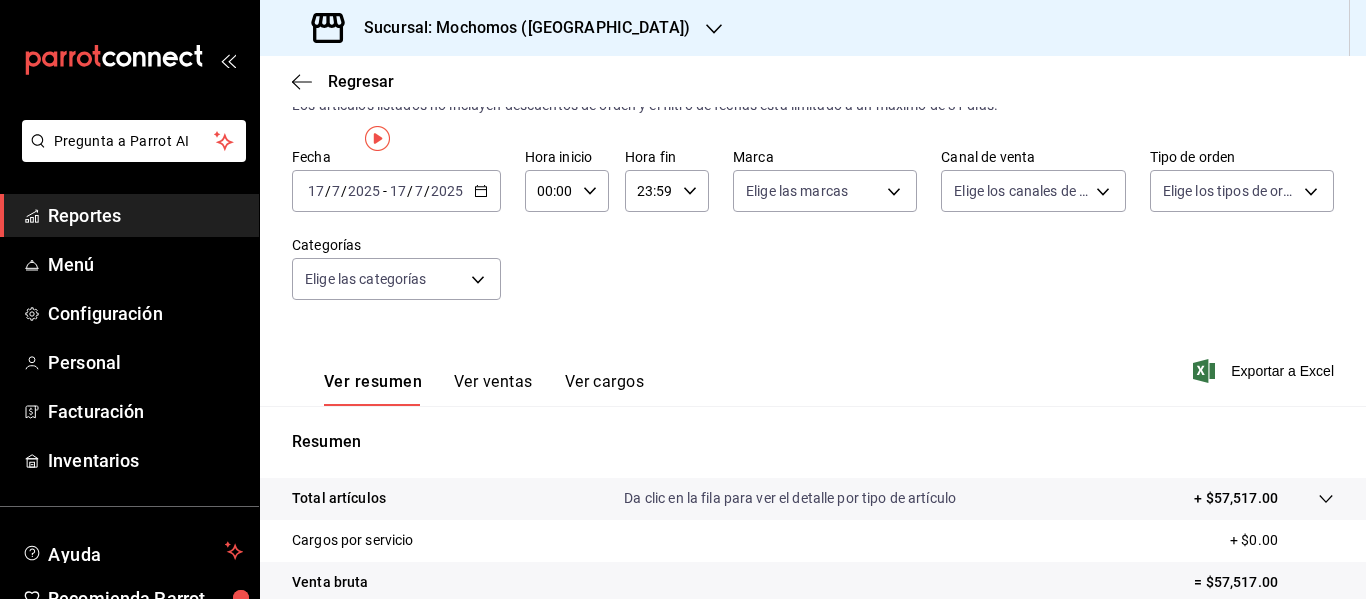 scroll, scrollTop: 0, scrollLeft: 0, axis: both 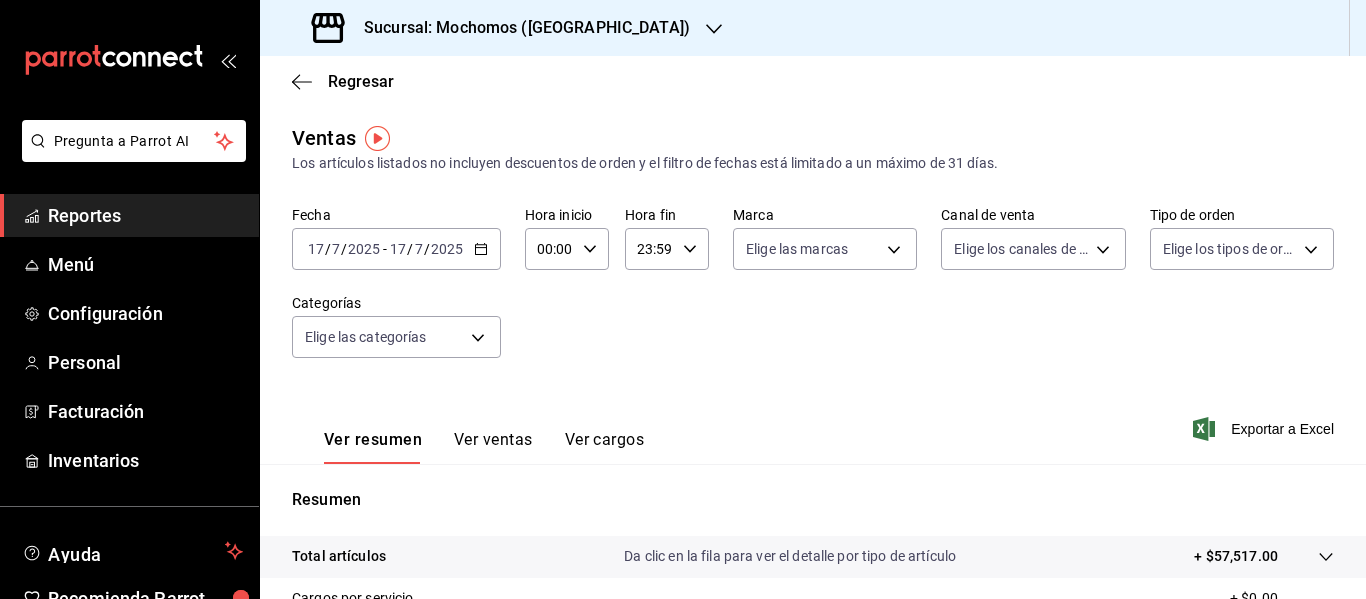 click on "[DATE] [DATE] - [DATE] [DATE]" at bounding box center (396, 249) 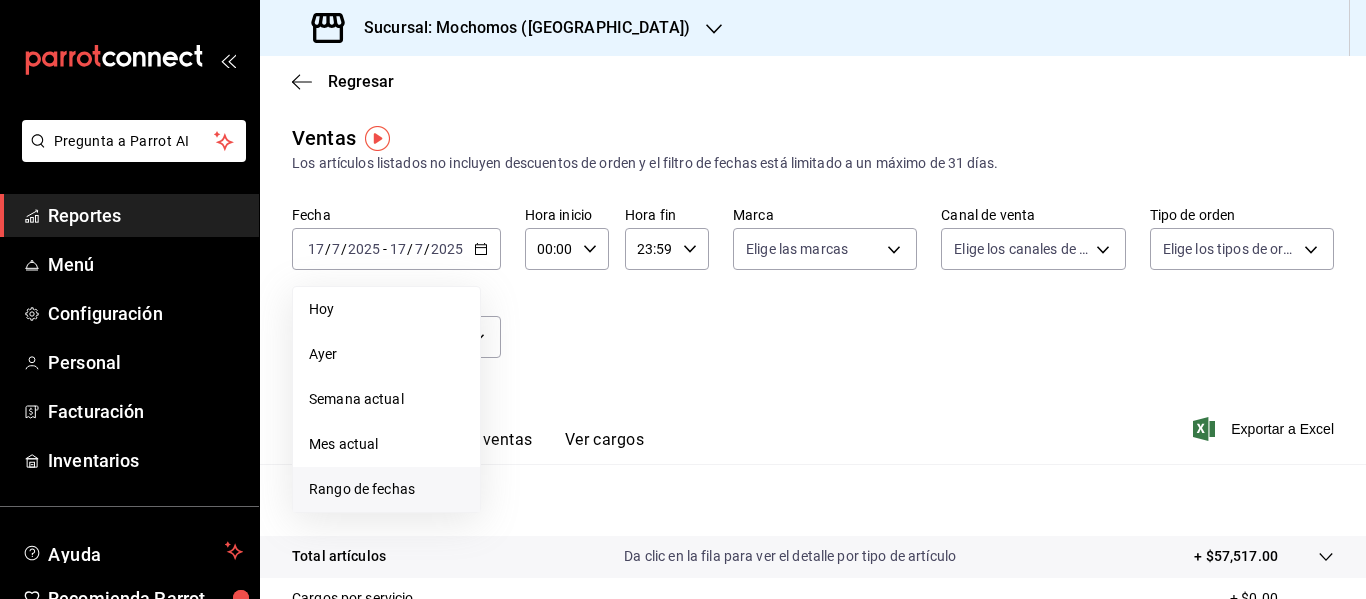 click on "Rango de fechas" at bounding box center (386, 489) 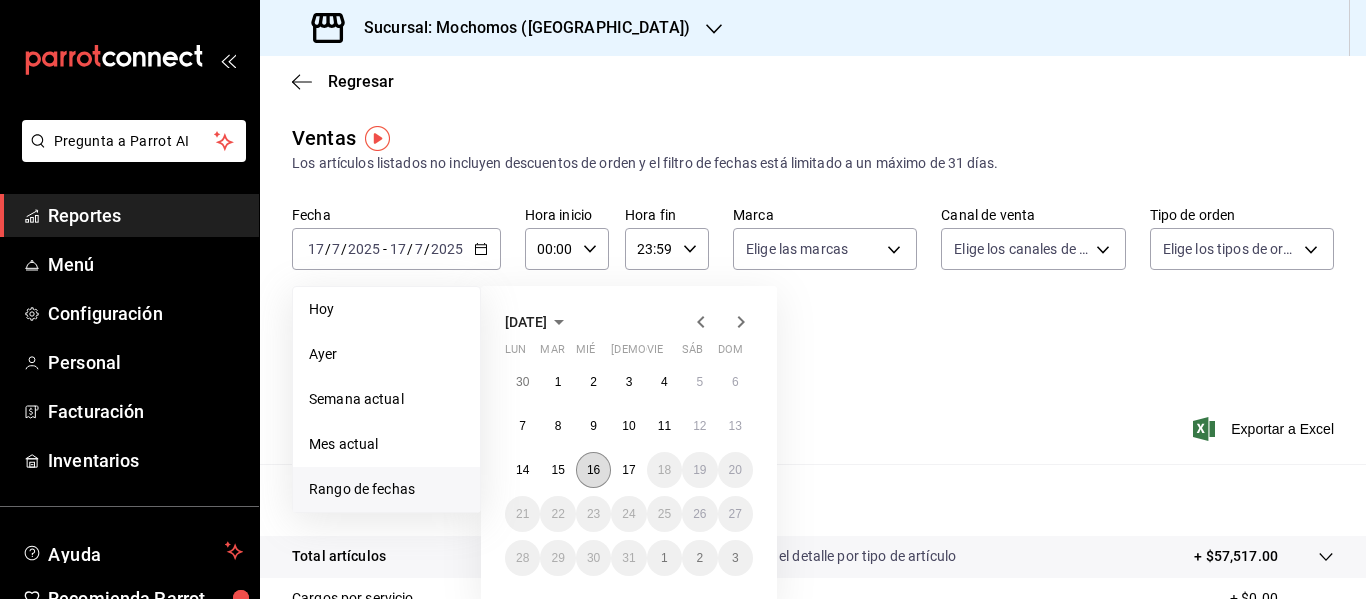 click on "16" at bounding box center [593, 470] 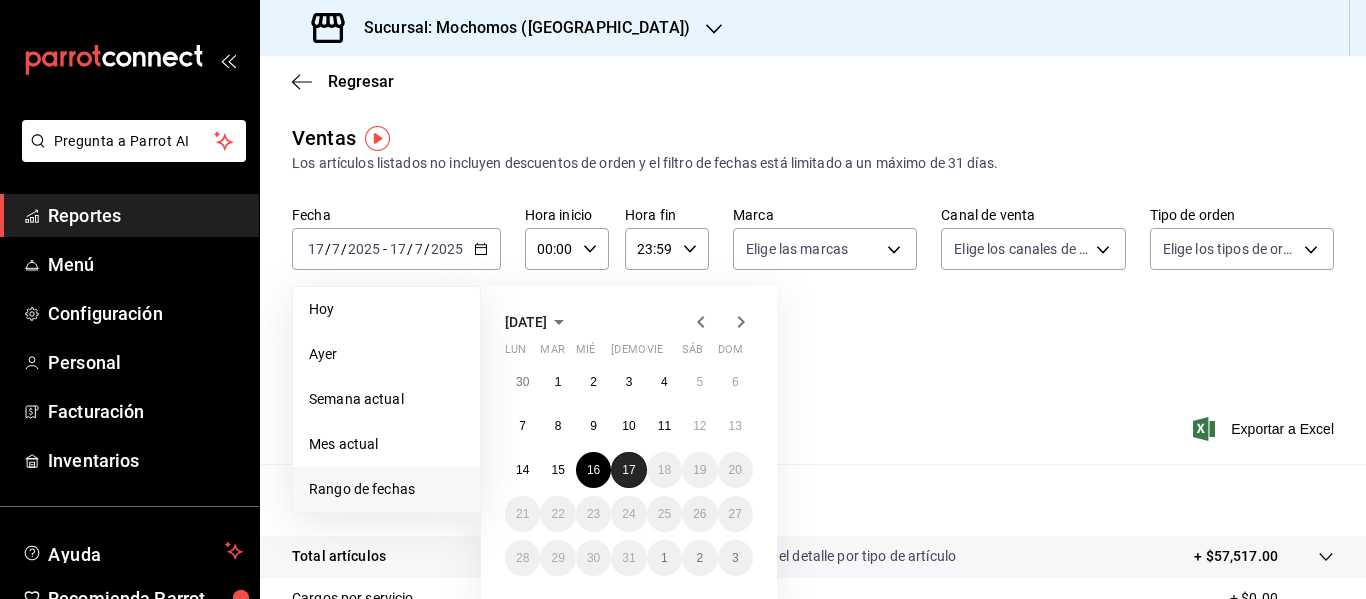 click on "17" at bounding box center (628, 470) 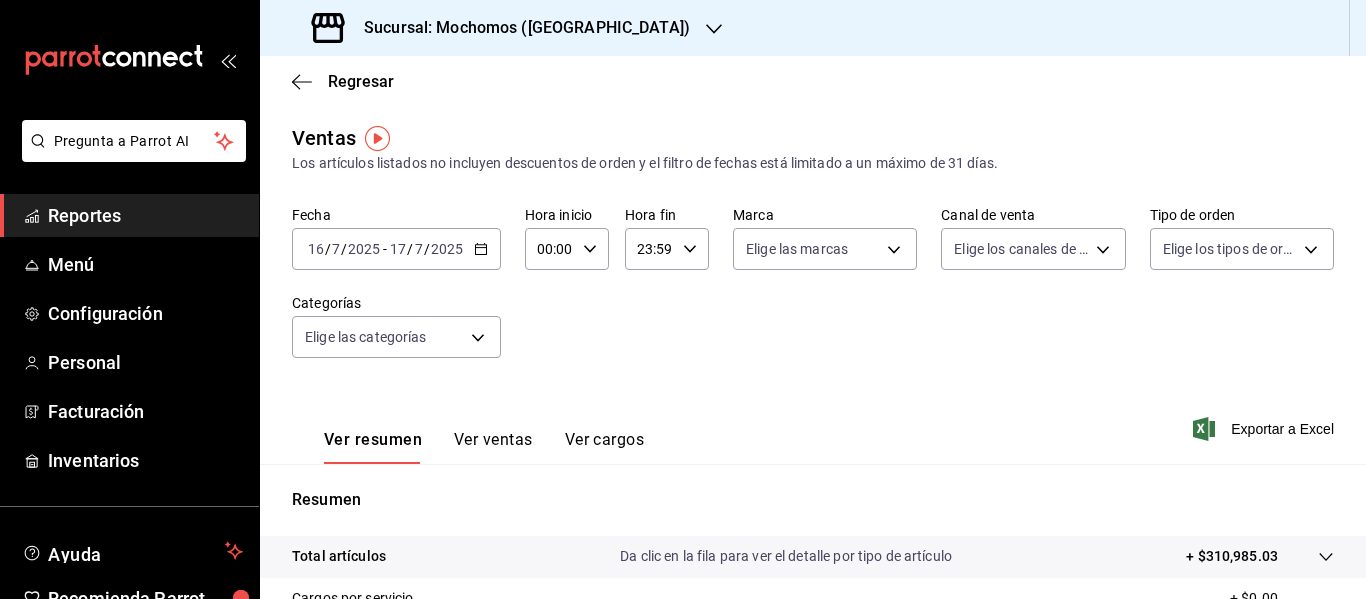 click 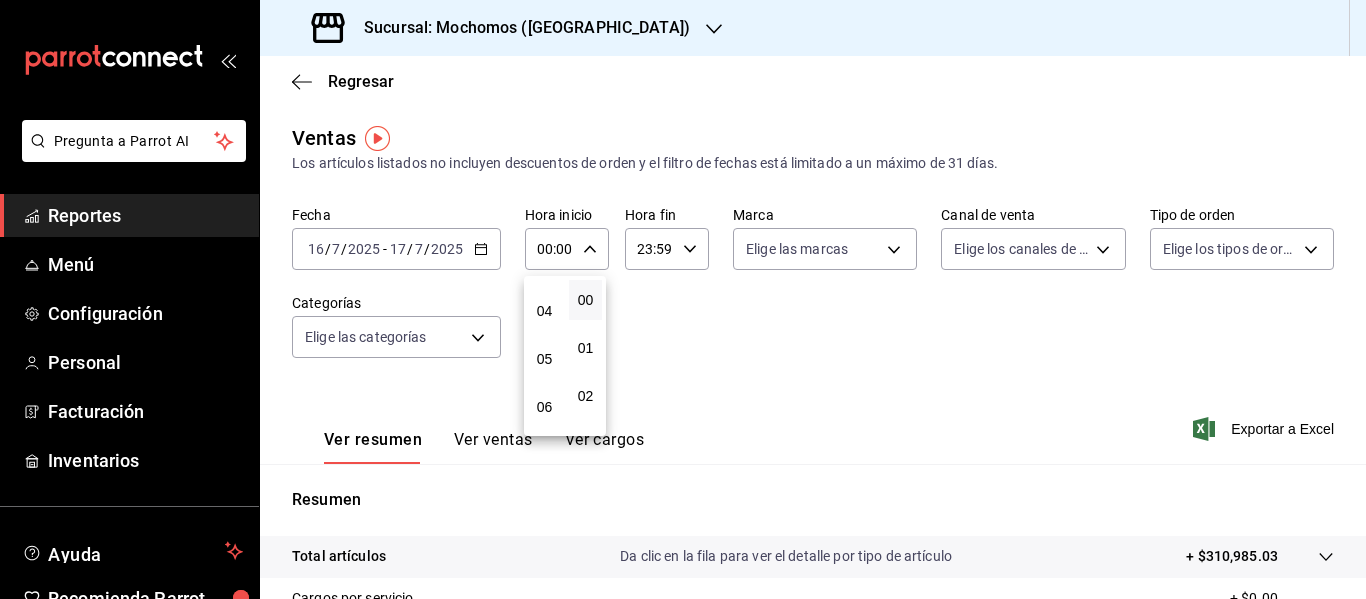scroll, scrollTop: 182, scrollLeft: 0, axis: vertical 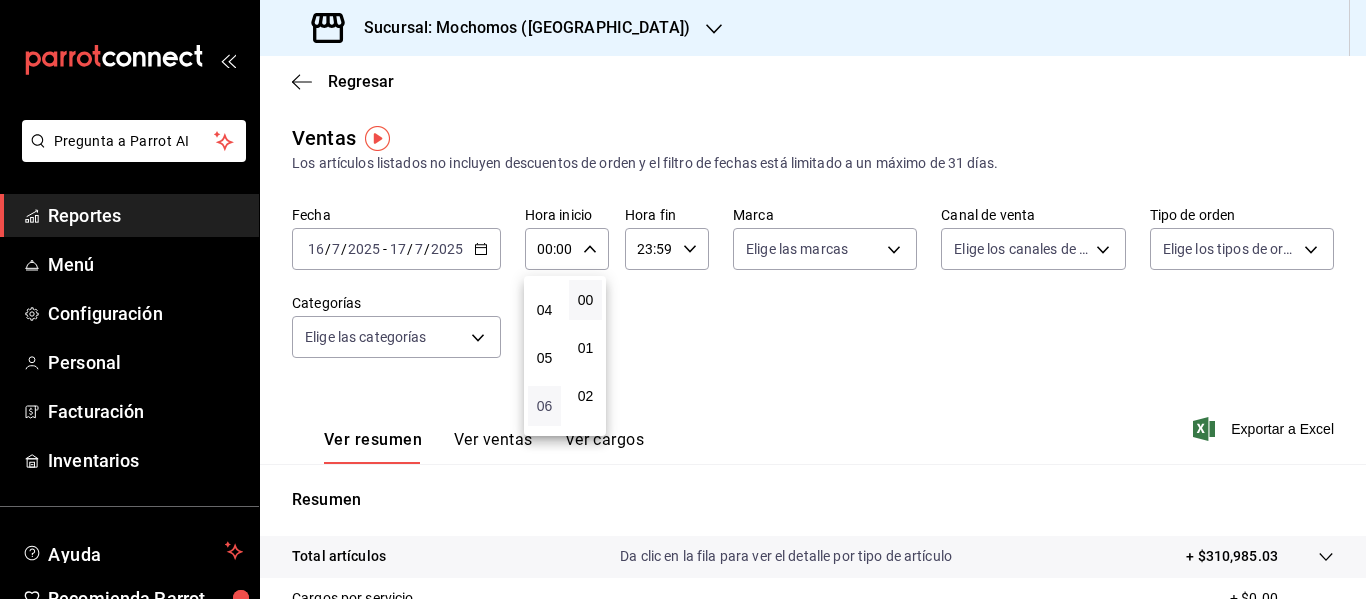 click on "06" at bounding box center [544, 406] 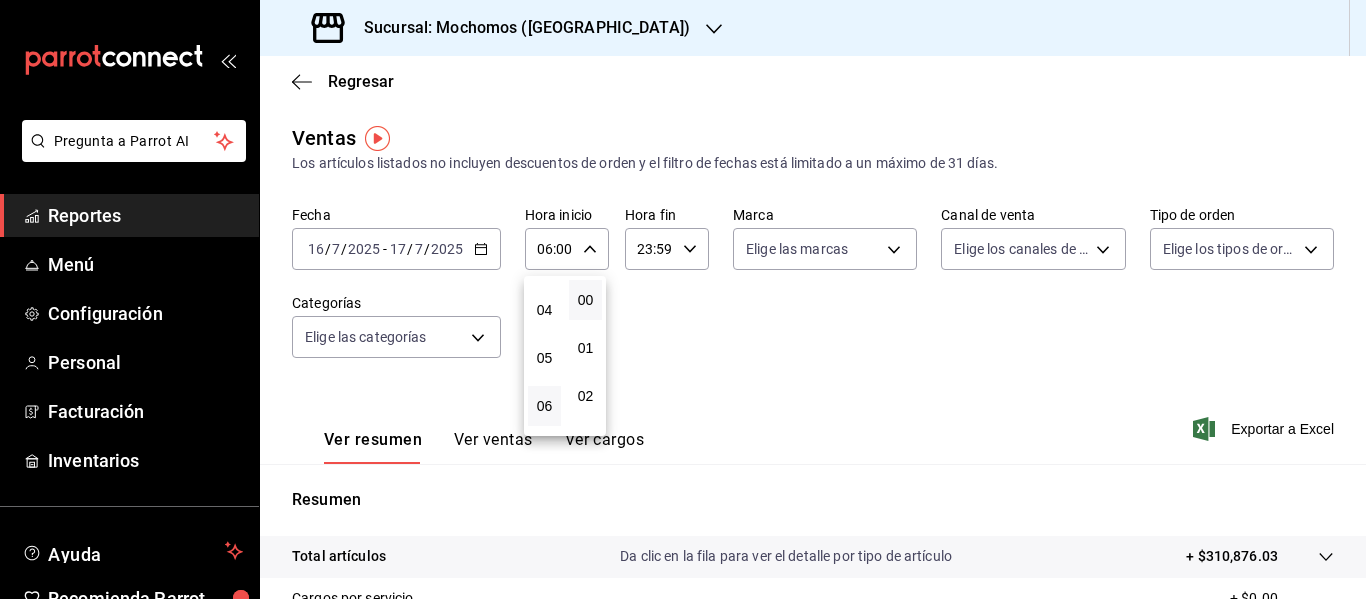 click at bounding box center [683, 299] 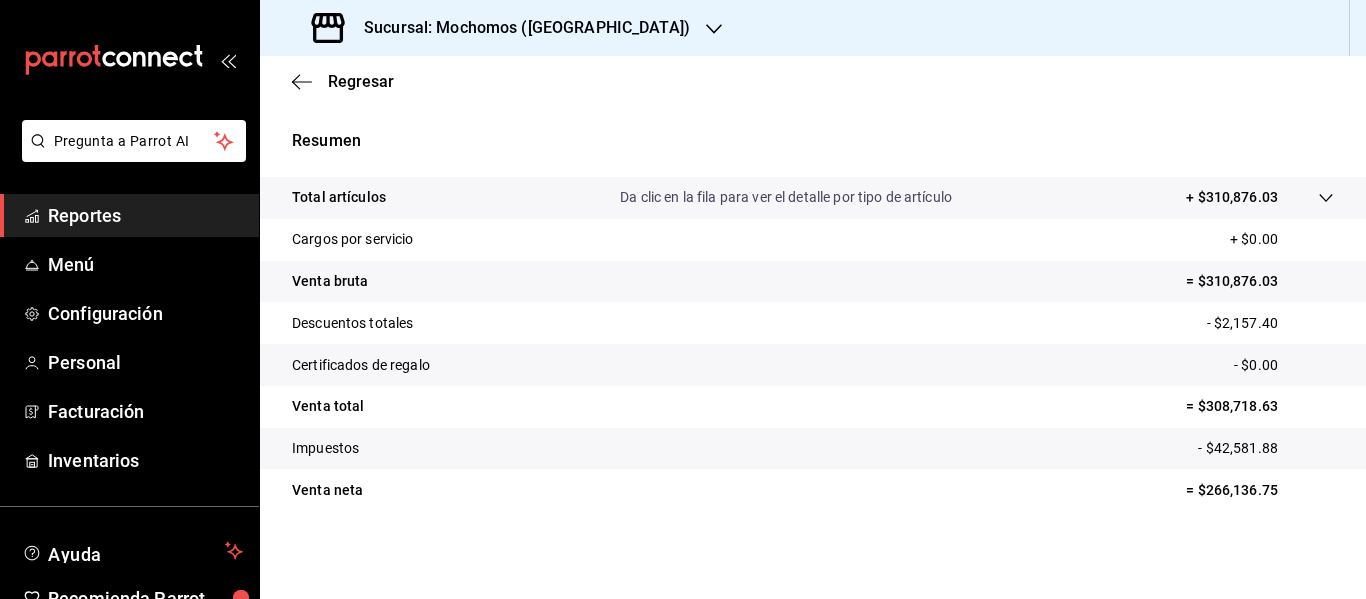 scroll, scrollTop: 0, scrollLeft: 0, axis: both 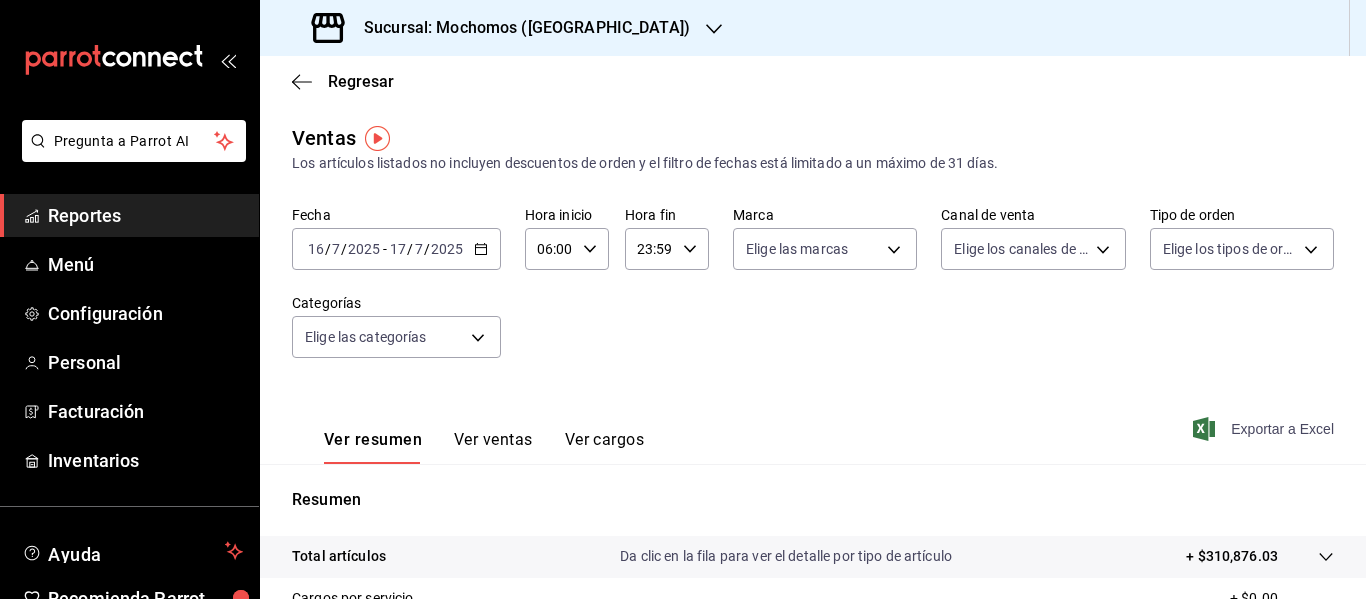 click on "Exportar a Excel" at bounding box center [1265, 429] 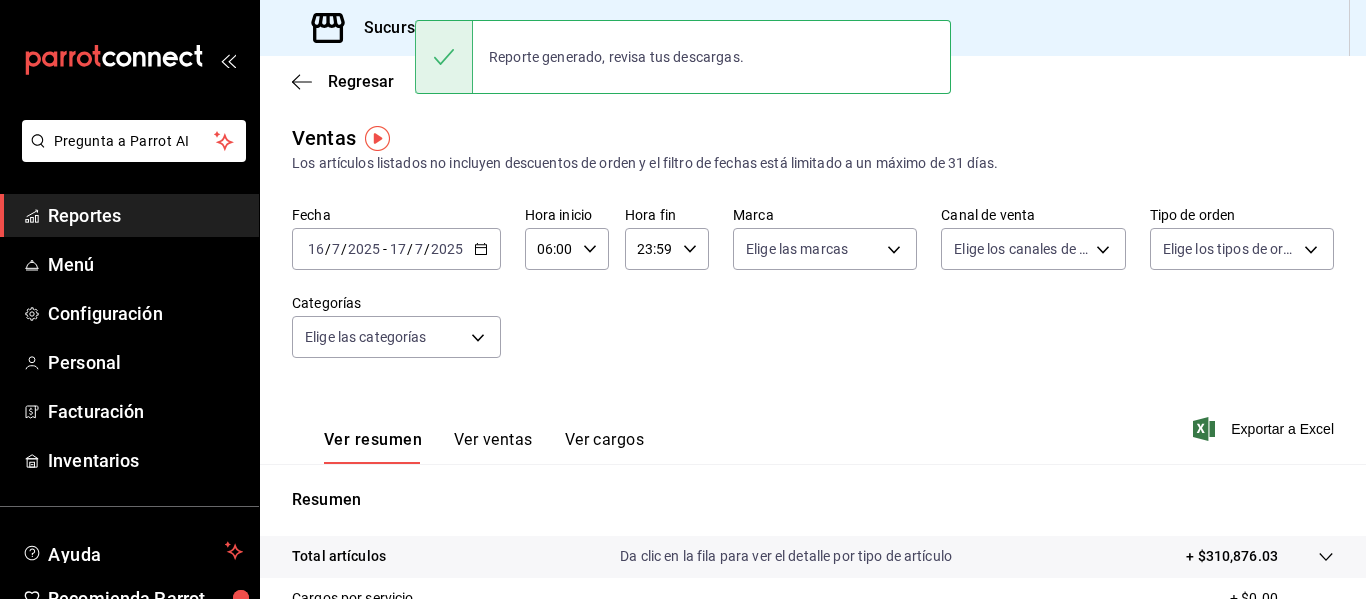scroll, scrollTop: 359, scrollLeft: 0, axis: vertical 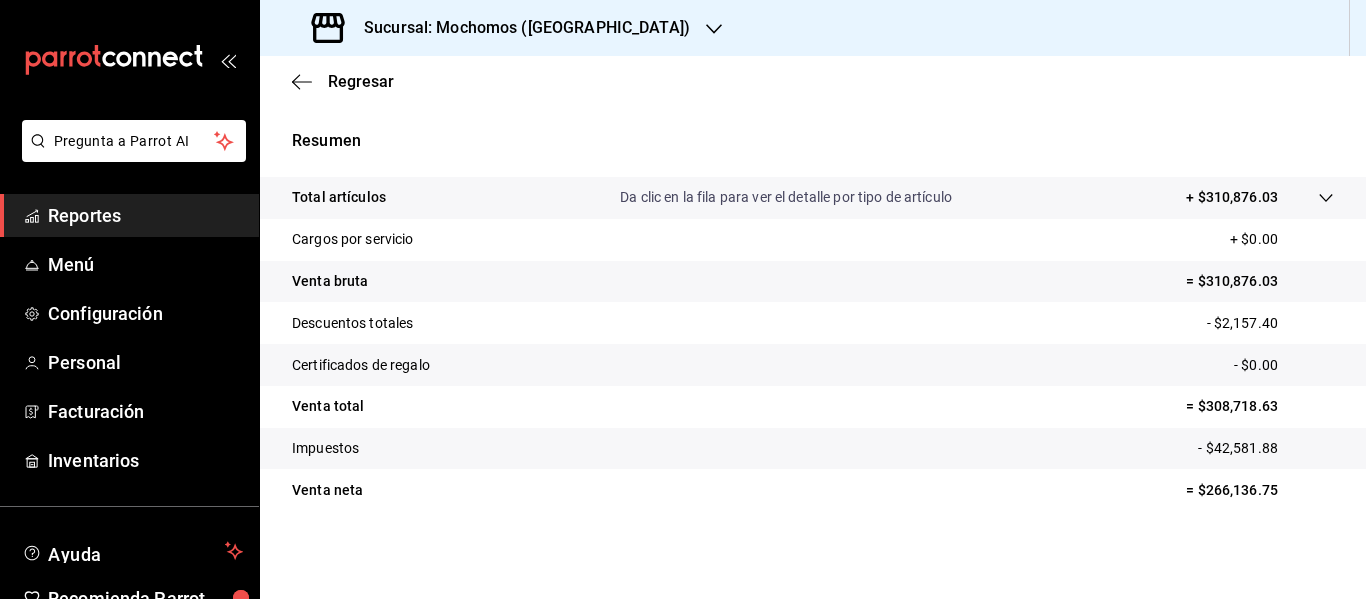 click on "Reportes" at bounding box center (145, 215) 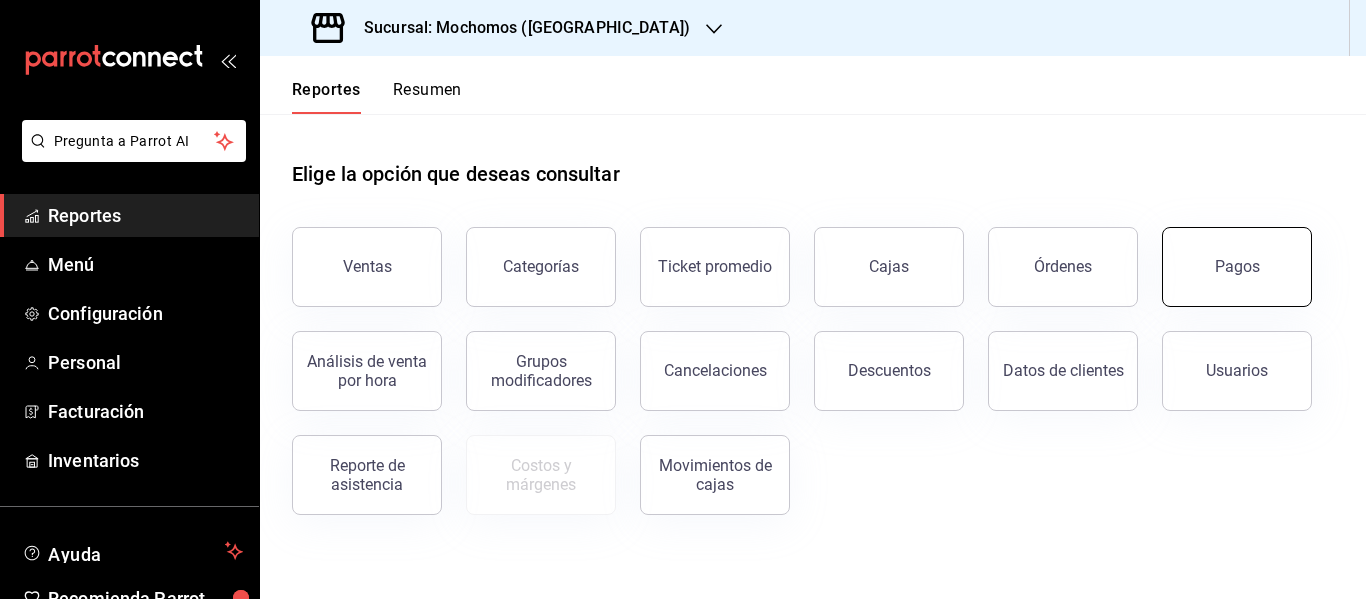 click on "Pagos" at bounding box center (1237, 267) 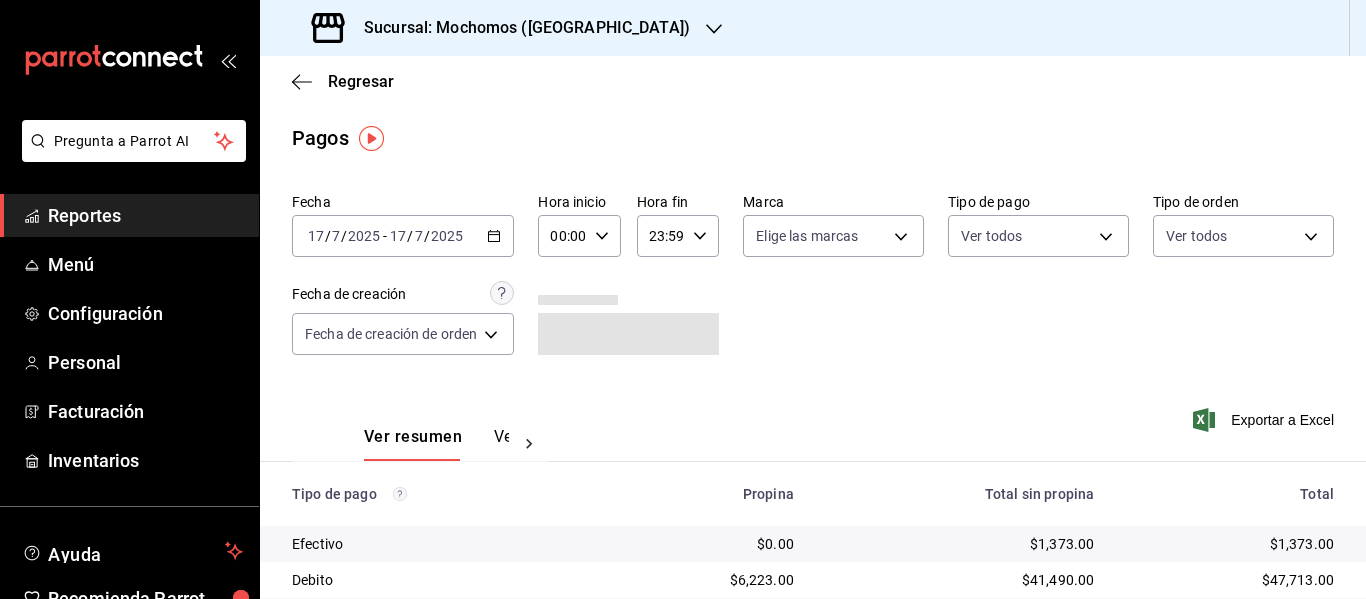 click on "[DATE] [DATE] - [DATE] [DATE]" at bounding box center (403, 236) 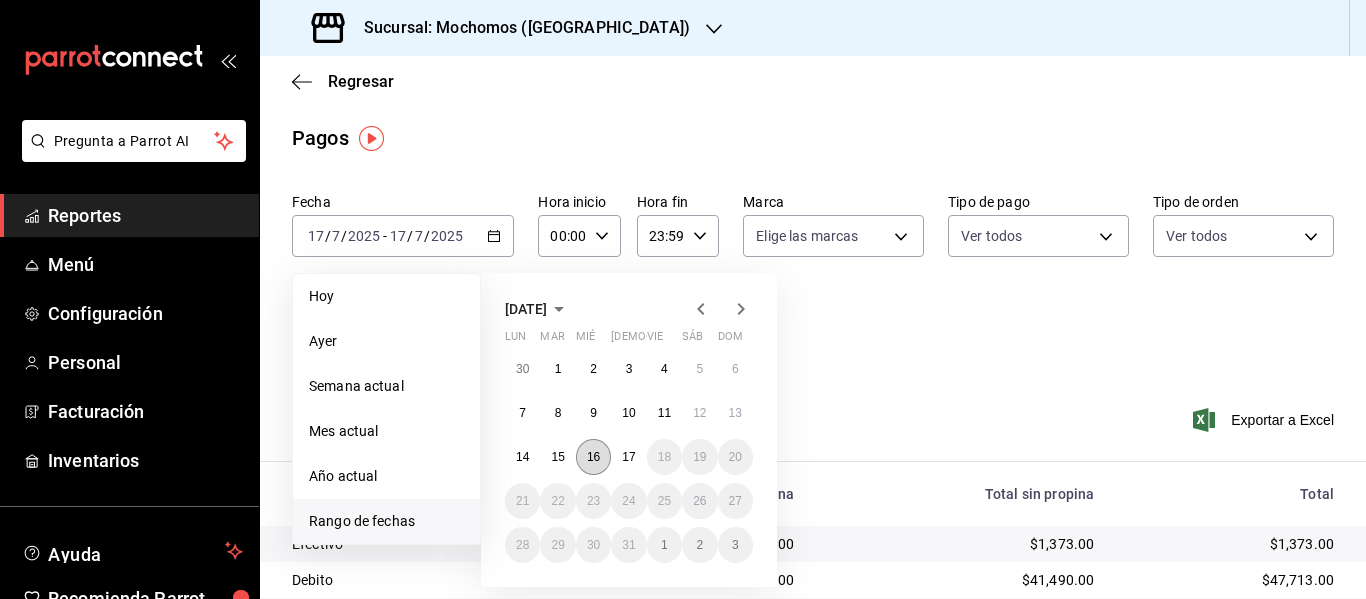 click on "16" at bounding box center (593, 457) 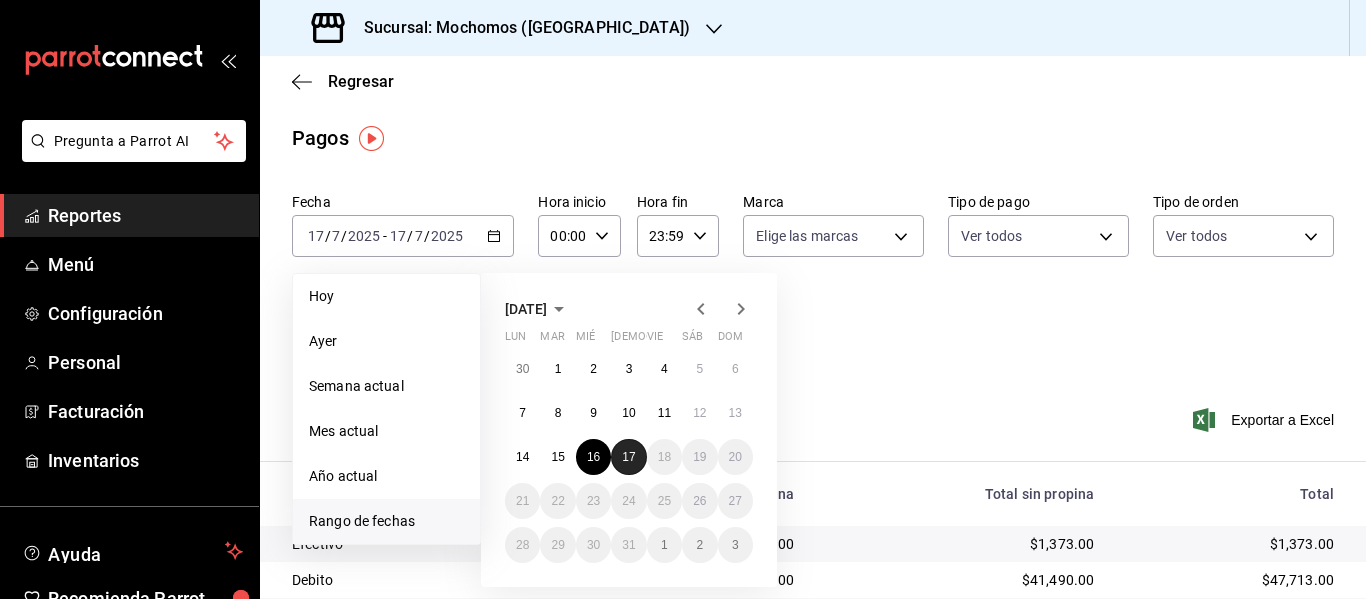 click on "17" at bounding box center [628, 457] 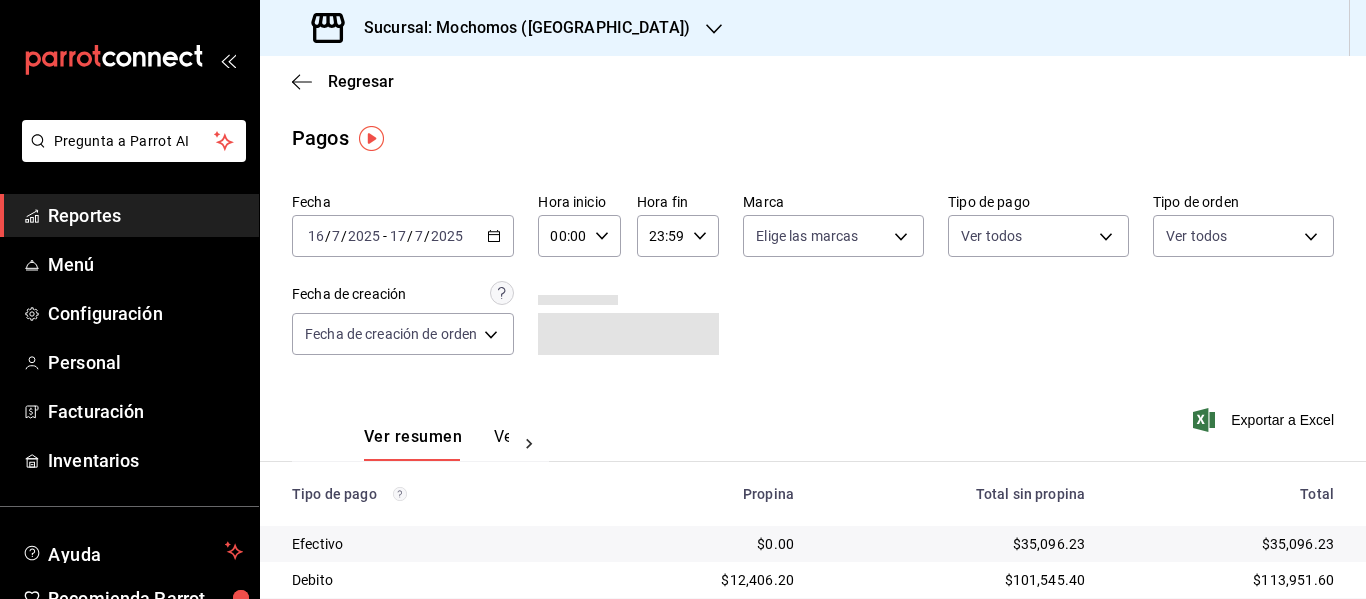 click on "00:00 Hora inicio" at bounding box center (579, 236) 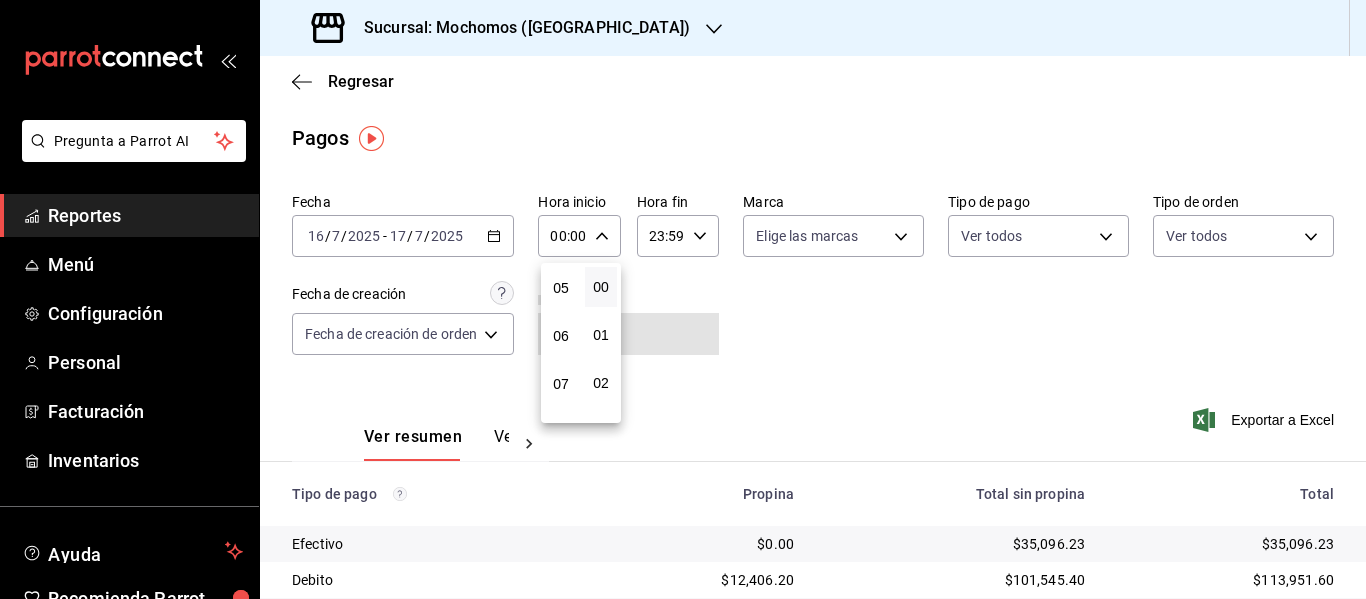 scroll, scrollTop: 240, scrollLeft: 0, axis: vertical 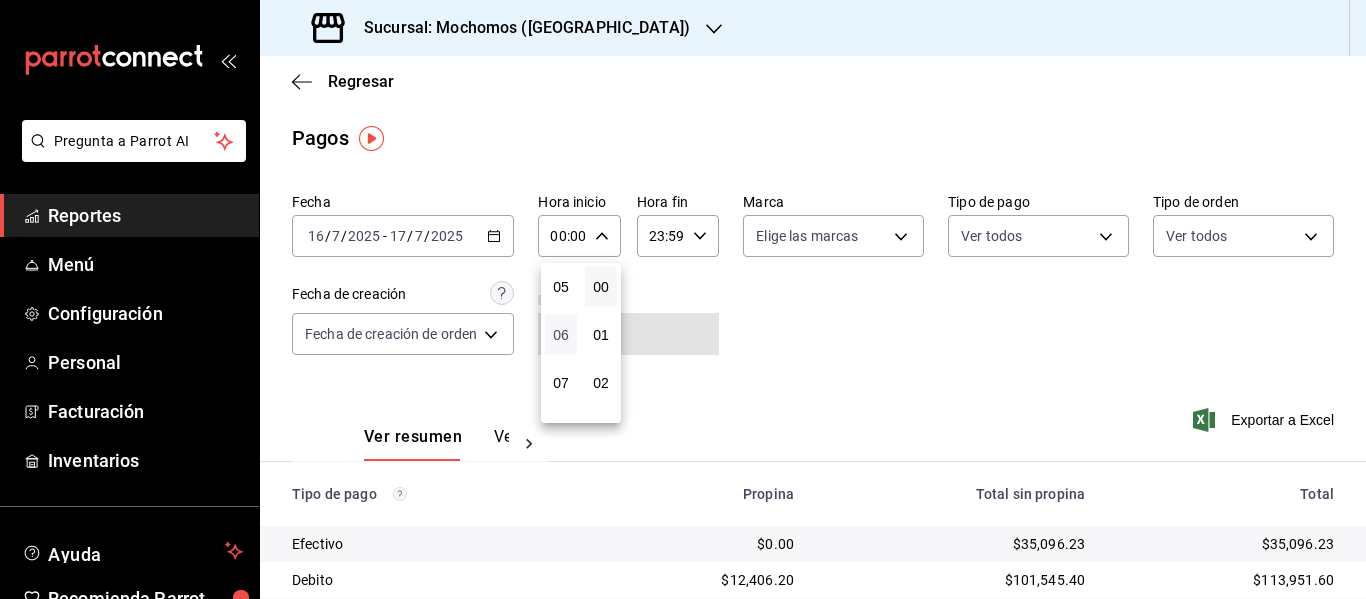 click on "06" at bounding box center [561, 335] 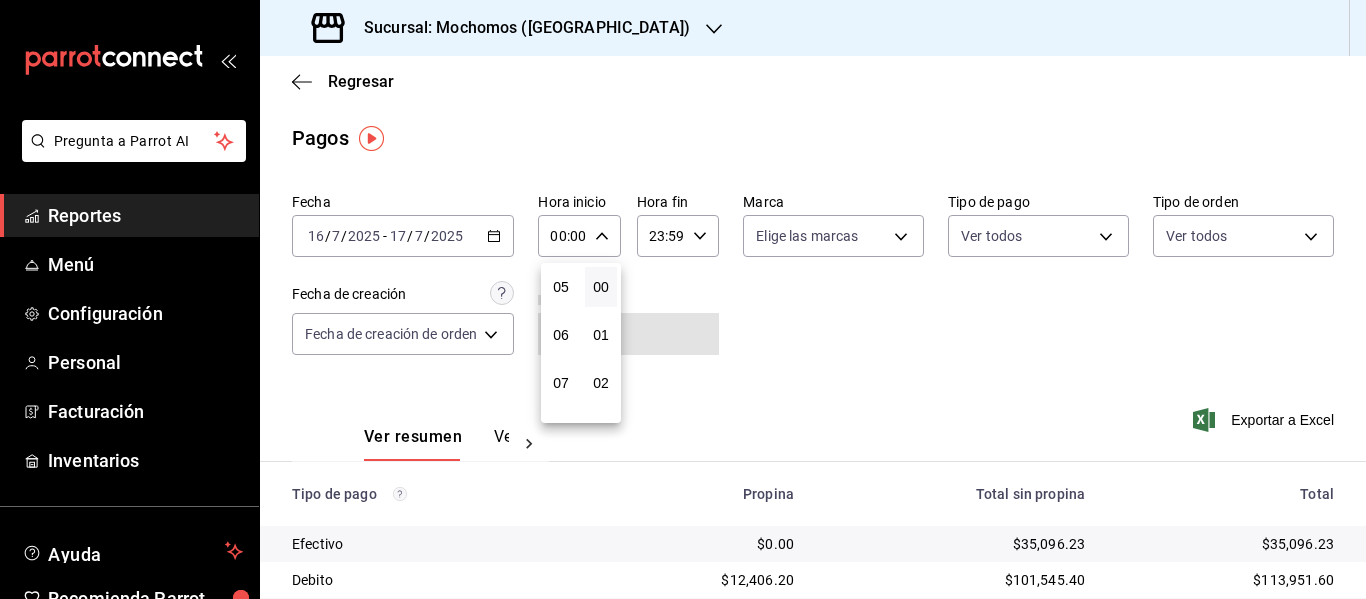 type on "06:00" 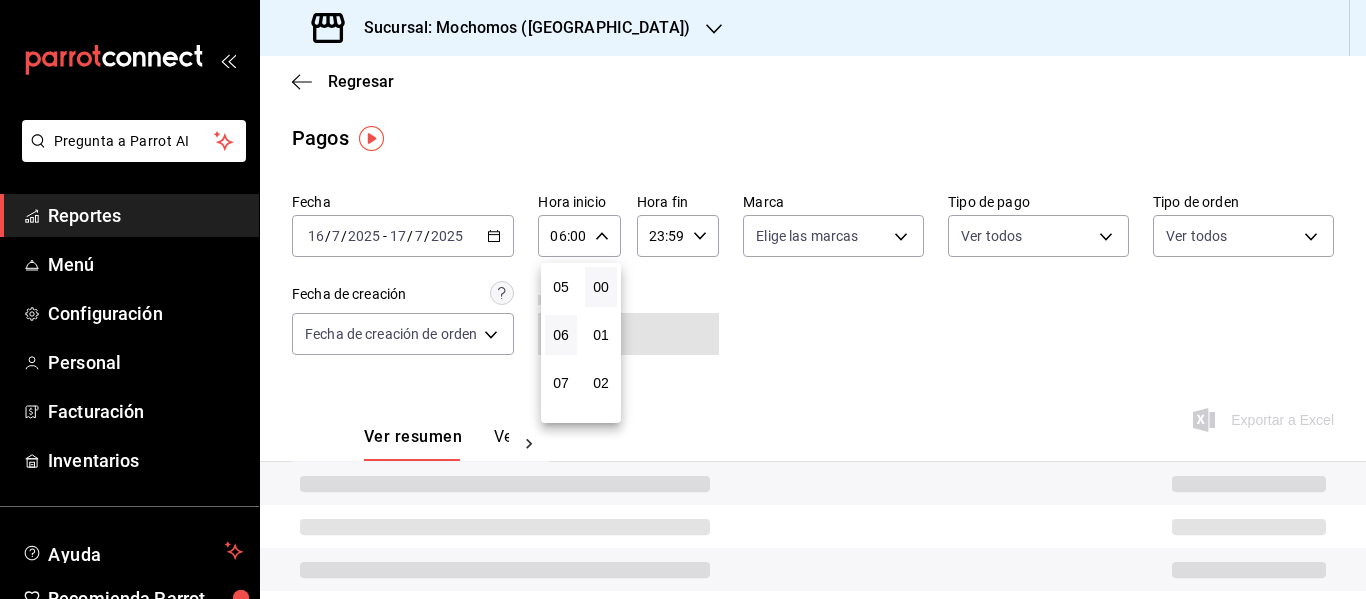 click at bounding box center [683, 299] 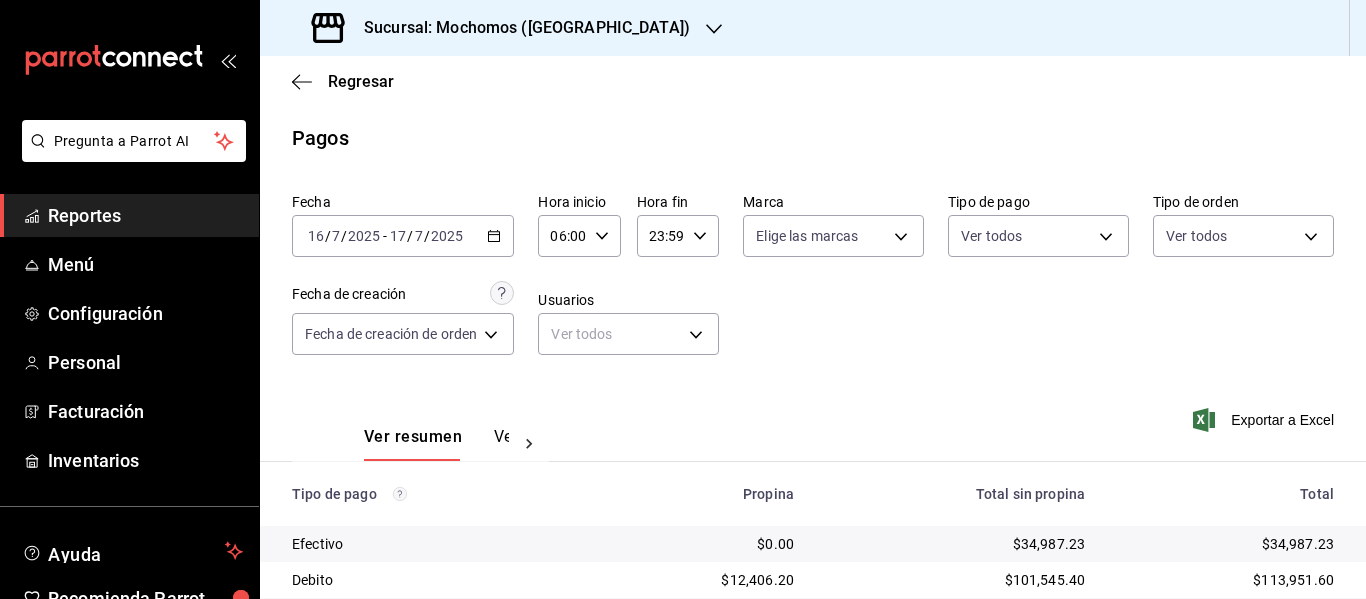 scroll, scrollTop: 248, scrollLeft: 0, axis: vertical 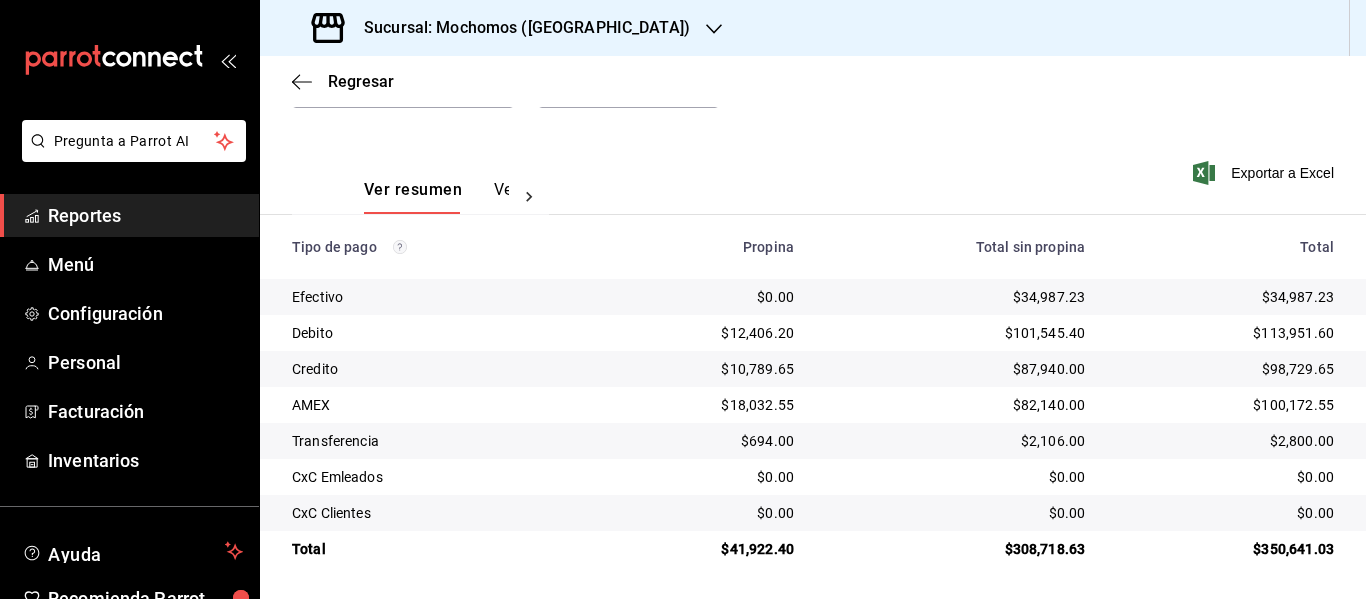 click 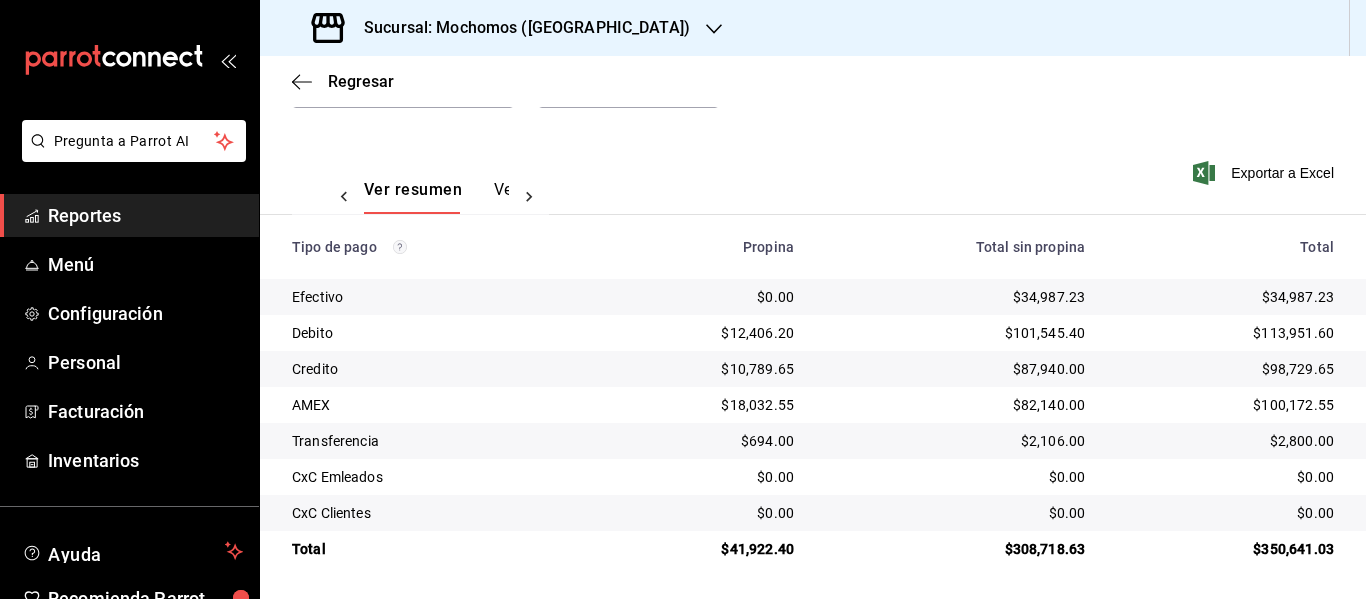 scroll, scrollTop: 0, scrollLeft: 60, axis: horizontal 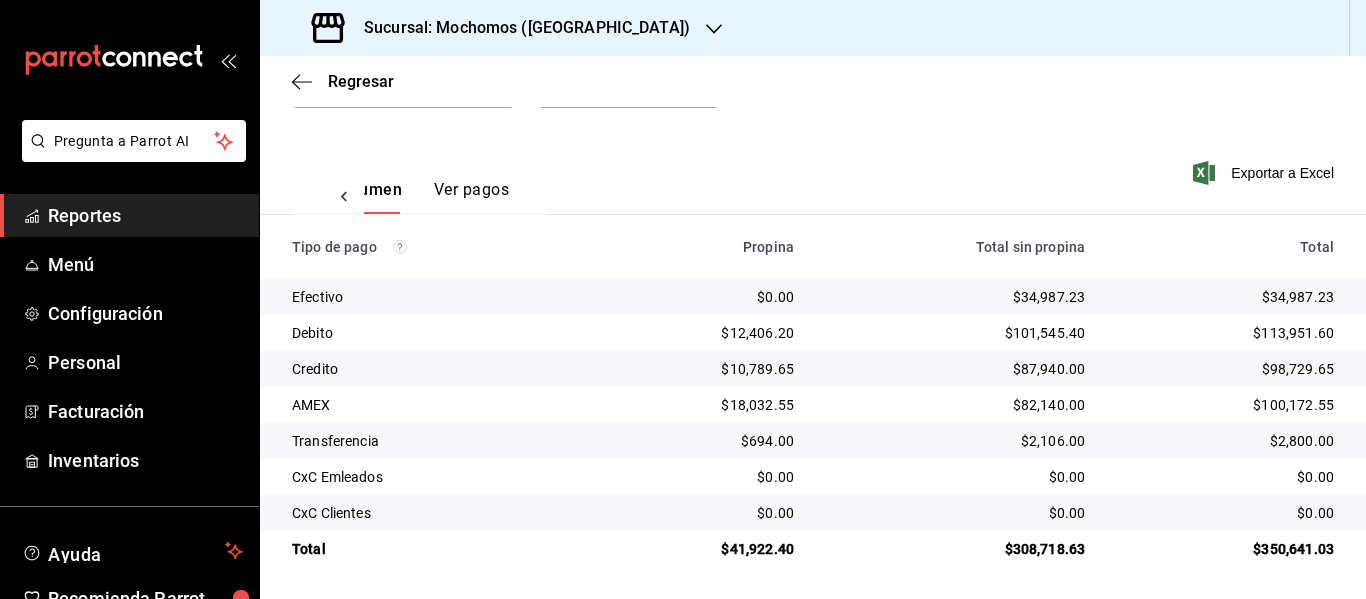 click on "Ver pagos" at bounding box center [471, 197] 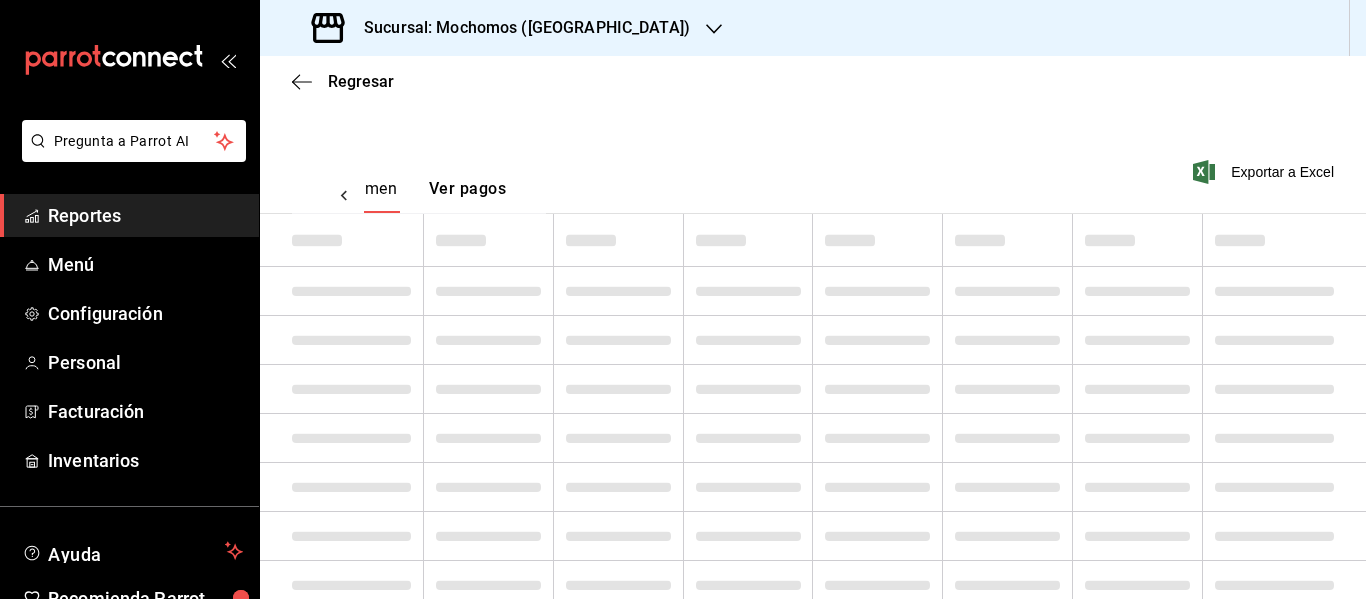 scroll, scrollTop: 0, scrollLeft: 59, axis: horizontal 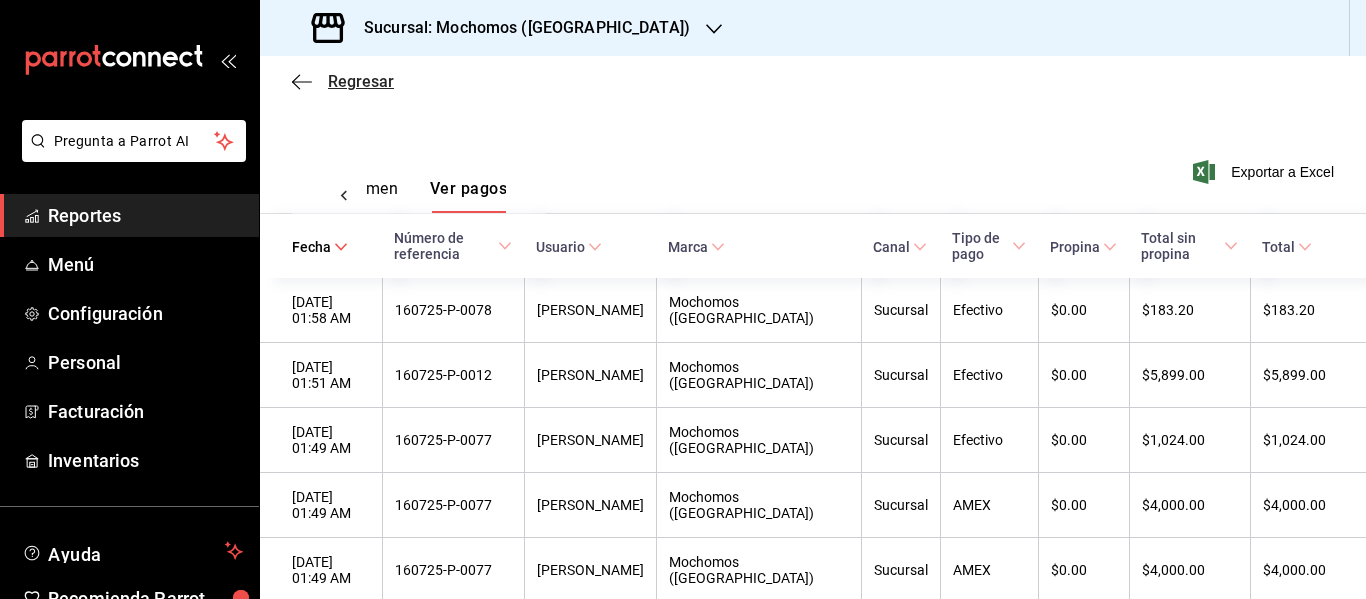 click 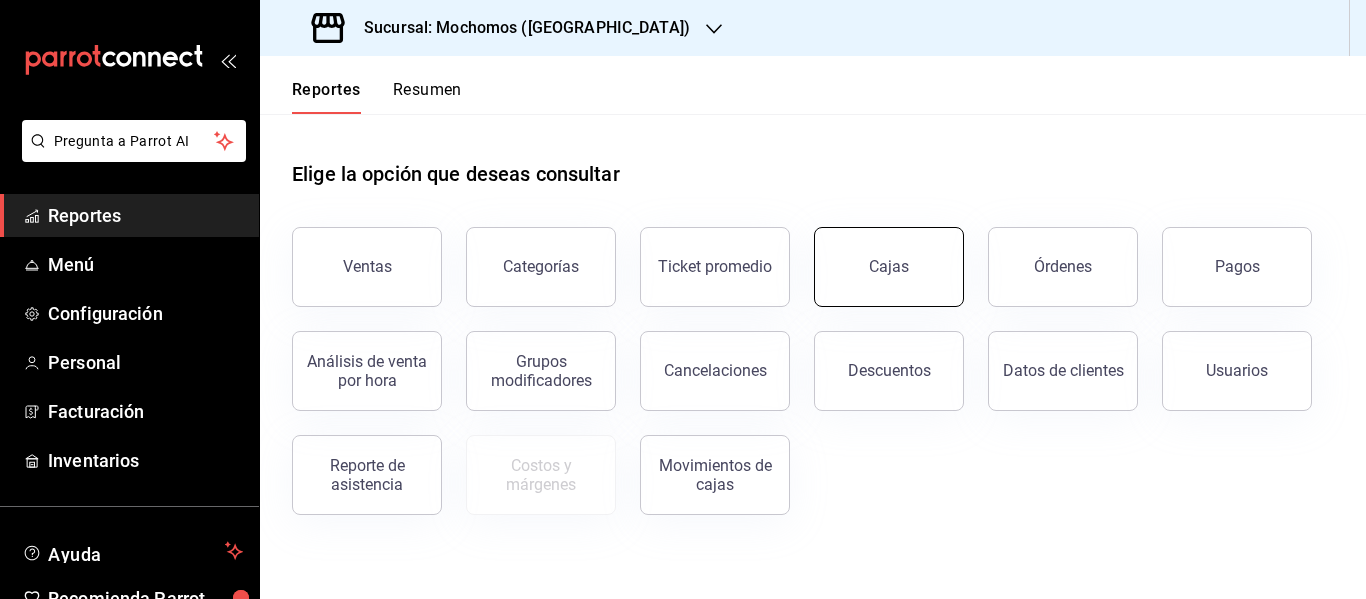 click on "Cajas" at bounding box center [889, 267] 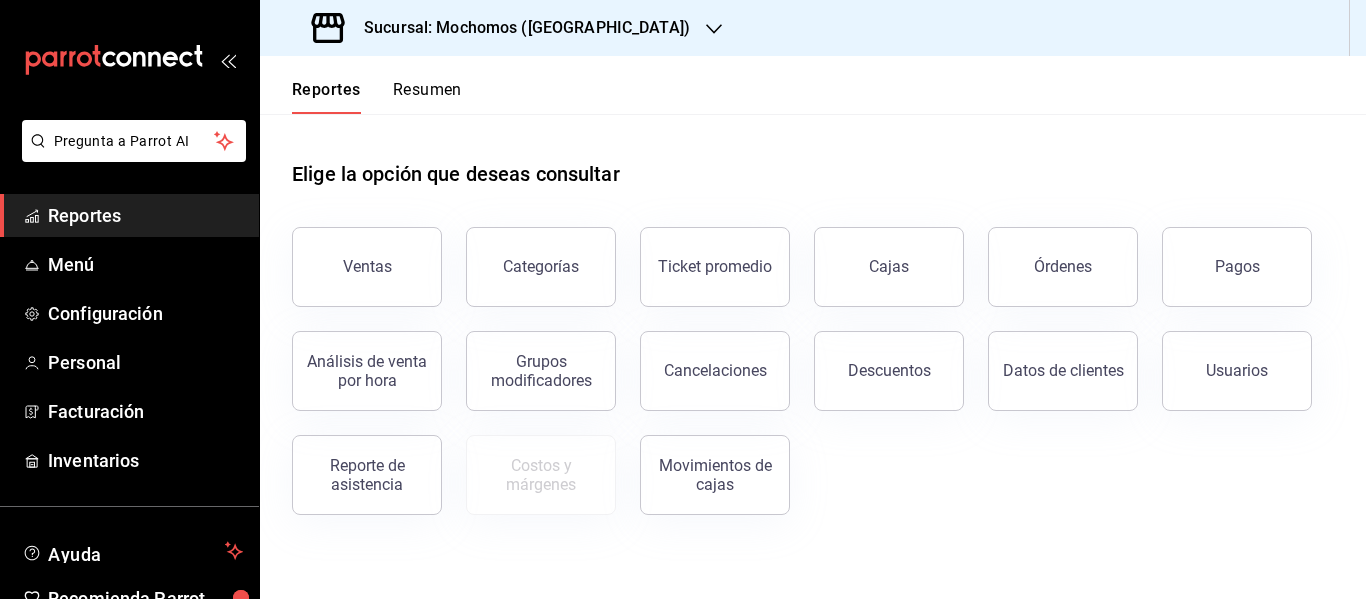 click on "Pregunta a Parrot AI Reportes   Menú   Configuración   Personal   Facturación   Inventarios   Ayuda Recomienda Parrot   [PERSON_NAME]   Sugerir nueva función   Sucursal: Mochomos ([GEOGRAPHIC_DATA]) Reportes Resumen Elige la opción que deseas consultar Ventas Categorías Ticket promedio Cajas Órdenes Pagos Análisis de venta por hora Grupos modificadores Cancelaciones Descuentos Datos de clientes Usuarios Reporte de asistencia Costos y márgenes Movimientos [PERSON_NAME] GANA 1 MES GRATIS EN TU SUSCRIPCIÓN AQUÍ ¿Recuerdas cómo empezó tu restaurante?
[DATE] puedes ayudar a un colega a tener el mismo cambio que tú viviste.
Recomienda Parrot directamente desde tu Portal Administrador.
Es fácil y rápido.
🎁 Por cada restaurante que se una, ganas 1 mes gratis. Ver video tutorial Ir a video Pregunta a Parrot AI Reportes   Menú   Configuración   Personal   Facturación   Inventarios   Ayuda Recomienda Parrot   [PERSON_NAME]   Sugerir nueva función   Visitar centro de ayuda [PHONE_NUMBER] [PHONE_NUMBER]" at bounding box center (683, 299) 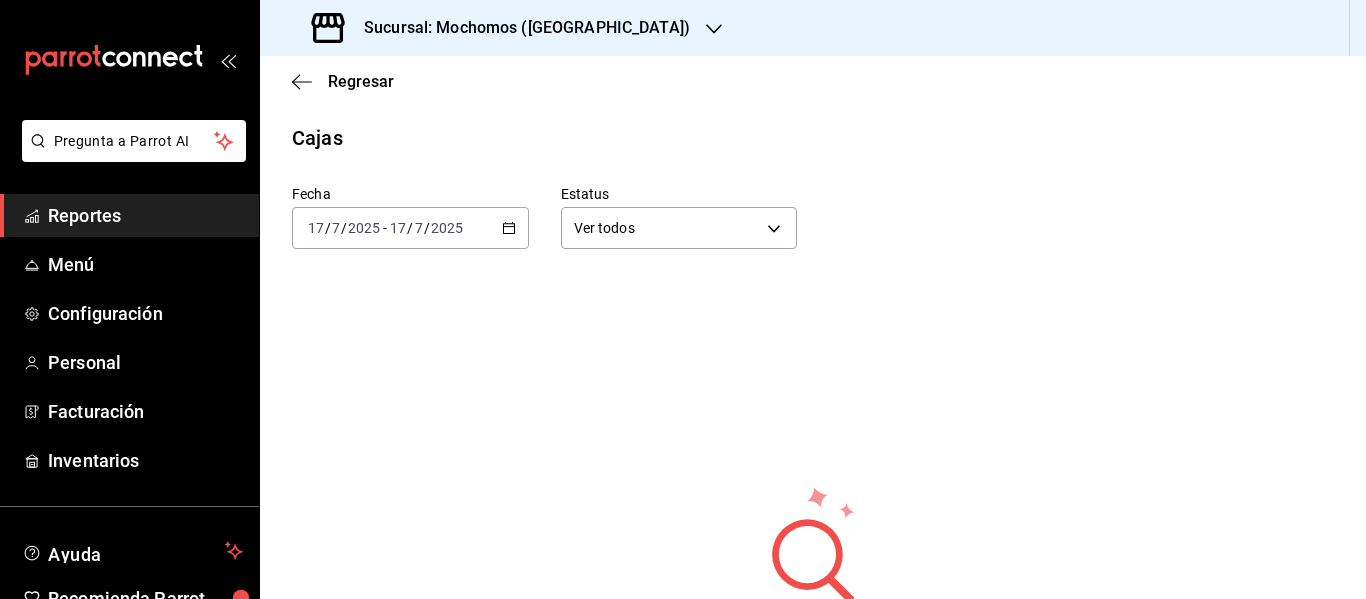 click on "2025" at bounding box center (447, 228) 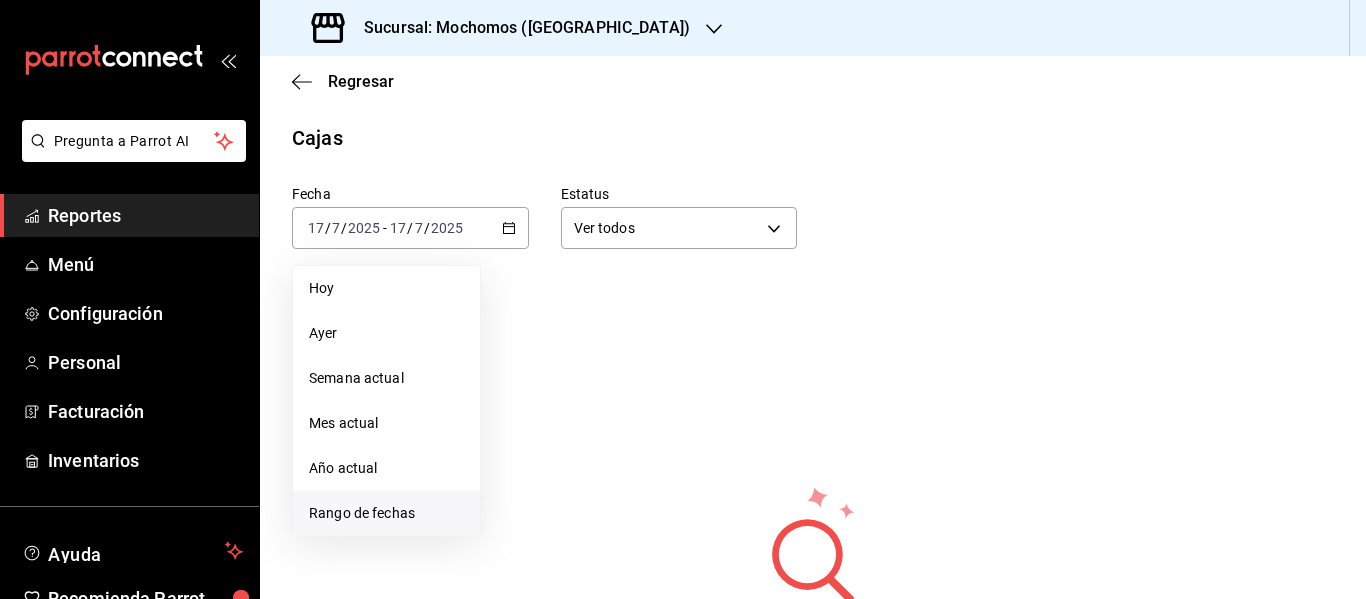 click on "Rango de fechas" at bounding box center (386, 513) 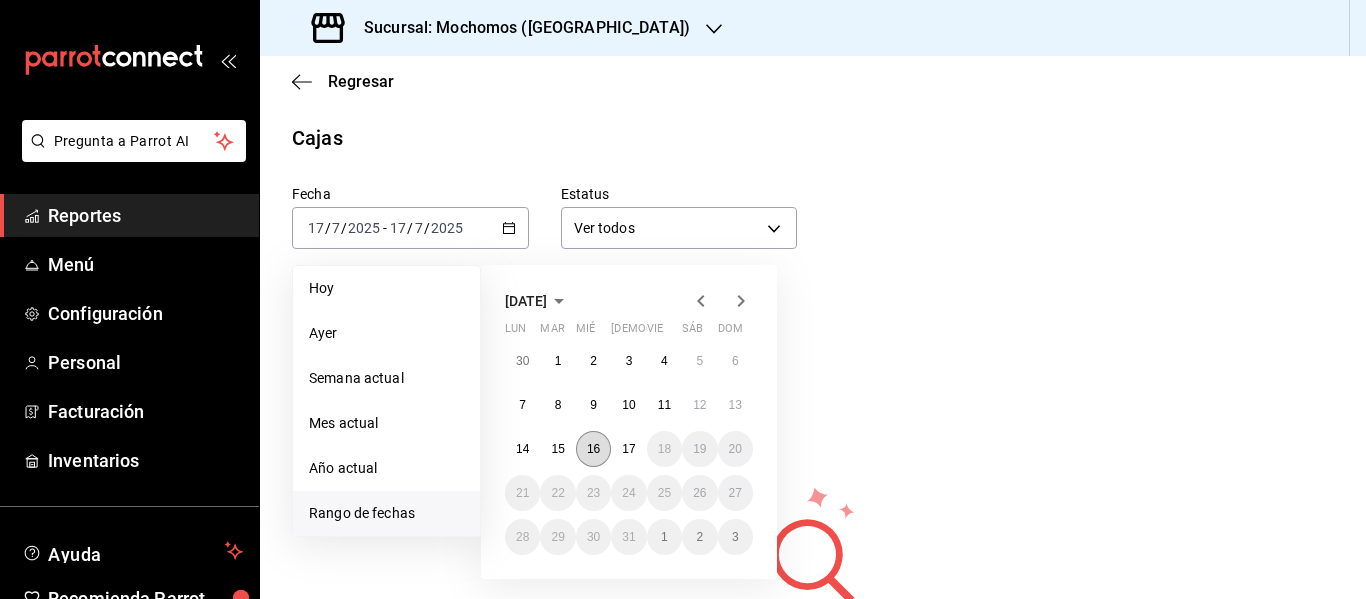 click on "16" at bounding box center (593, 449) 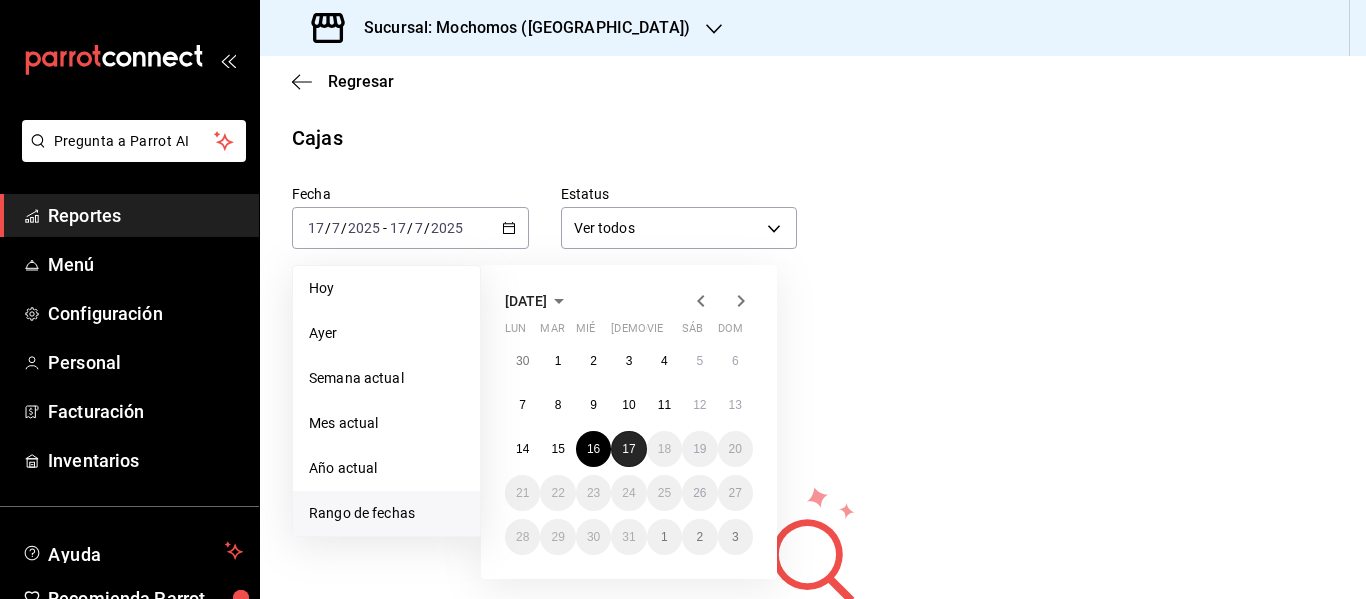 click on "17" at bounding box center [628, 449] 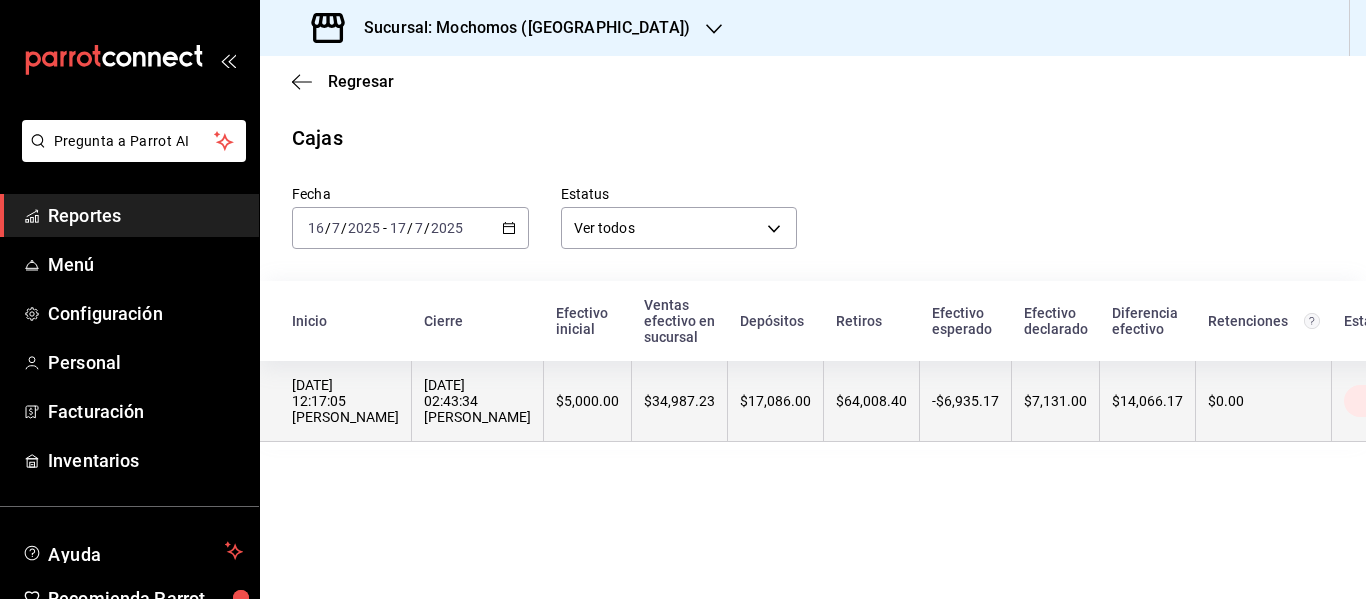 click on "$64,008.40" at bounding box center [872, 401] 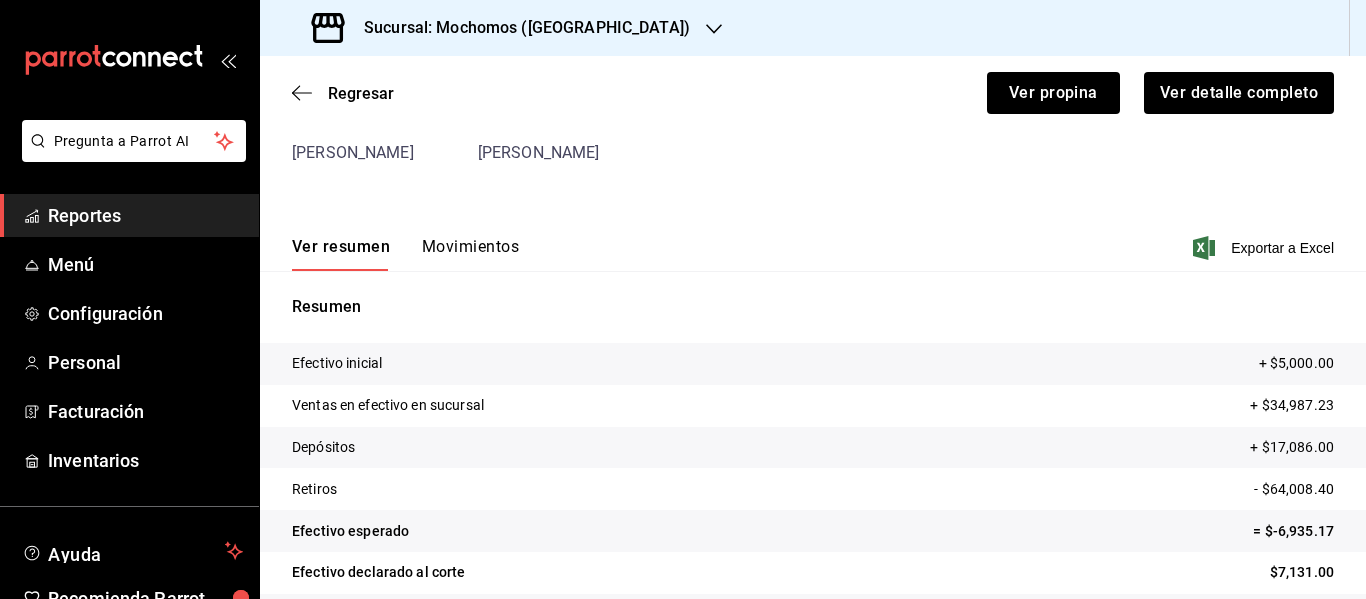 scroll, scrollTop: 217, scrollLeft: 0, axis: vertical 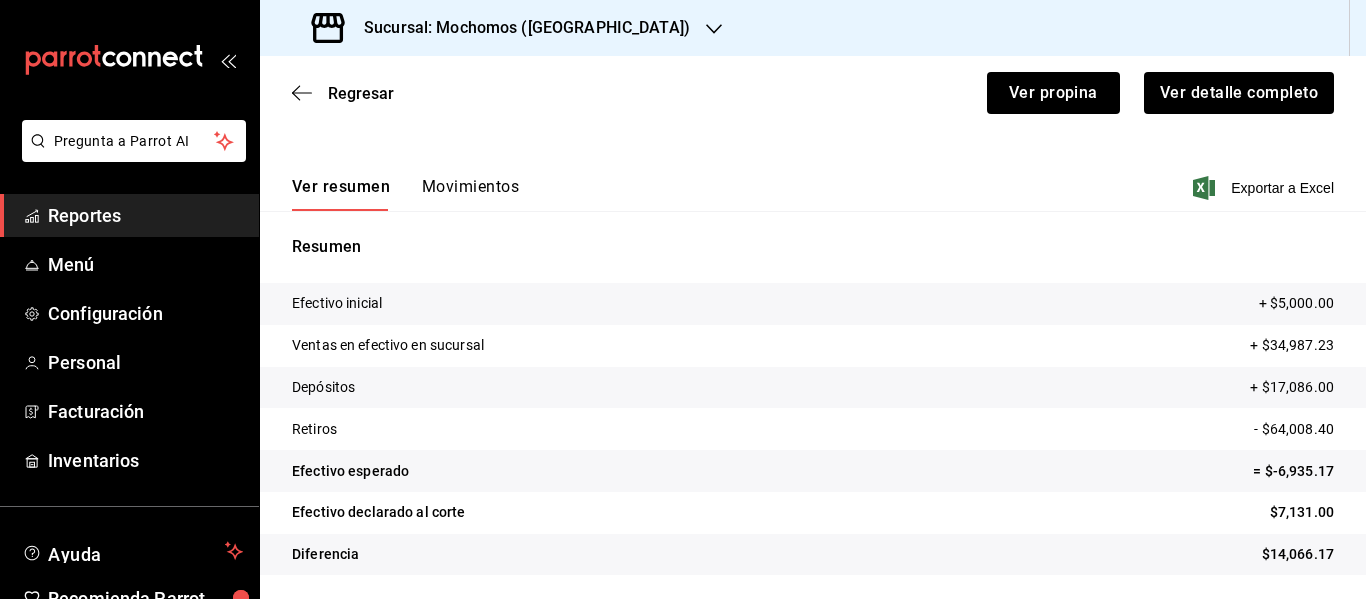 click on "Movimientos" at bounding box center [470, 194] 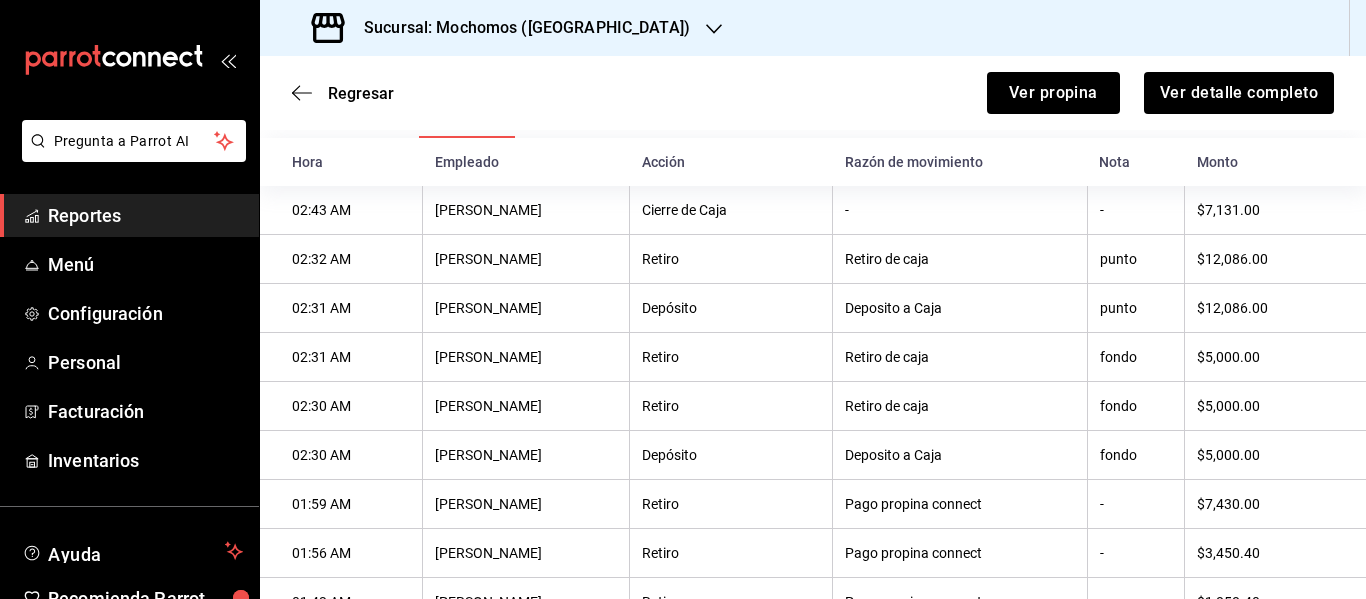 scroll, scrollTop: 291, scrollLeft: 0, axis: vertical 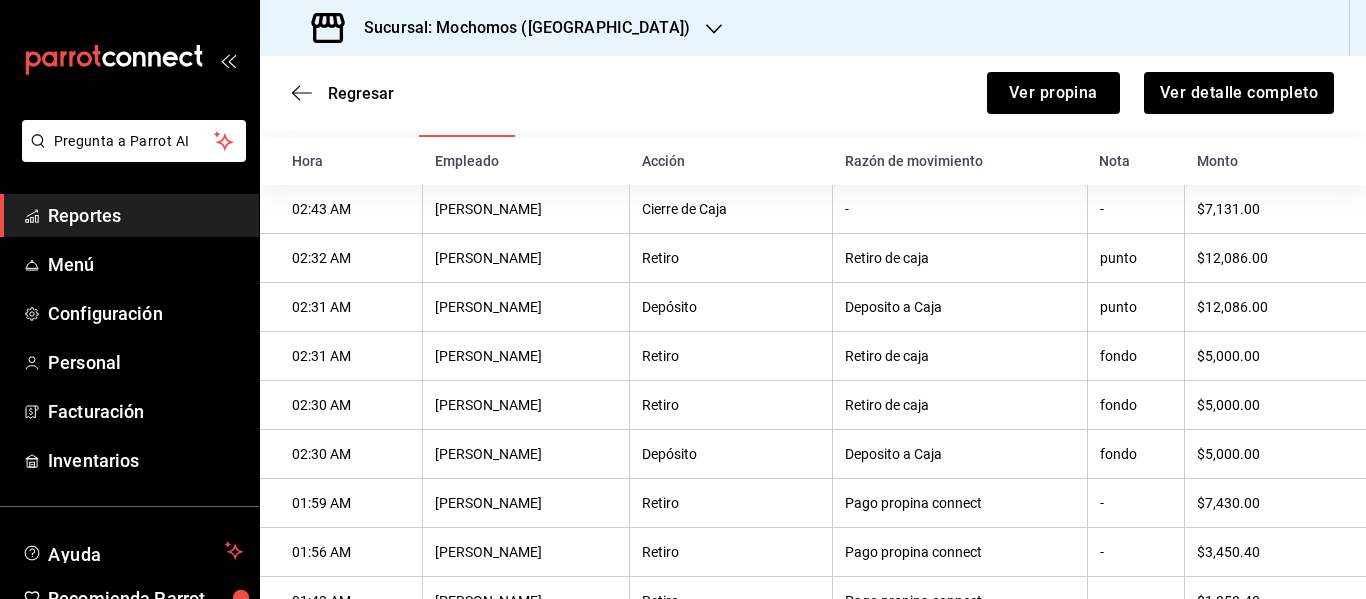 type 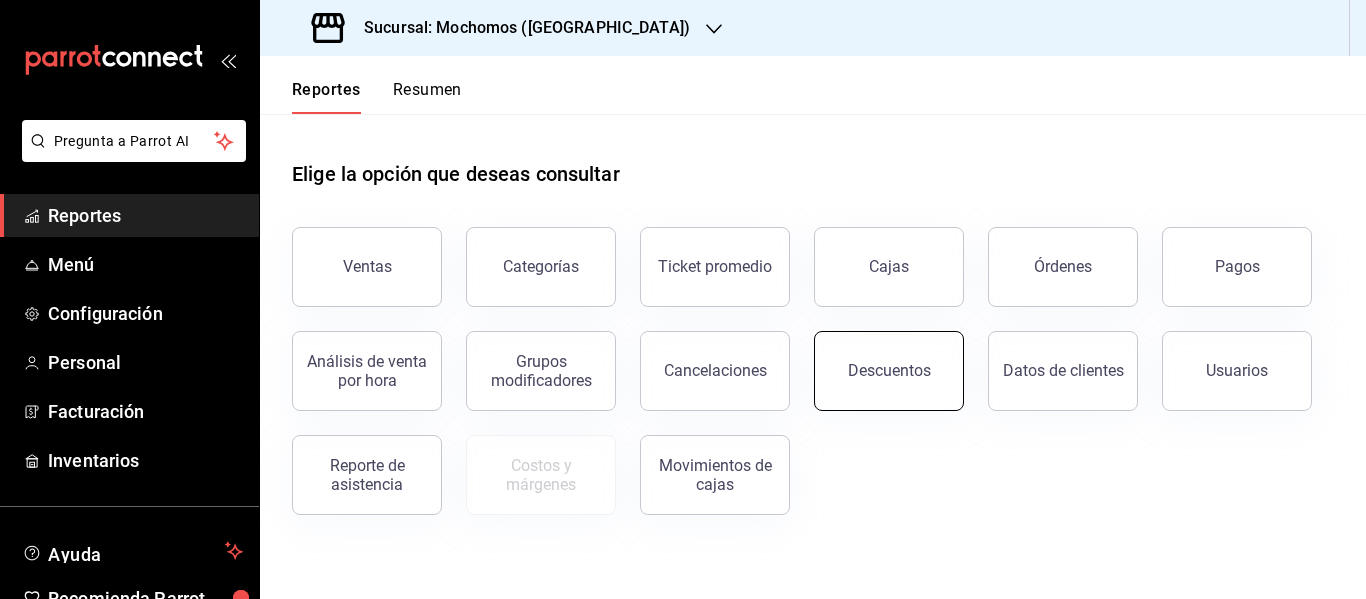 click on "Descuentos" at bounding box center (889, 371) 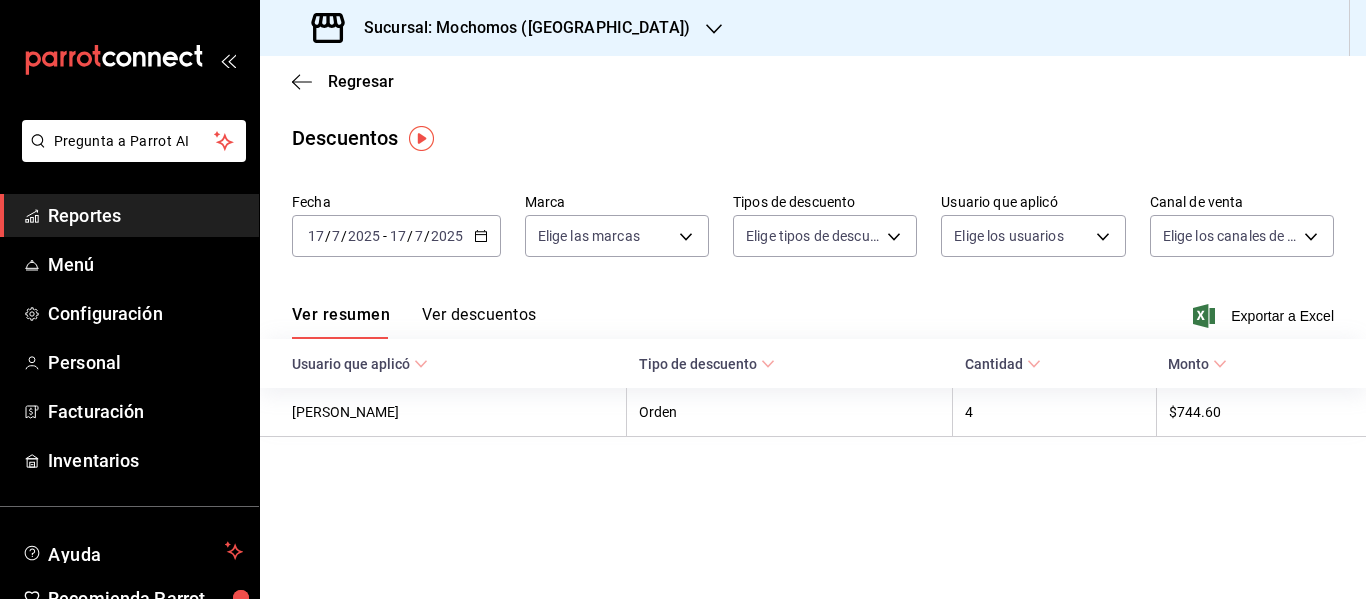 click on "[DATE] [DATE] - [DATE] [DATE]" at bounding box center (396, 236) 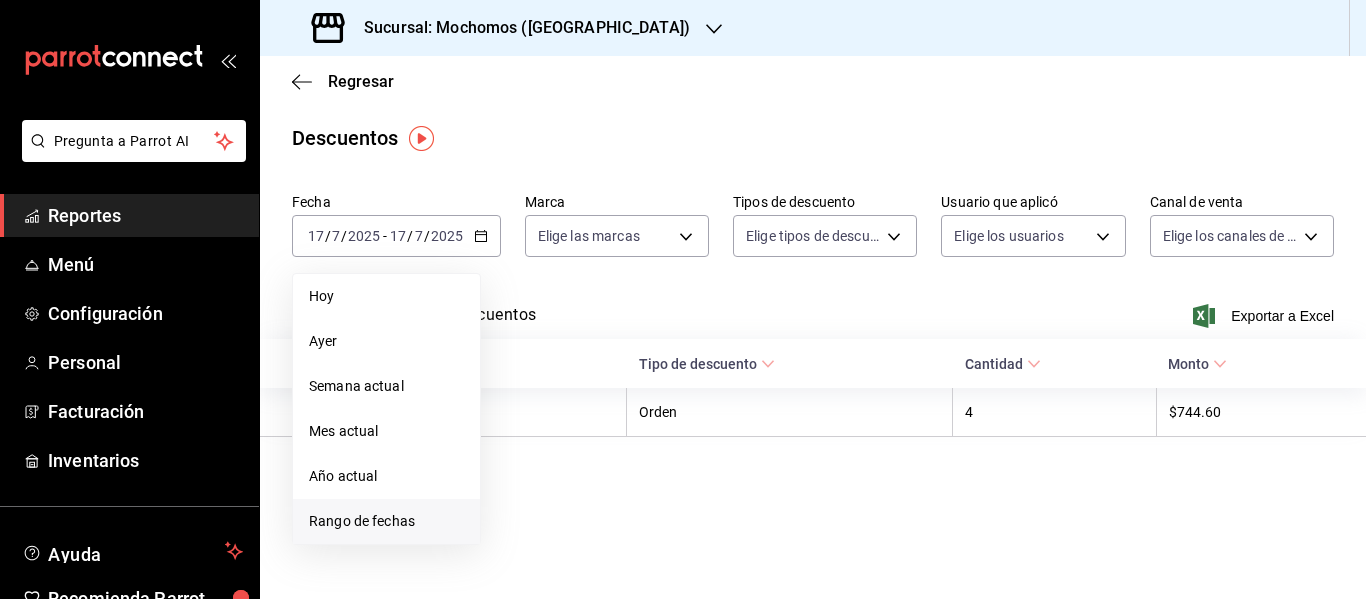 click on "Rango de fechas" at bounding box center [386, 521] 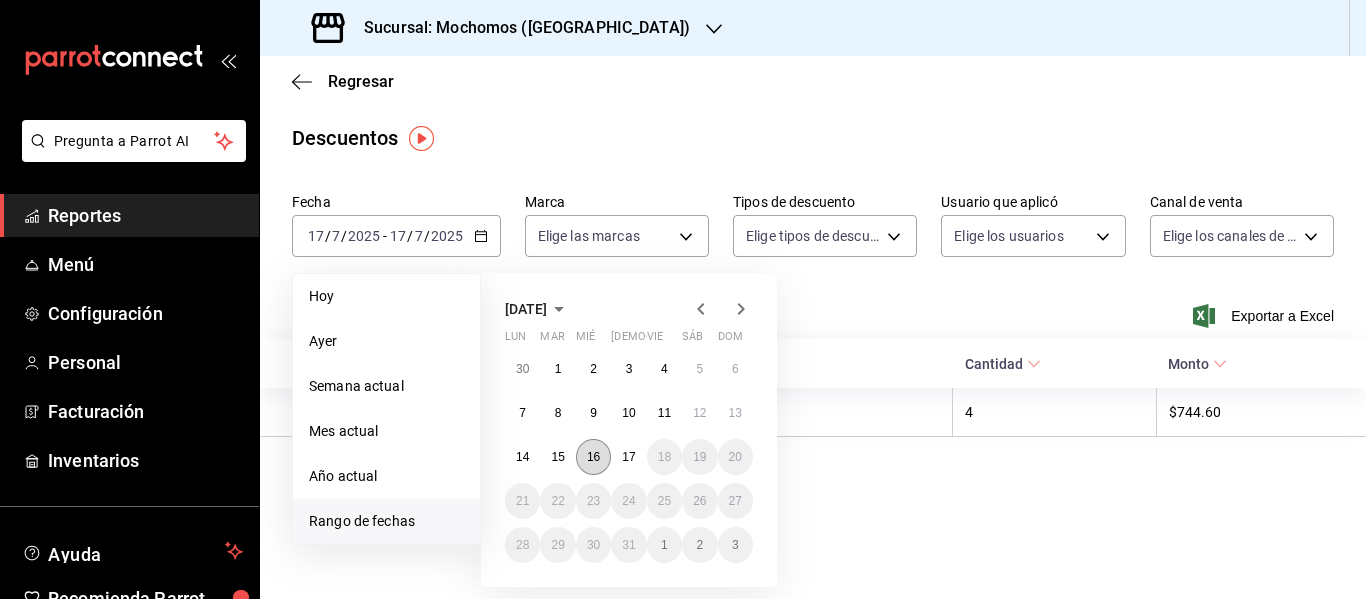 click on "16" at bounding box center (593, 457) 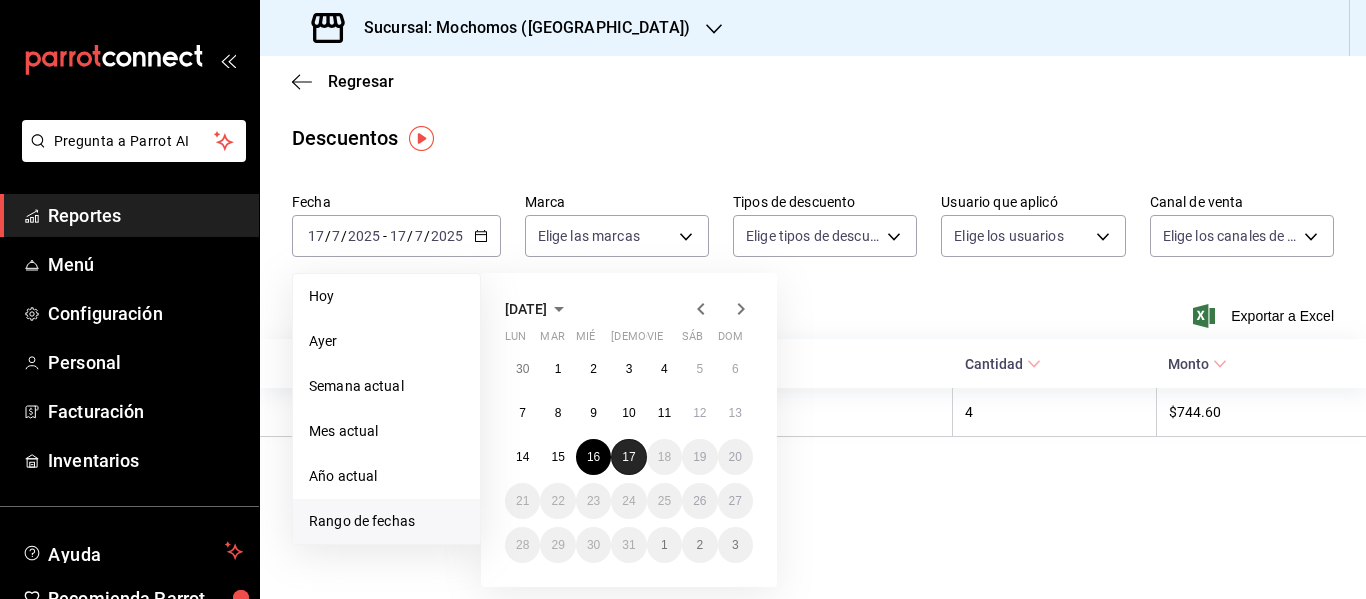 click on "17" at bounding box center [628, 457] 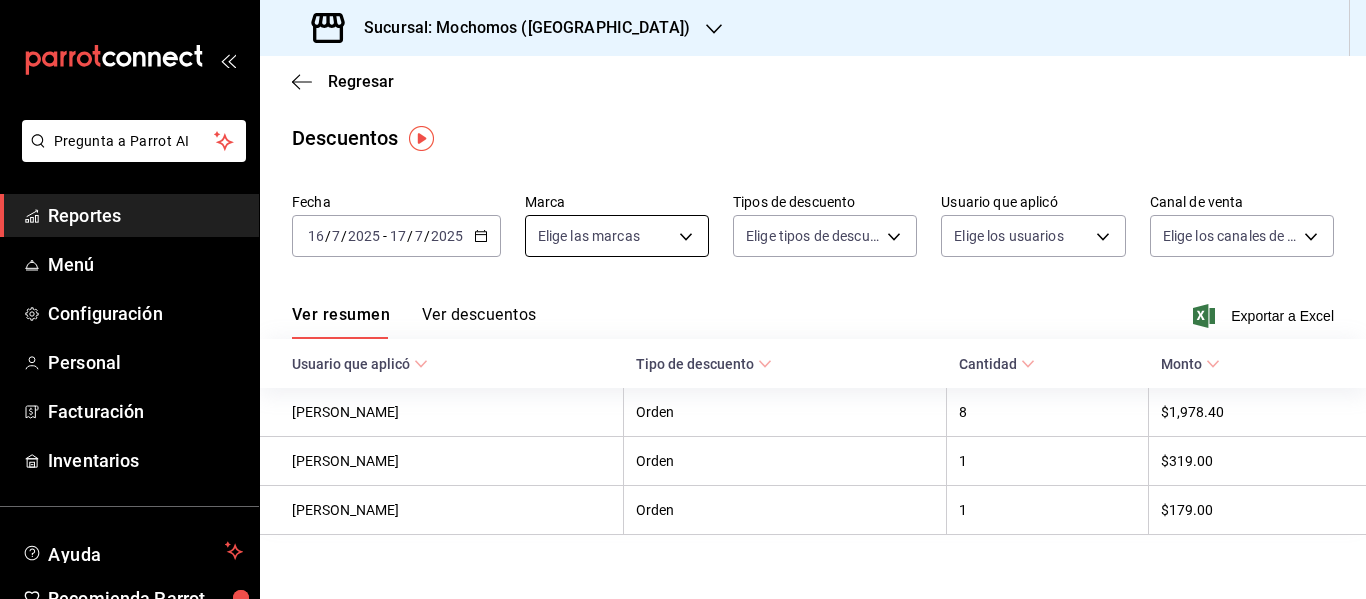 scroll, scrollTop: 20, scrollLeft: 0, axis: vertical 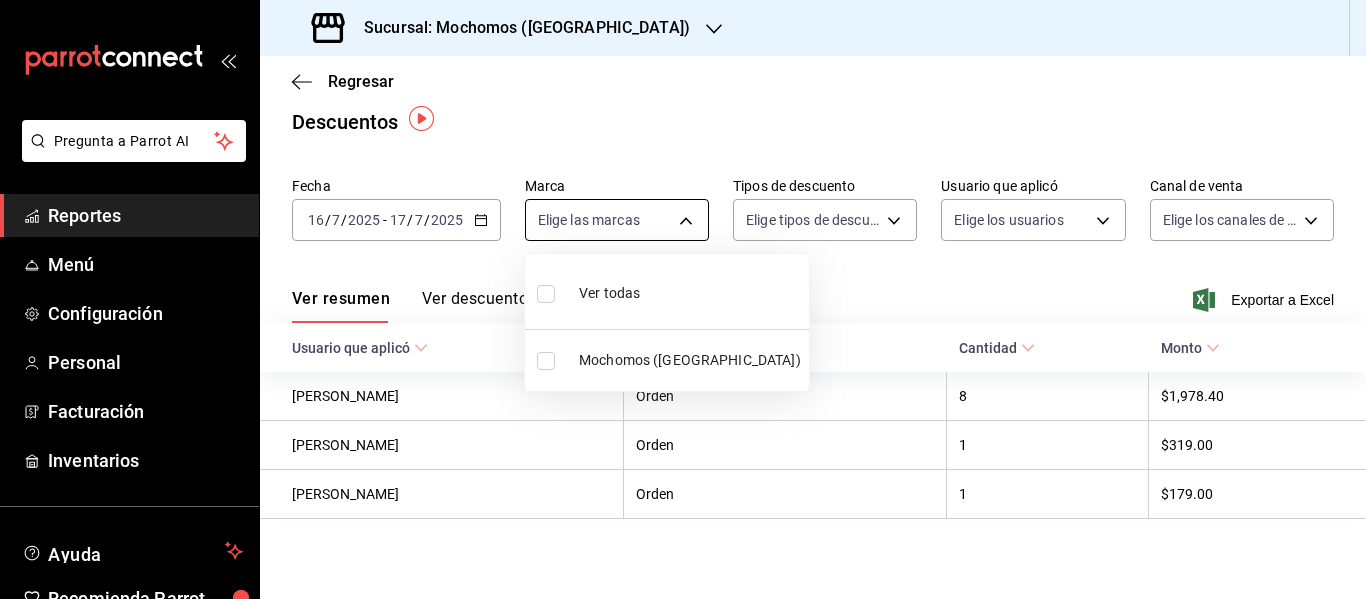 click on "Pregunta a Parrot AI Reportes   Menú   Configuración   Personal   Facturación   Inventarios   Ayuda Recomienda Parrot   [PERSON_NAME]   Sugerir nueva función   Sucursal: Mochomos ([GEOGRAPHIC_DATA]) Regresar Descuentos Fecha [DATE] [DATE] - [DATE] [DATE] Marca Elige las marcas Tipos de descuento Elige tipos de descuento Usuario que aplicó Elige los usuarios Canal de venta Elige los canales de venta Ver resumen Ver descuentos Exportar a Excel Usuario que aplicó Tipo de descuento Cantidad Monto [PERSON_NAME] Orden 8 $1,978.40 [PERSON_NAME] Orden 1 $319.00 [PERSON_NAME] Orden 1 $179.00 GANA 1 MES GRATIS EN TU SUSCRIPCIÓN AQUÍ ¿Recuerdas cómo empezó tu restaurante?
[DATE] puedes ayudar a un colega a tener el mismo cambio que tú viviste.
Recomienda Parrot directamente desde tu Portal Administrador.
Es fácil y rápido.
🎁 Por cada restaurante que se una, ganas 1 mes gratis. Ver video tutorial Ir a video Pregunta a Parrot AI Reportes   Menú   Configuración   Personal   Facturación" at bounding box center (683, 299) 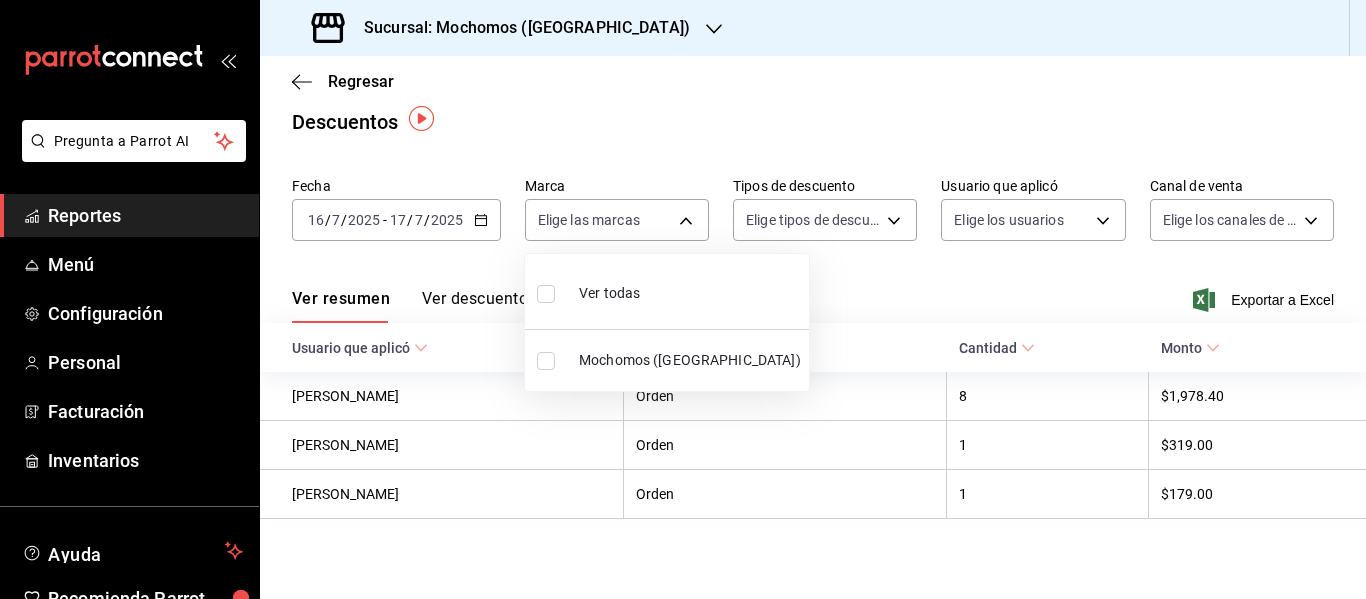click on "Mochomos ([GEOGRAPHIC_DATA])" at bounding box center (667, 360) 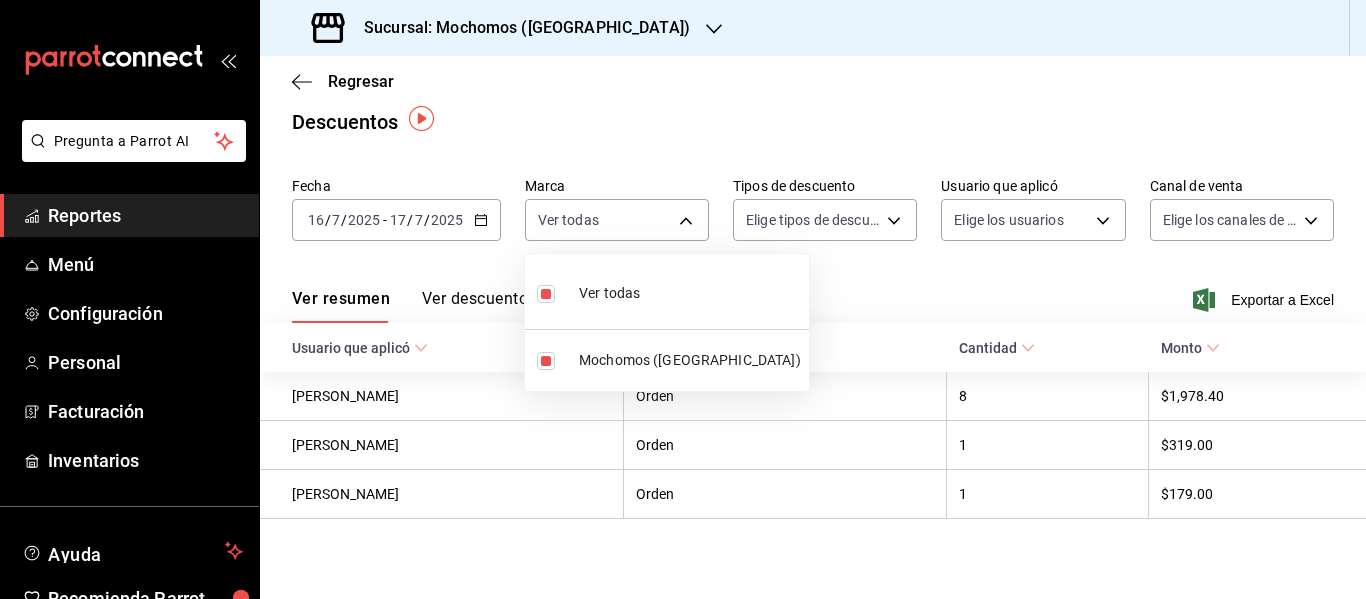 click at bounding box center [683, 299] 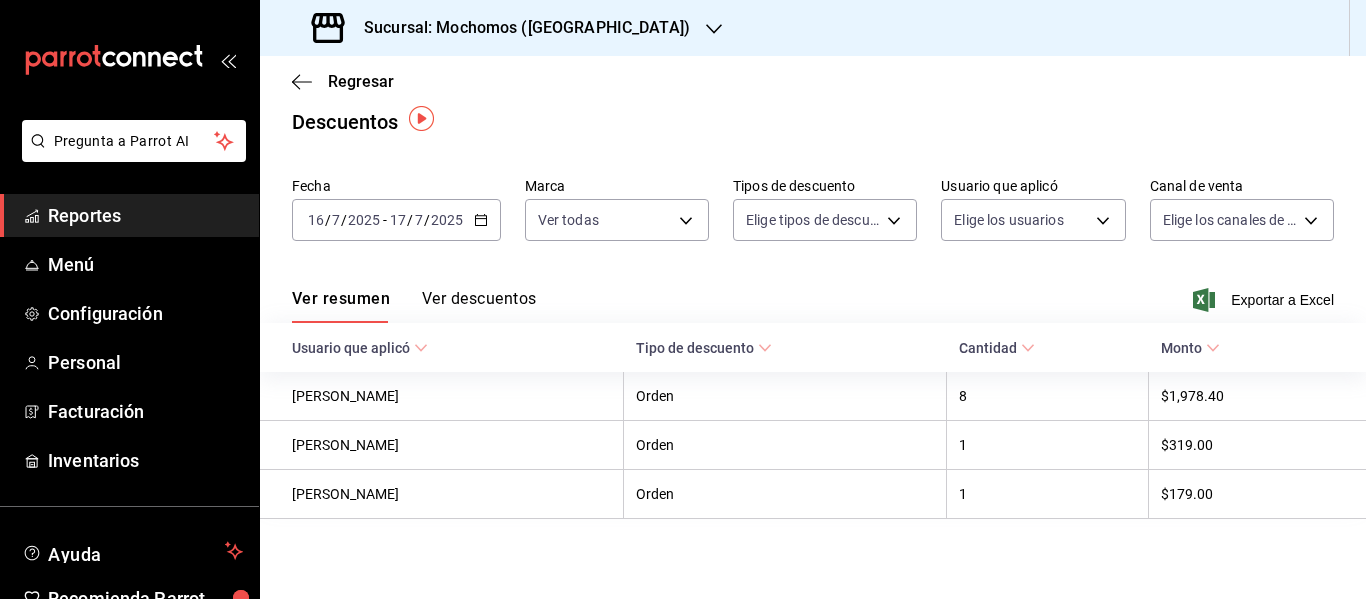 click on "Exportar a Excel" at bounding box center [1265, 300] 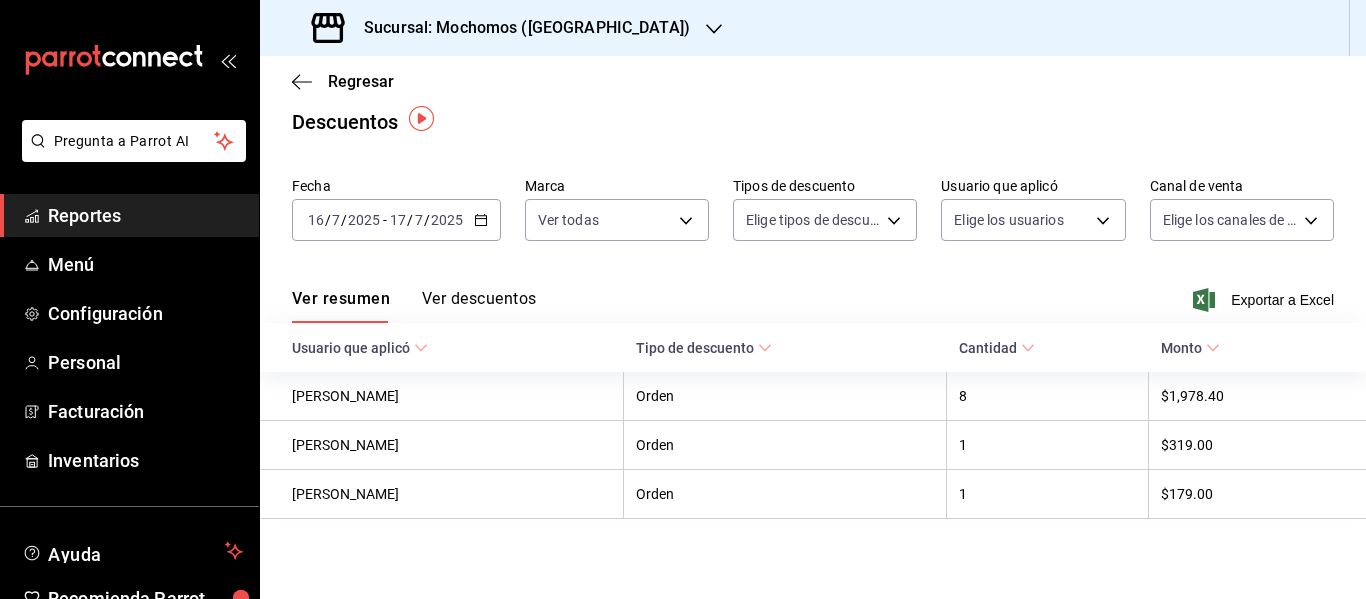 click on "Reportes" at bounding box center (129, 215) 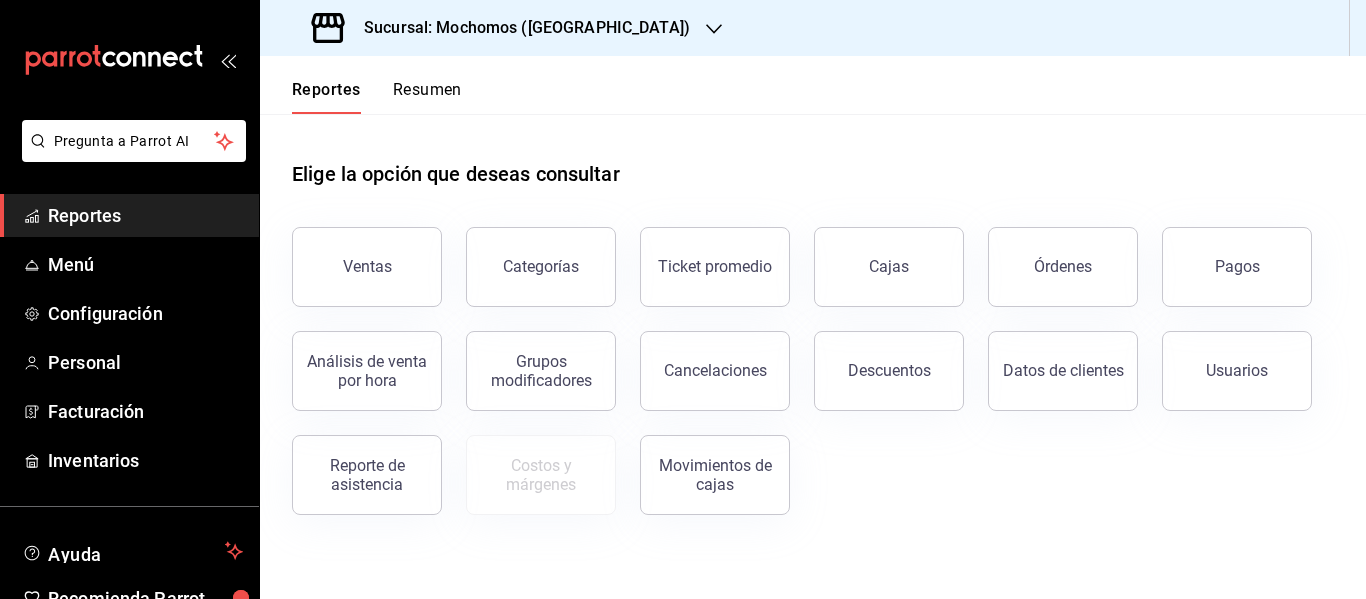 click on "Resumen" at bounding box center [427, 97] 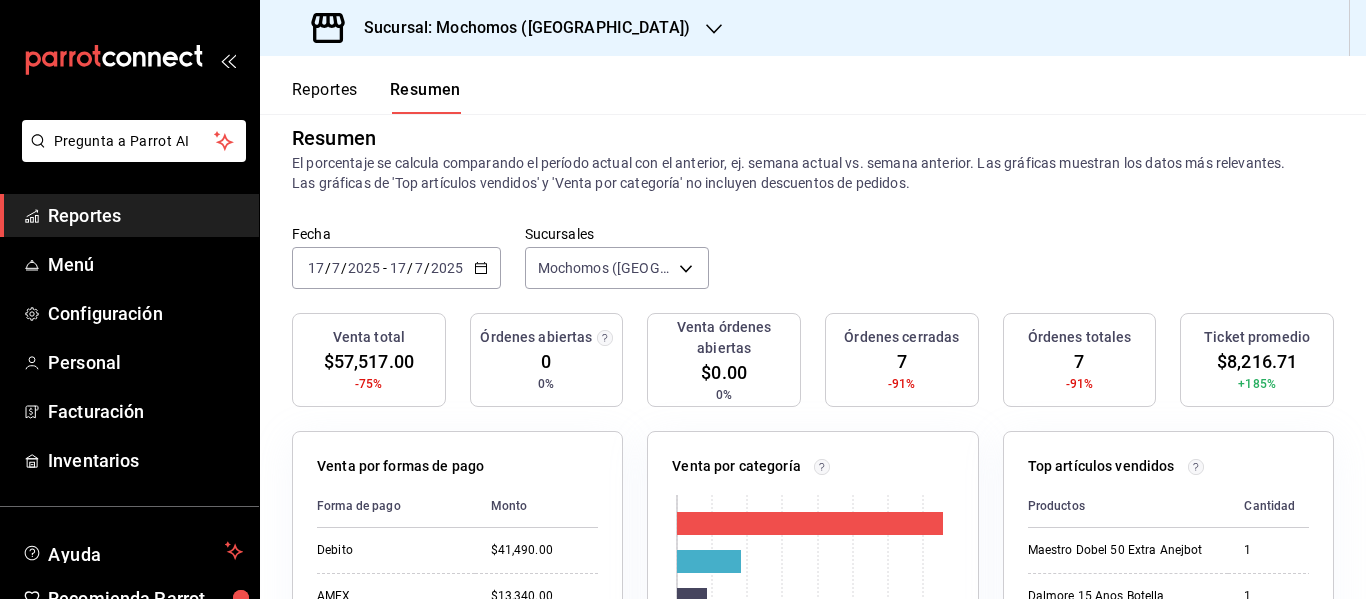 scroll, scrollTop: 46, scrollLeft: 0, axis: vertical 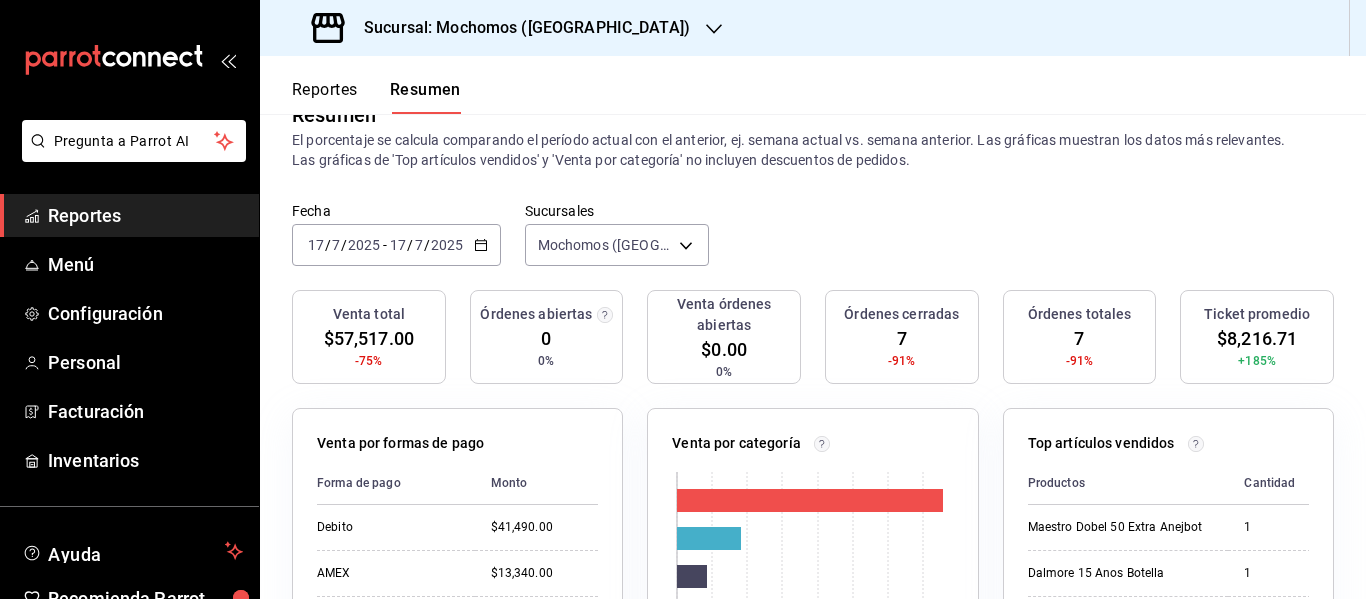 click on "[DATE] [DATE] - [DATE] [DATE]" at bounding box center [396, 245] 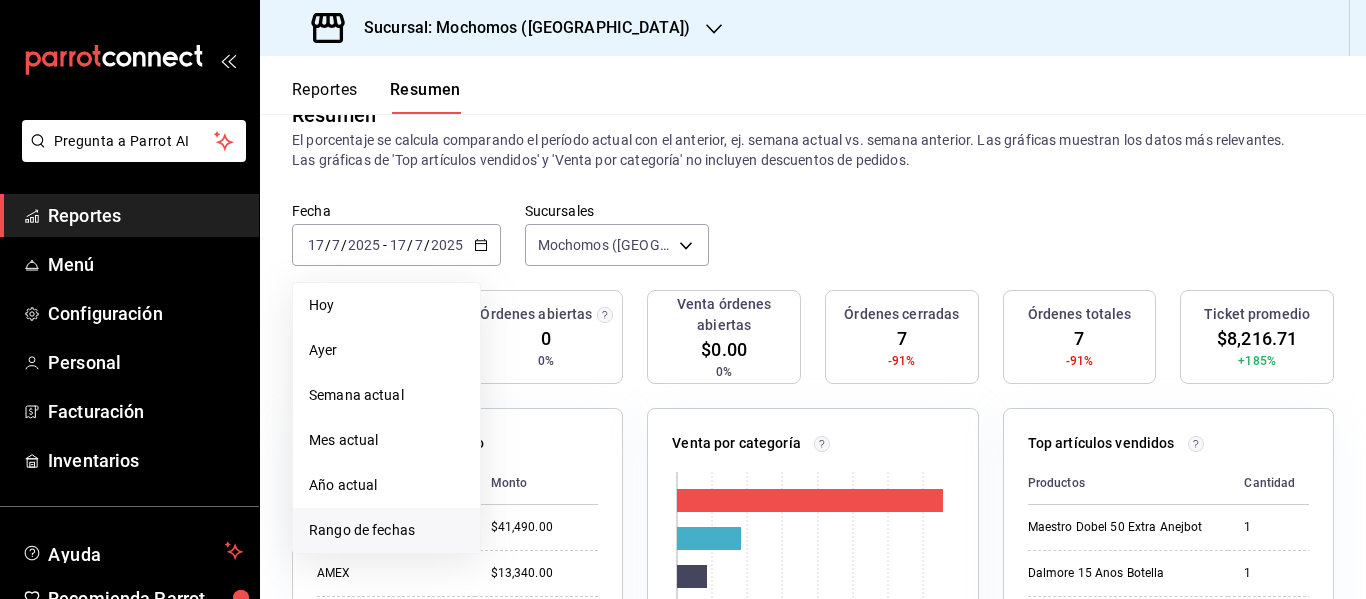 click on "Rango de fechas" at bounding box center (386, 530) 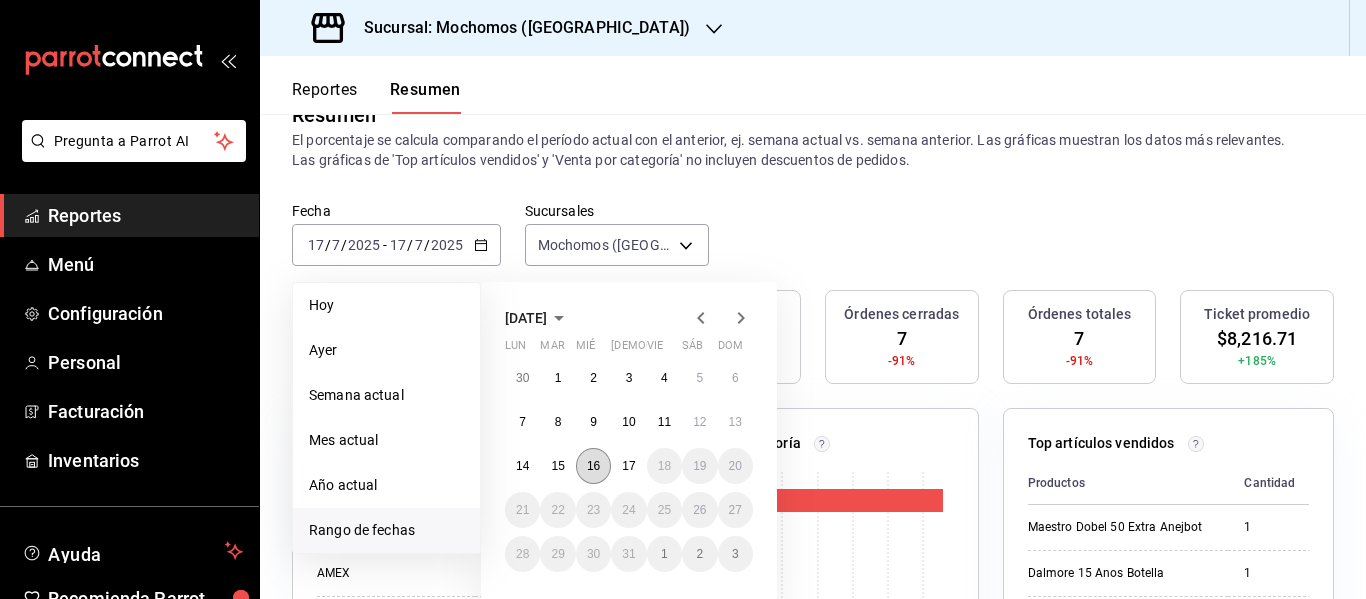 click on "16" at bounding box center (593, 466) 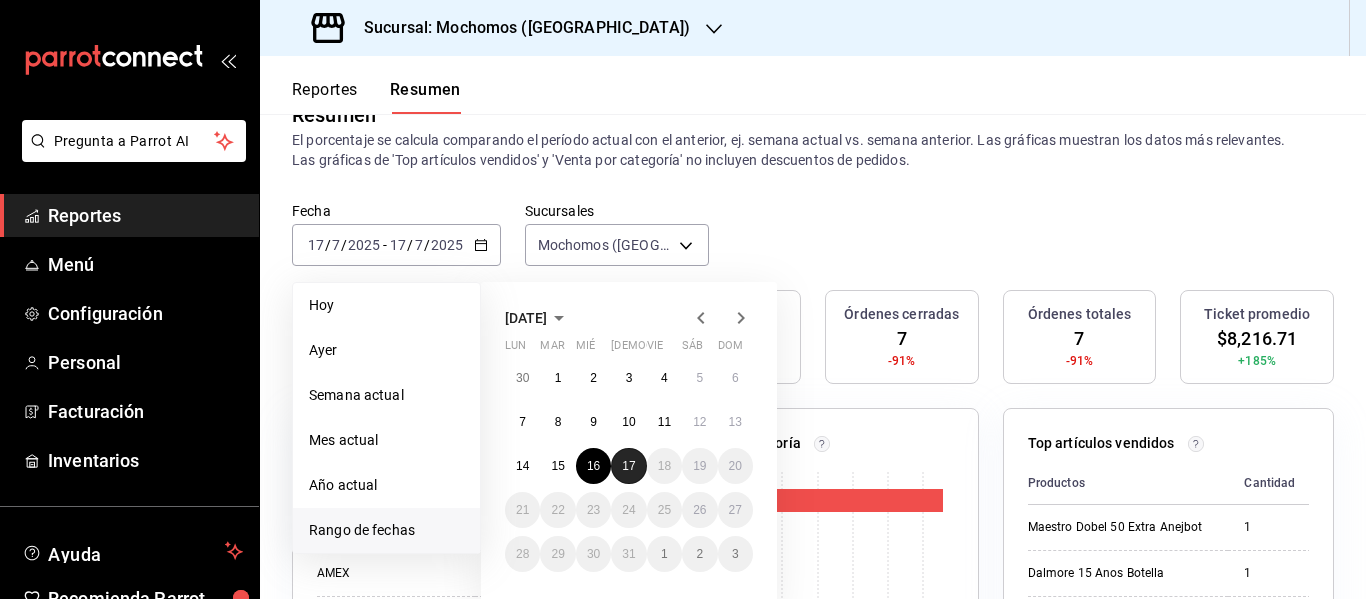 click on "17" at bounding box center [628, 466] 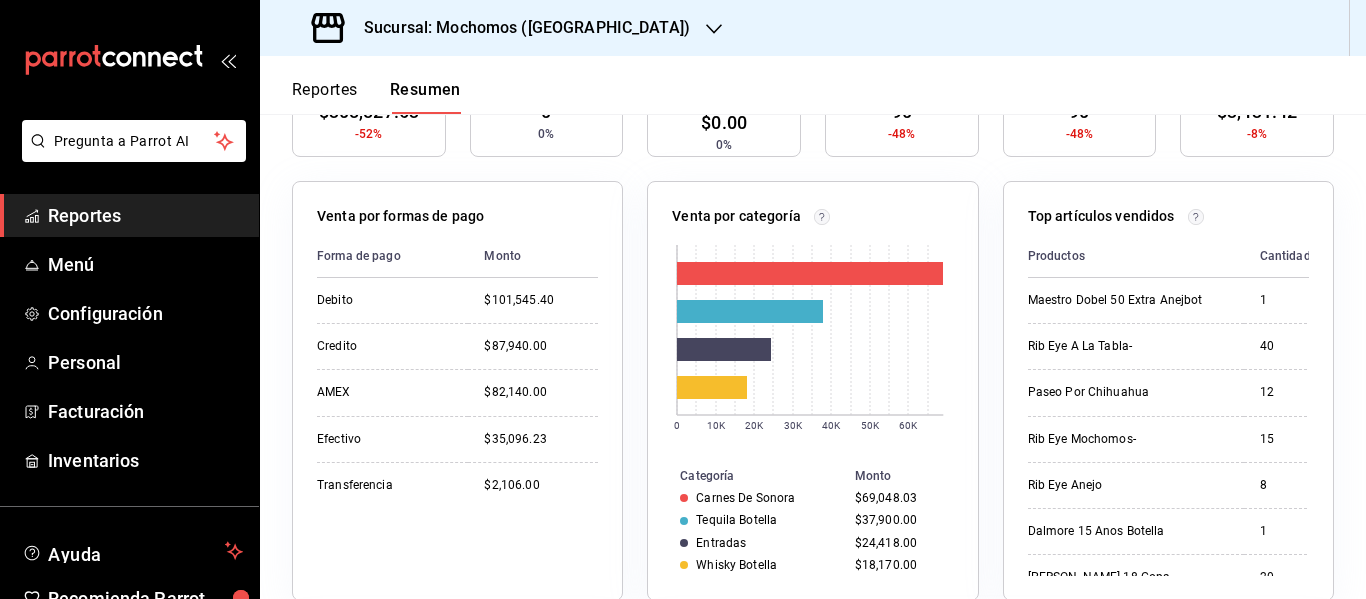 scroll, scrollTop: 114, scrollLeft: 0, axis: vertical 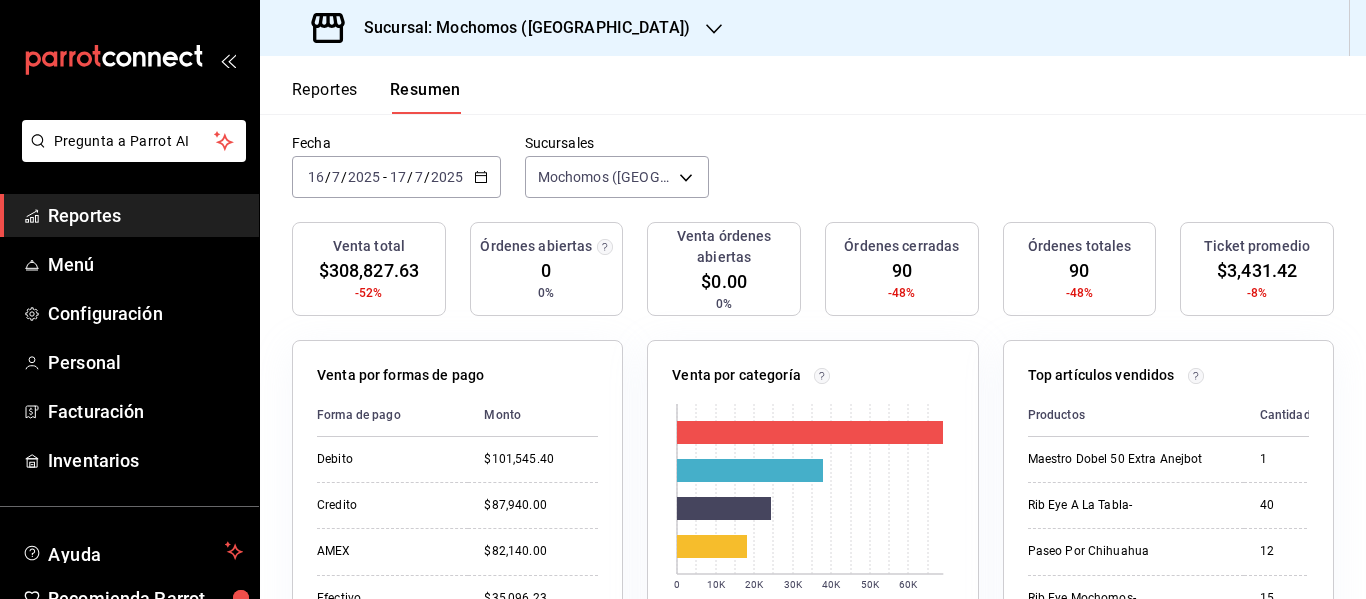 click on "Reportes" at bounding box center (145, 215) 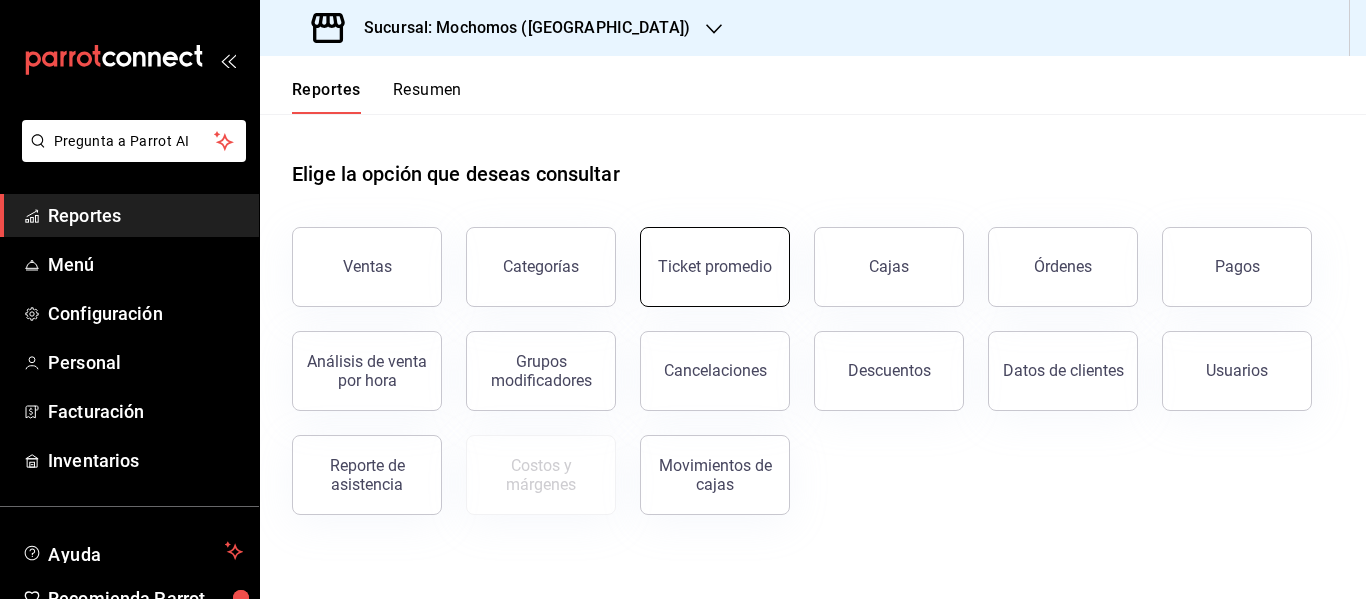 click on "Ticket promedio" at bounding box center [715, 266] 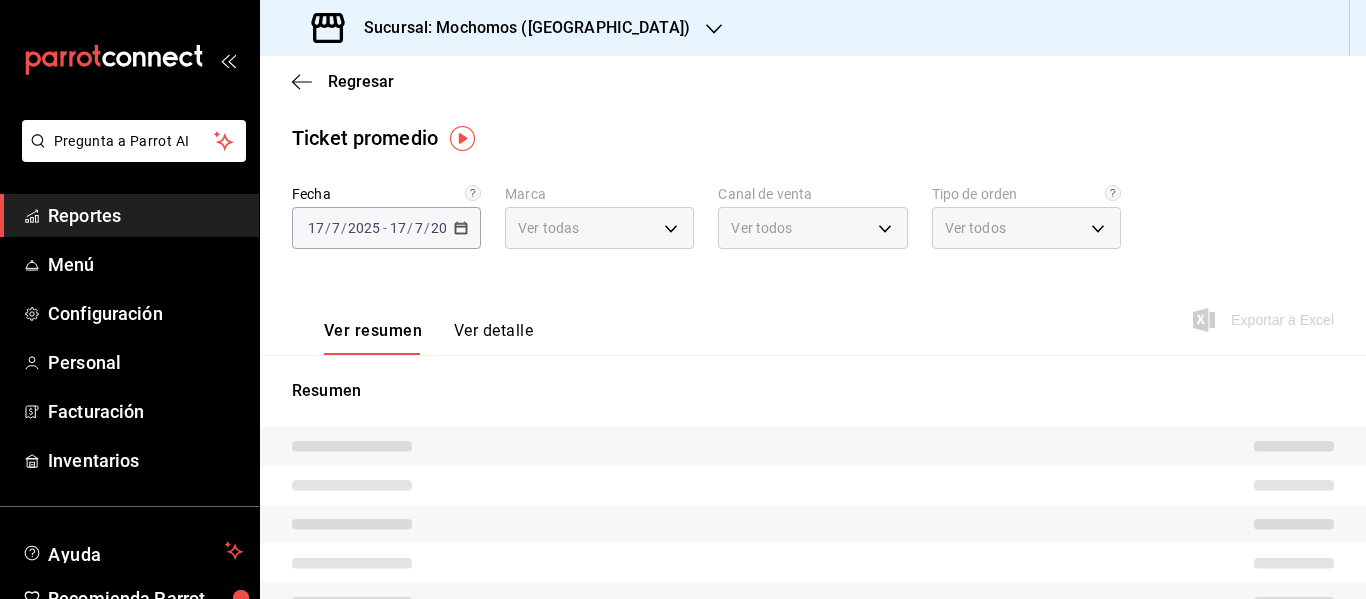type on "562d5b5b-21a2-4ace-a941-66278f4a6c49" 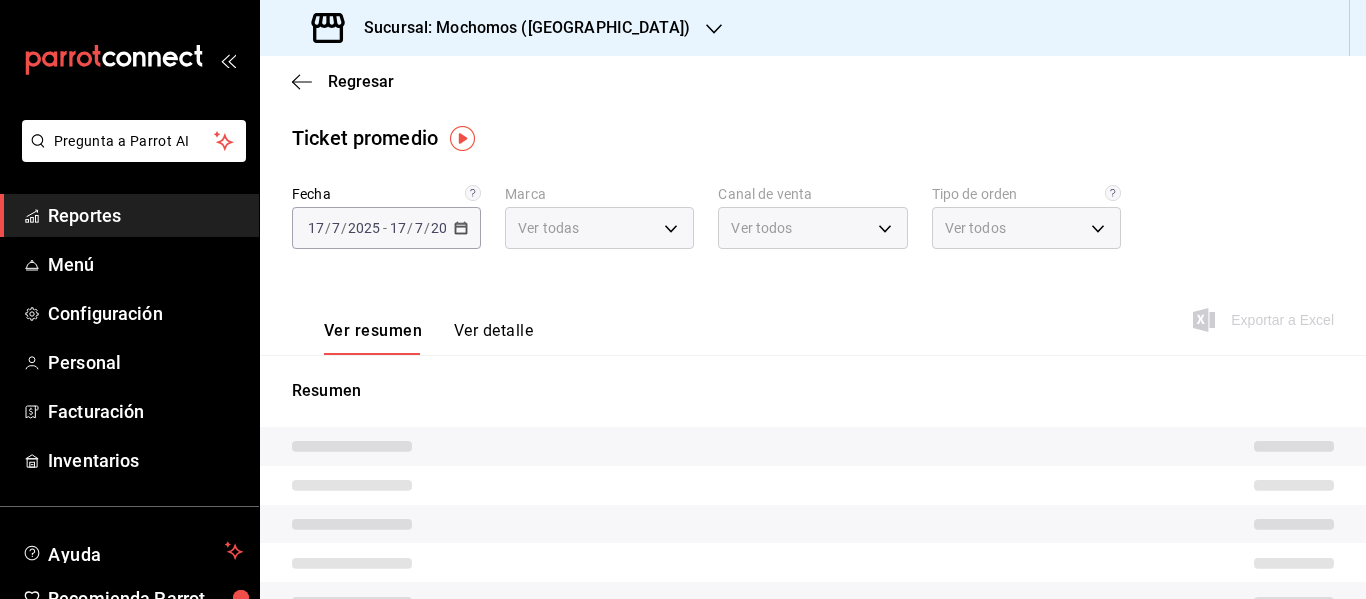 type on "PARROT,UBER_EATS,RAPPI,DIDI_FOOD,ONLINE" 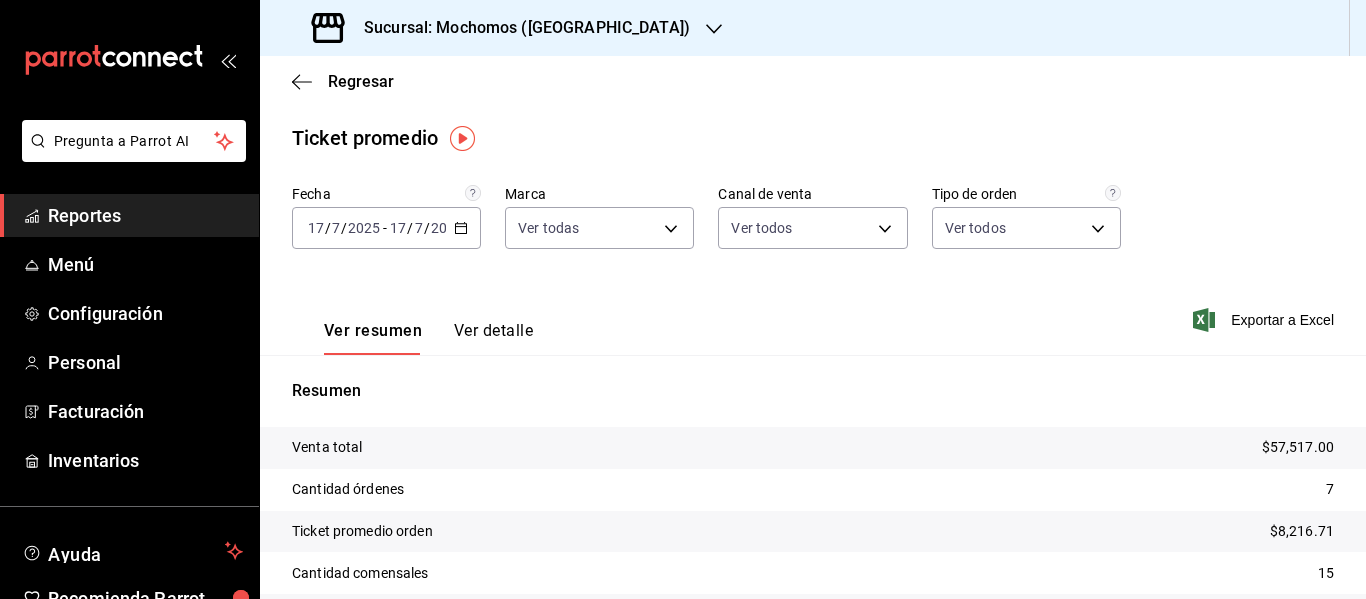 click on "[DATE] [DATE] - [DATE] [DATE]" at bounding box center (386, 228) 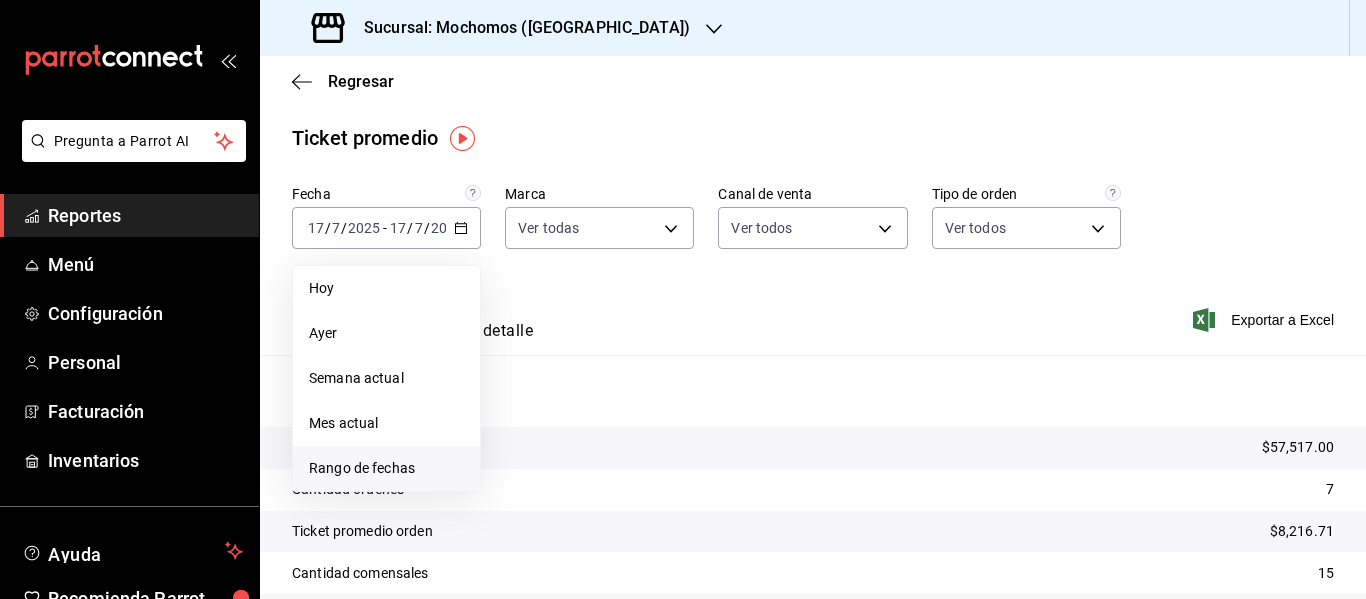 click on "Rango de fechas" at bounding box center [386, 468] 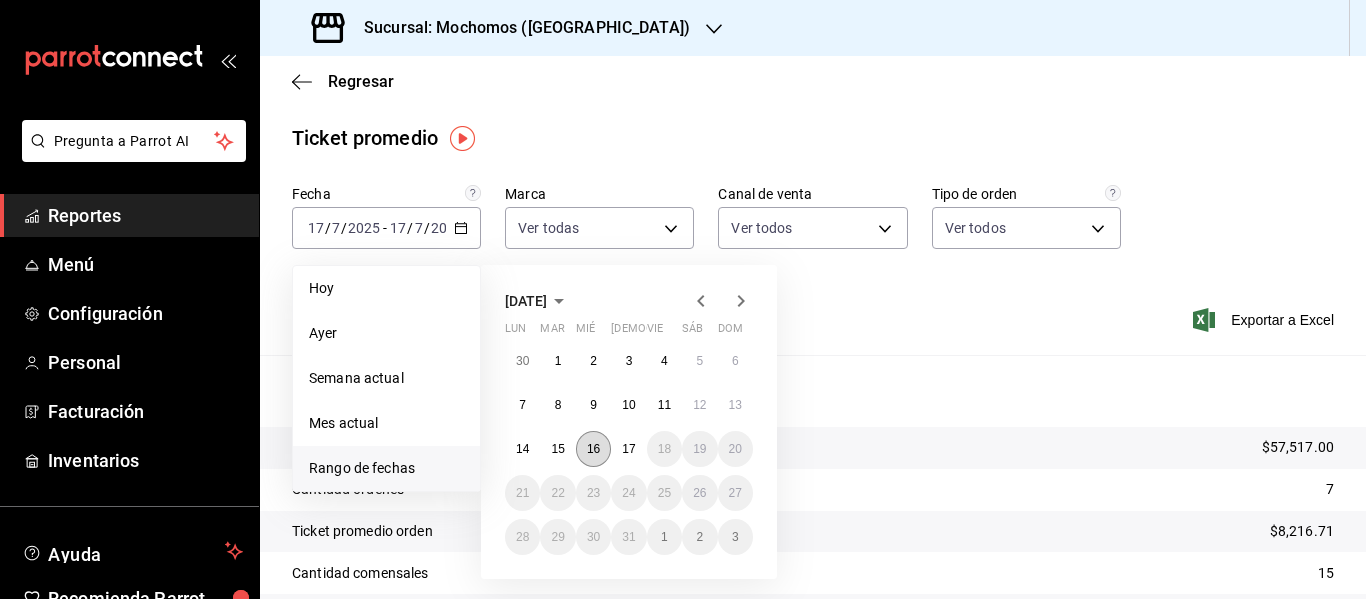 click on "16" at bounding box center [593, 449] 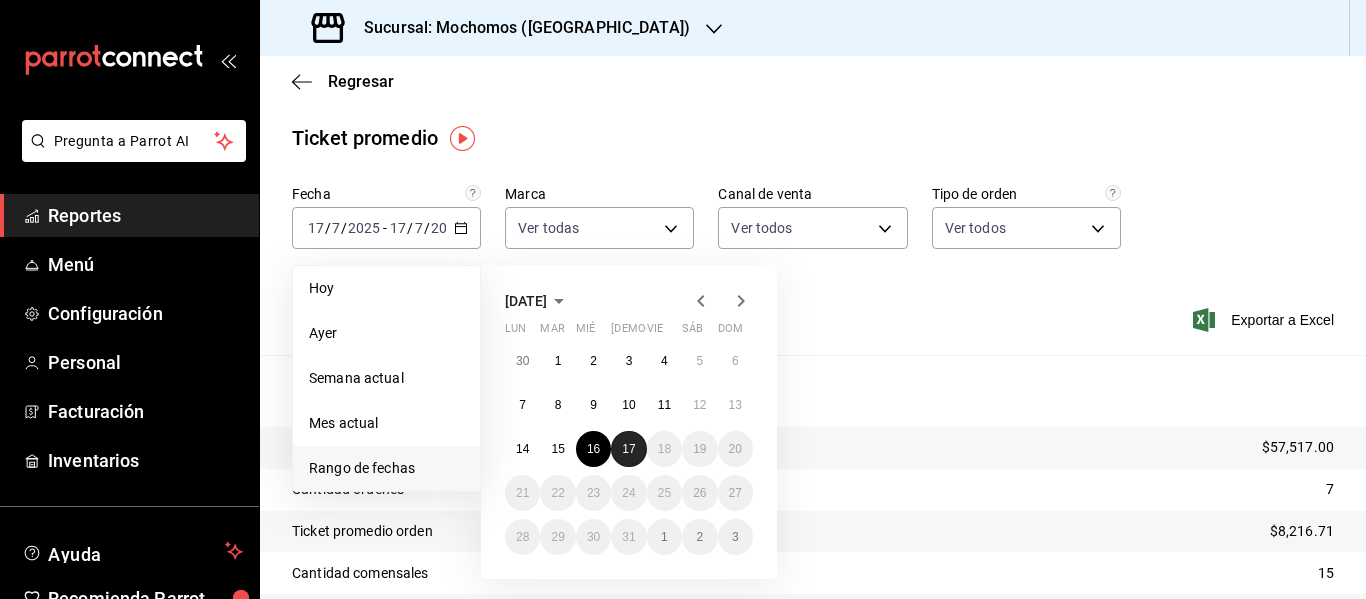 click on "17" at bounding box center (628, 449) 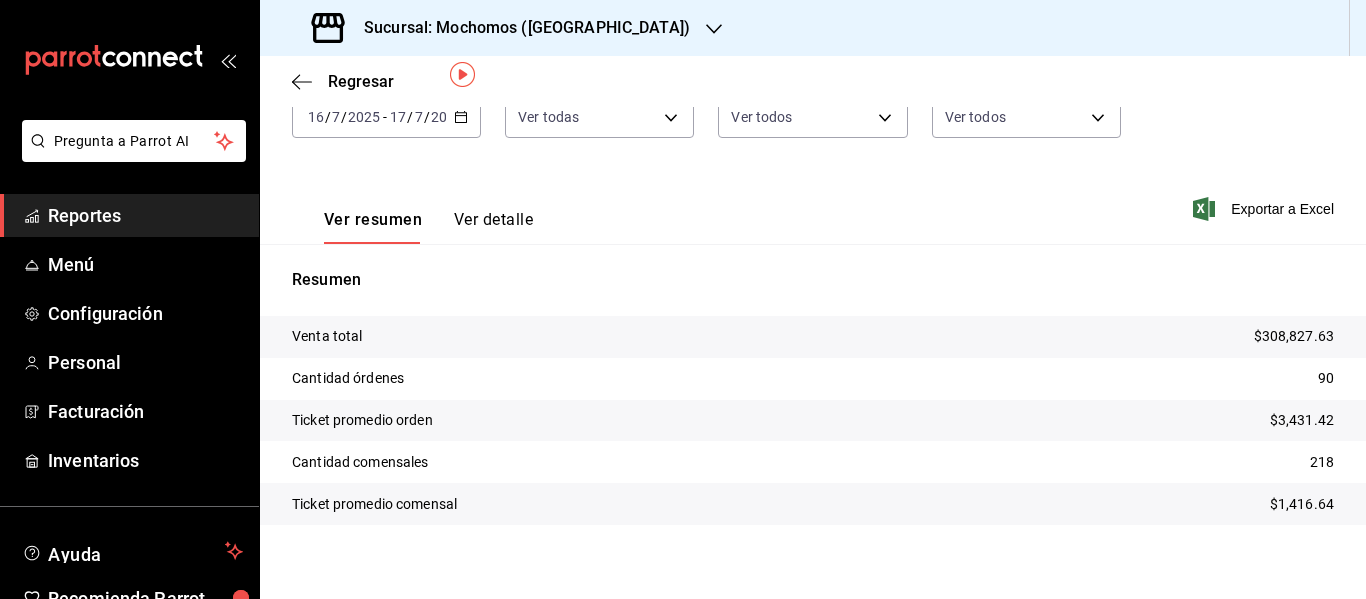 scroll, scrollTop: 125, scrollLeft: 0, axis: vertical 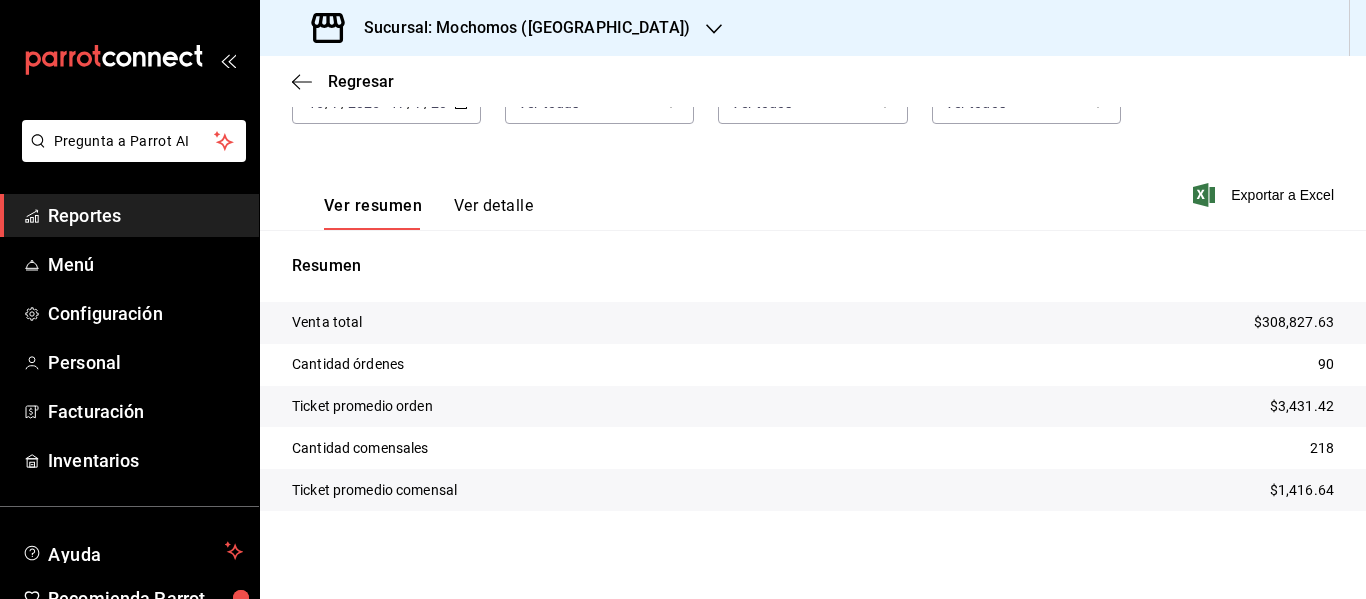 click on "Reportes" at bounding box center [129, 215] 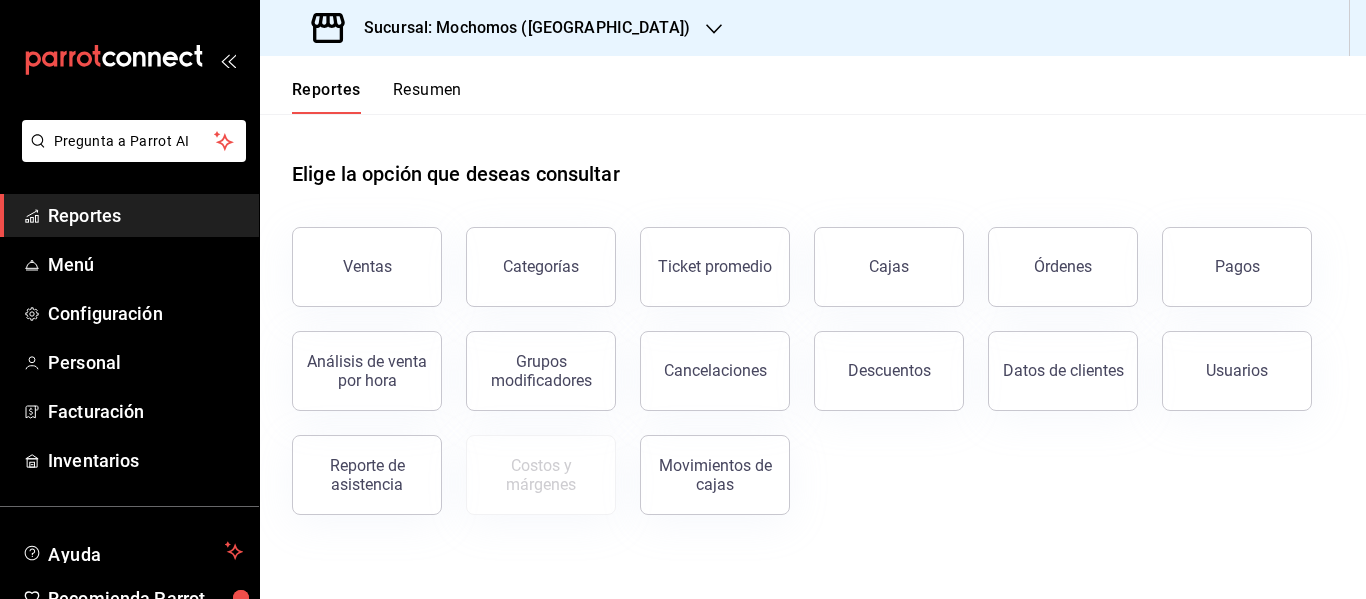 click on "Sucursal: Mochomos ([GEOGRAPHIC_DATA])" at bounding box center [503, 28] 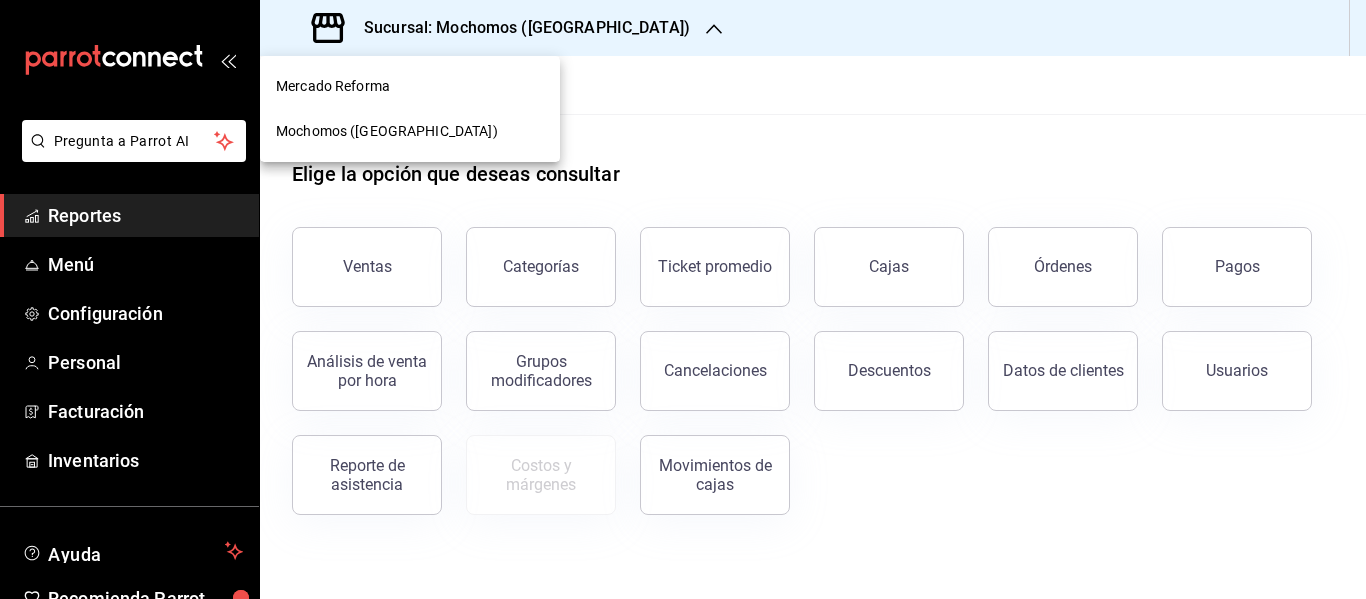 click on "Mercado Reforma" at bounding box center (333, 86) 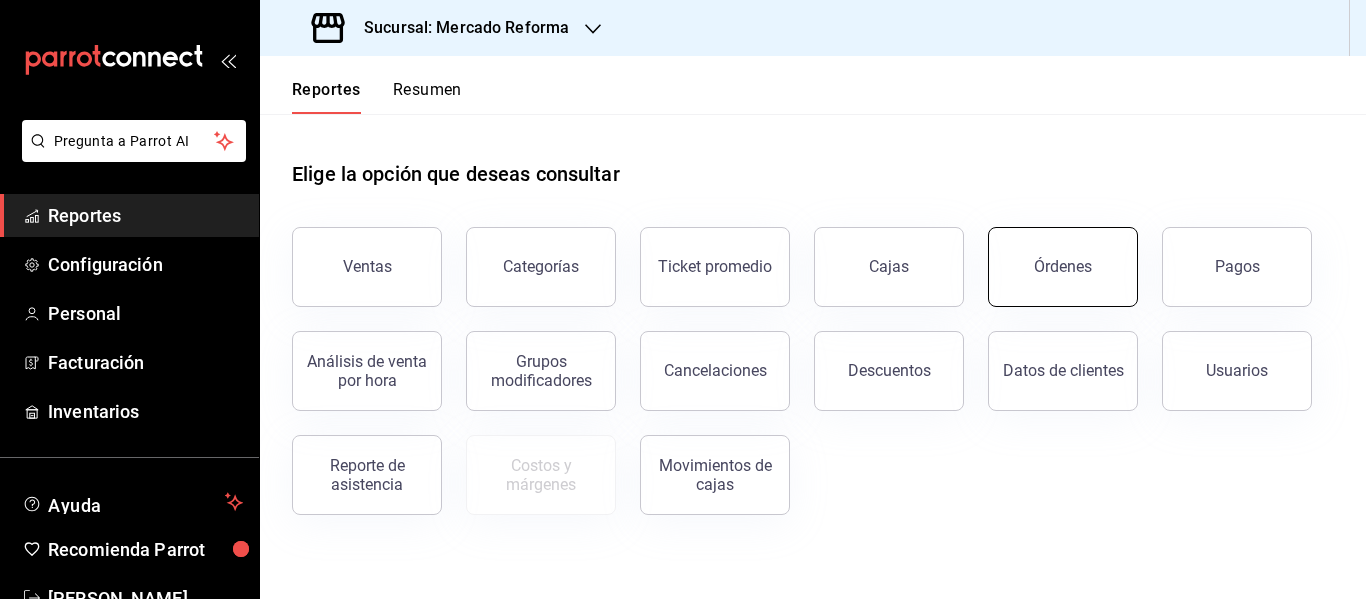click on "Órdenes" at bounding box center (1063, 267) 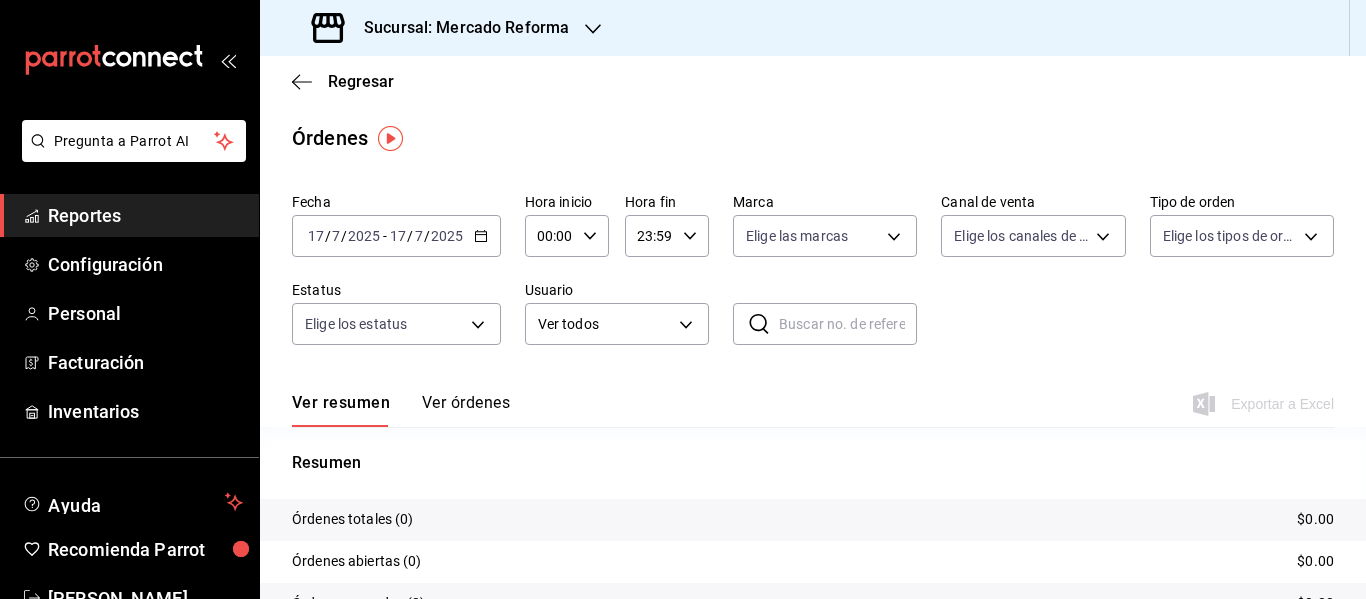 click on "2025" at bounding box center (364, 236) 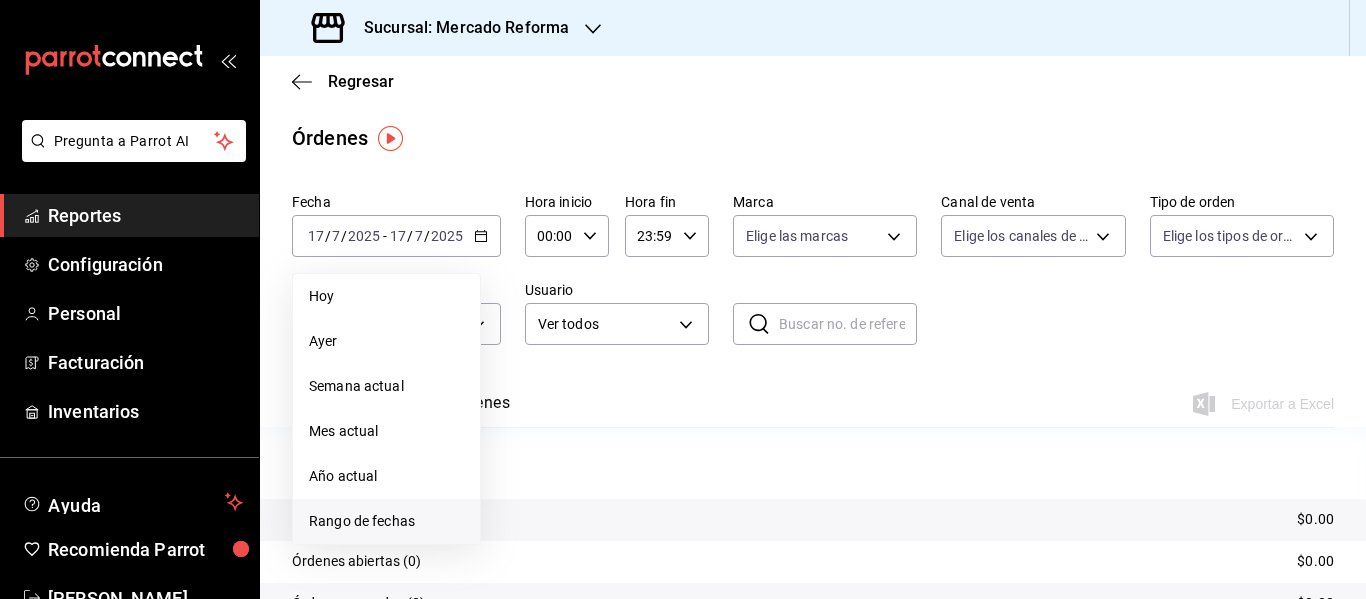 click on "Rango de fechas" at bounding box center (386, 521) 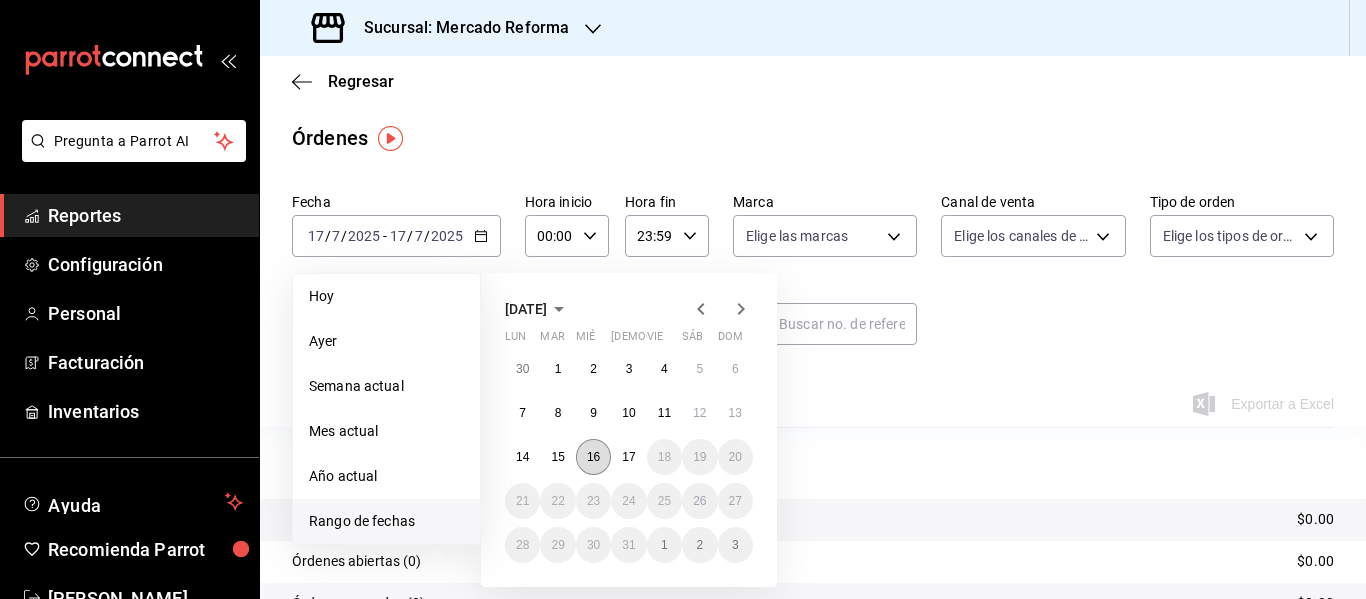 click on "16" at bounding box center [593, 457] 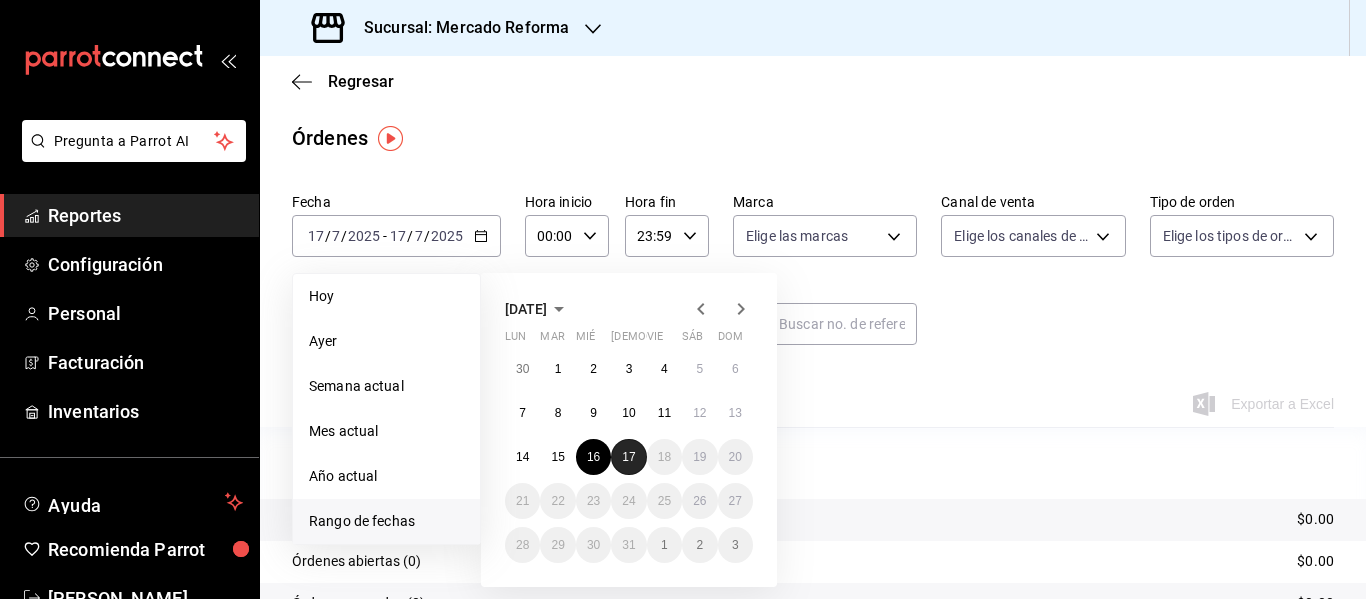 click on "17" at bounding box center (628, 457) 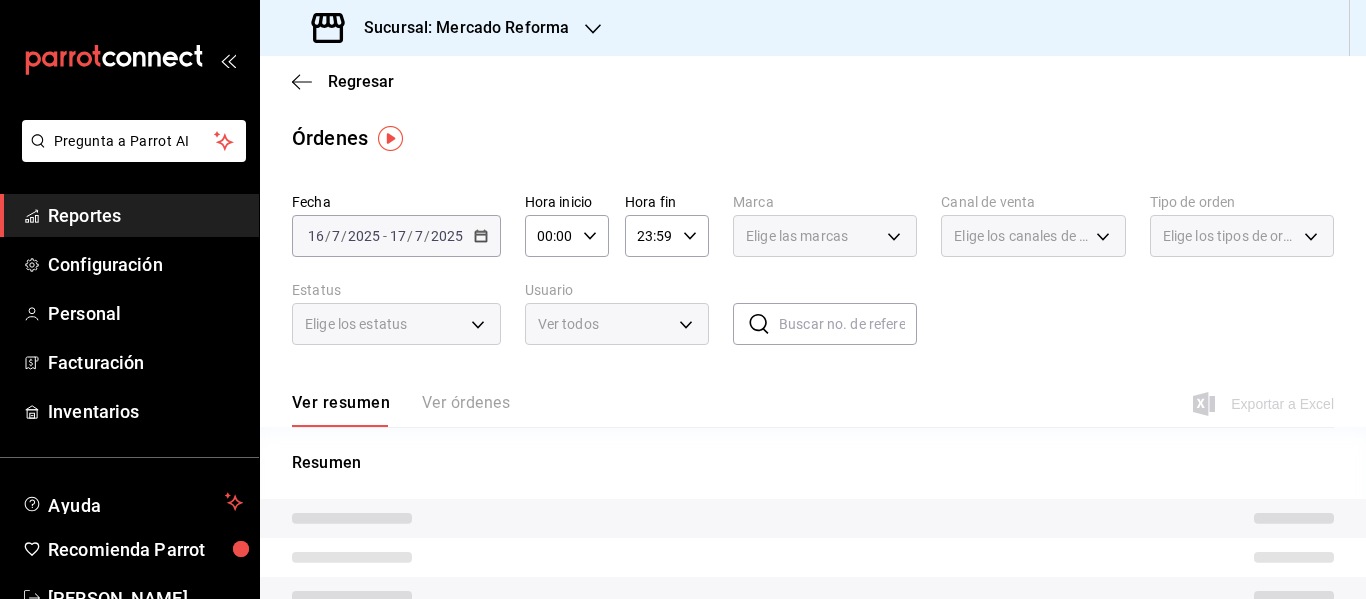 click on "00:00 Hora inicio" at bounding box center (567, 236) 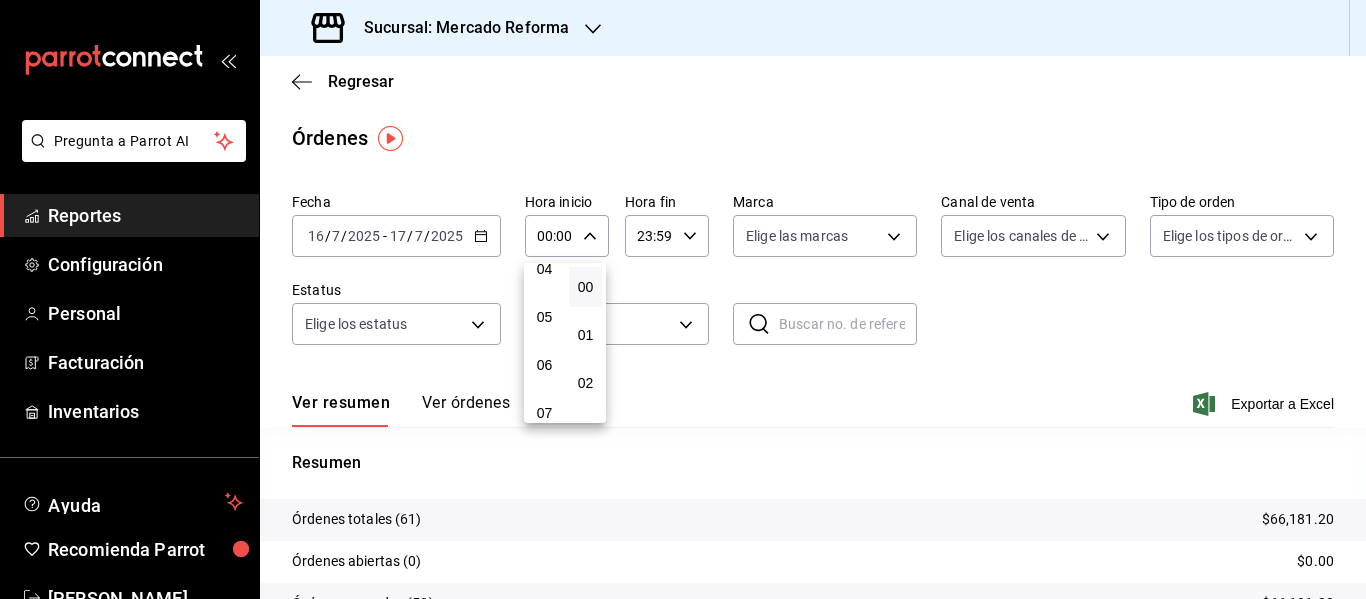 scroll, scrollTop: 212, scrollLeft: 0, axis: vertical 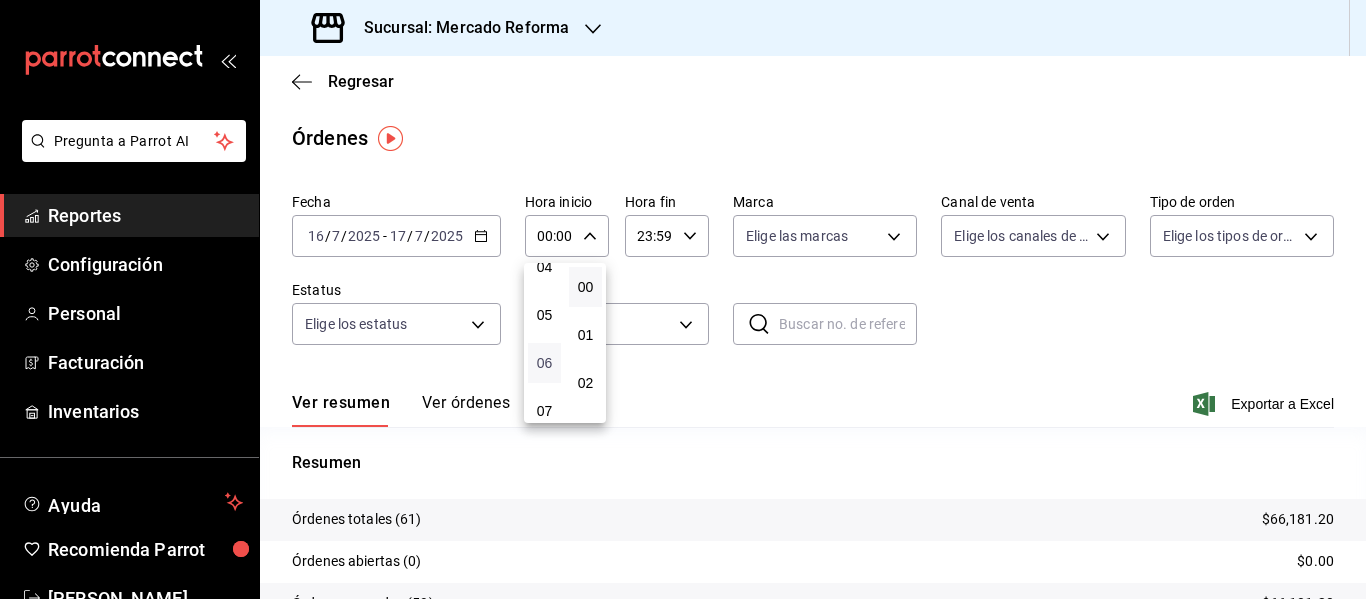 click on "06" at bounding box center (544, 363) 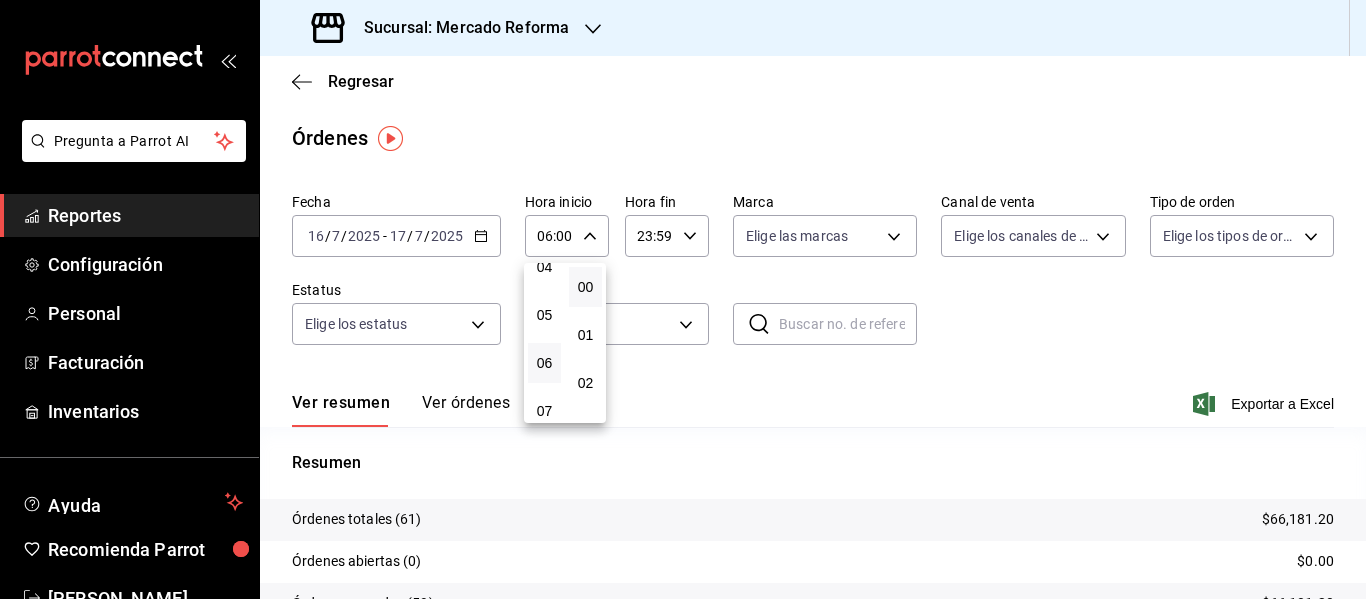 click at bounding box center (683, 299) 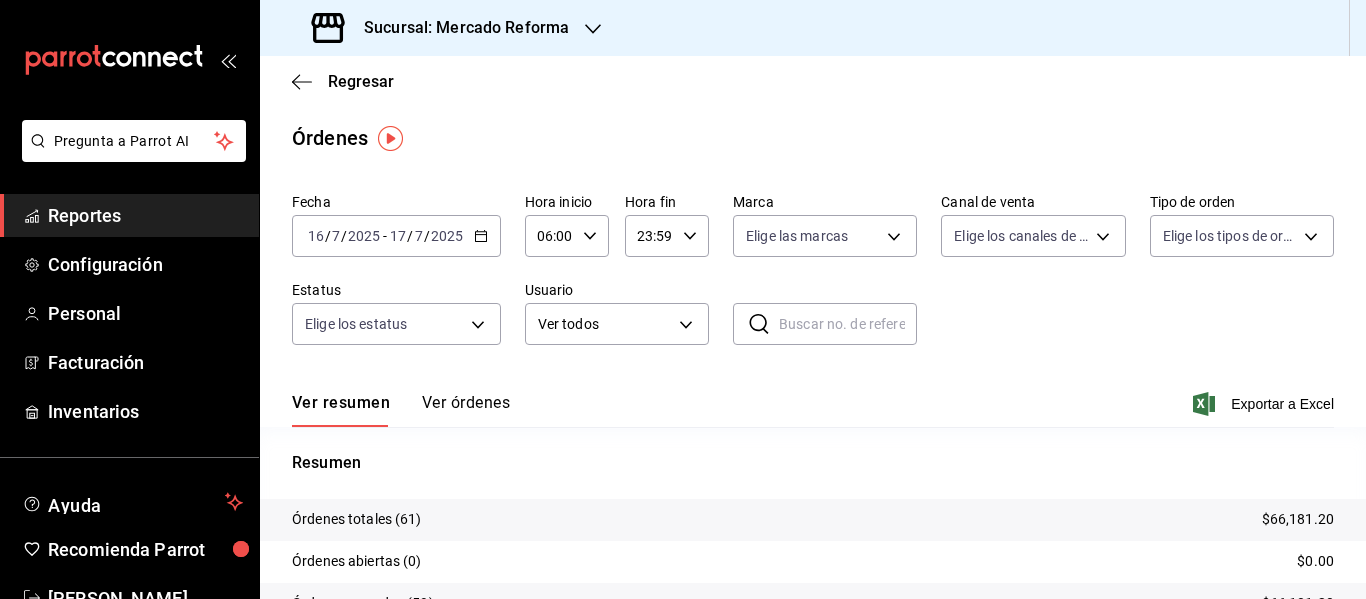 click at bounding box center (683, 299) 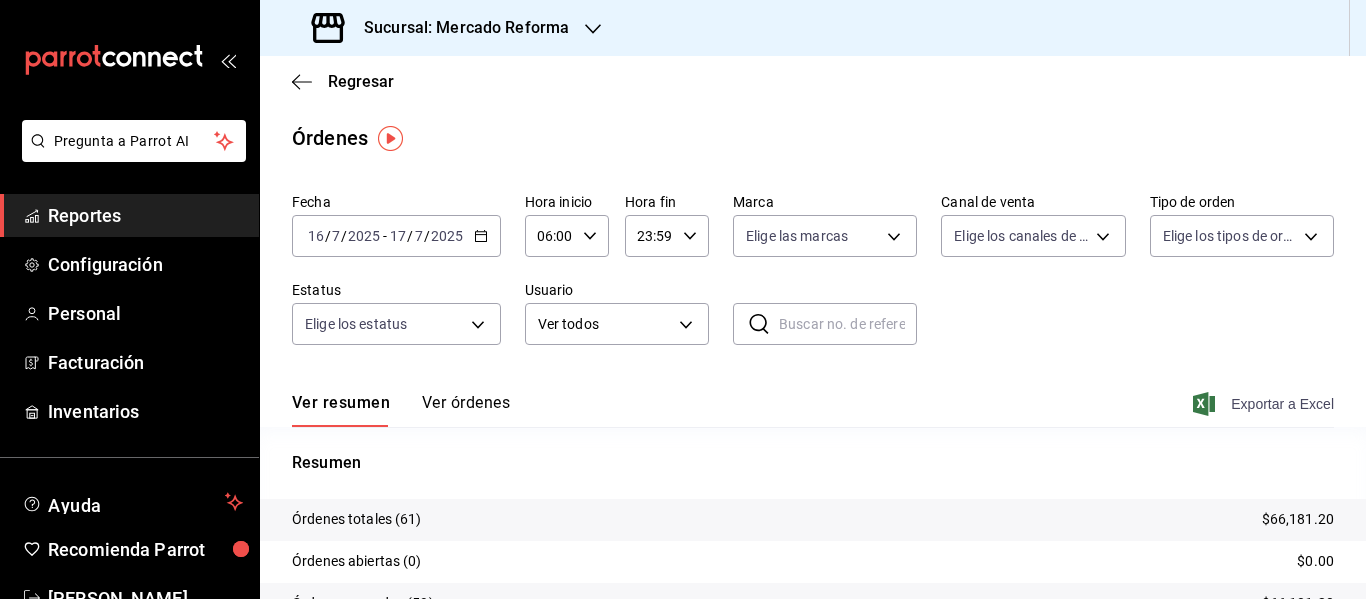 click on "Exportar a Excel" at bounding box center (1265, 404) 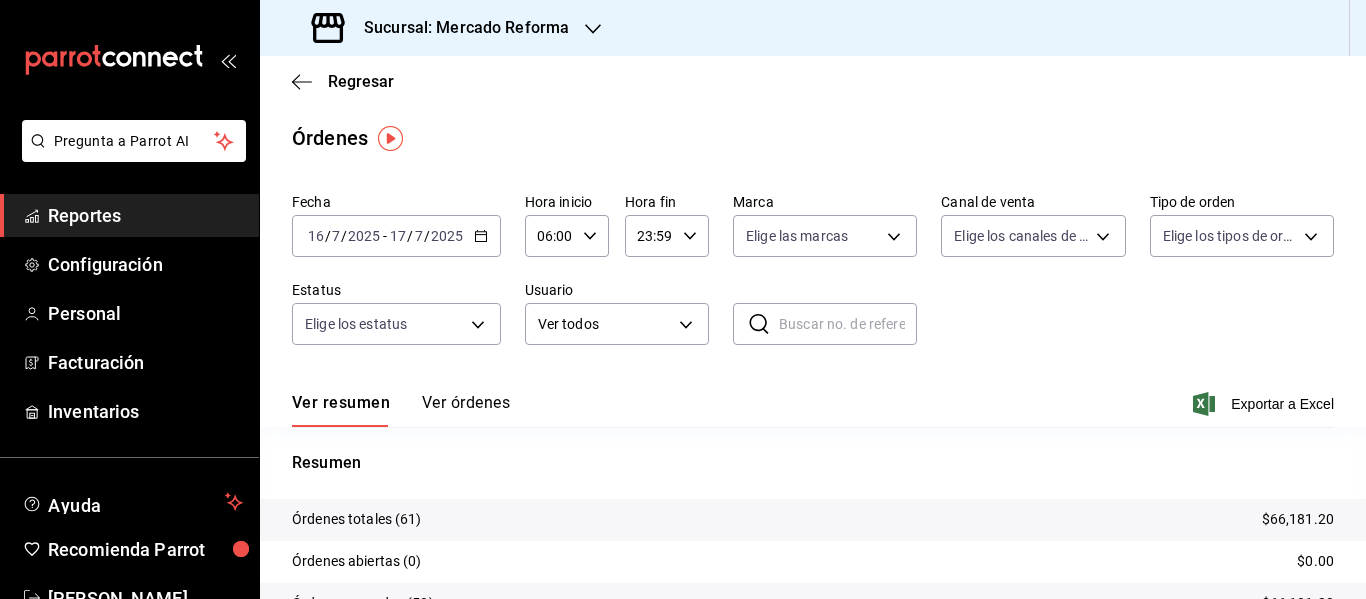 click on "Reportes" at bounding box center (145, 215) 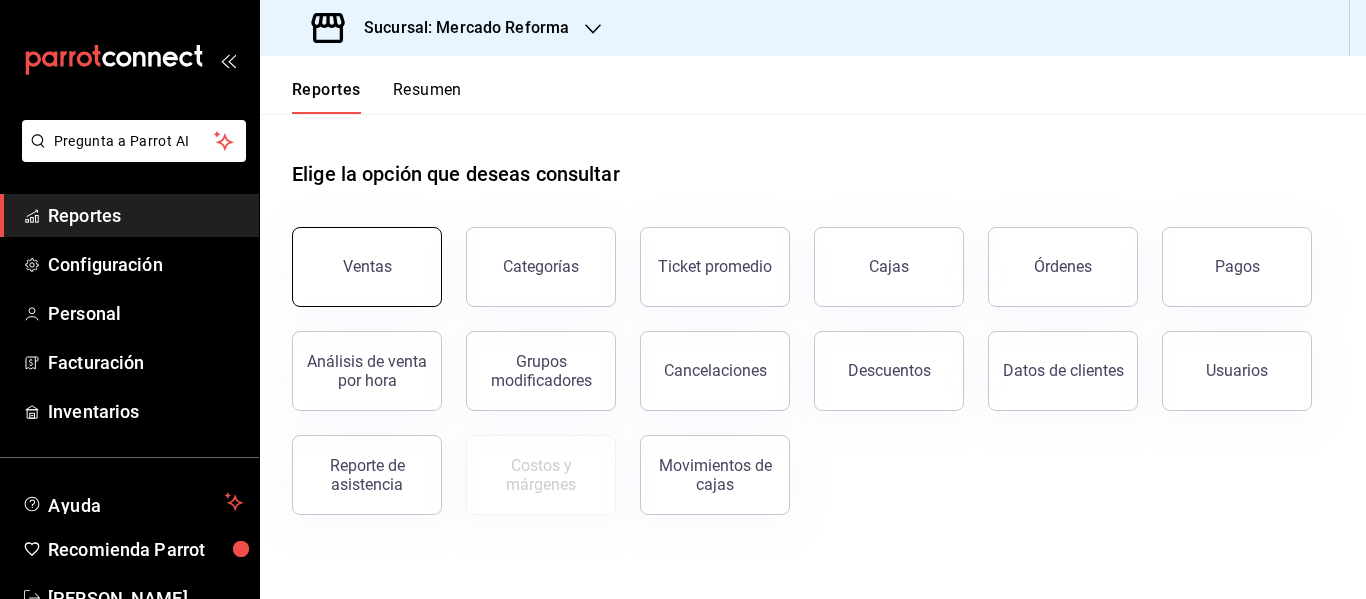 click on "Ventas" at bounding box center [367, 266] 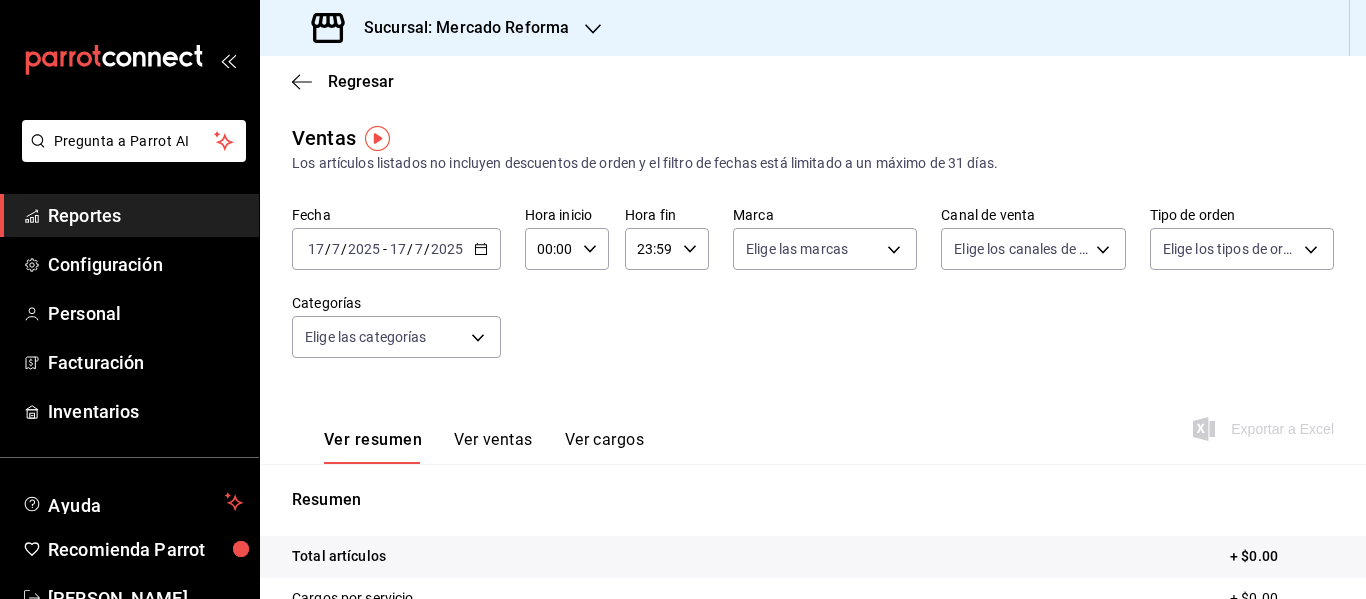 click on "[DATE] [DATE] - [DATE] [DATE]" at bounding box center [396, 249] 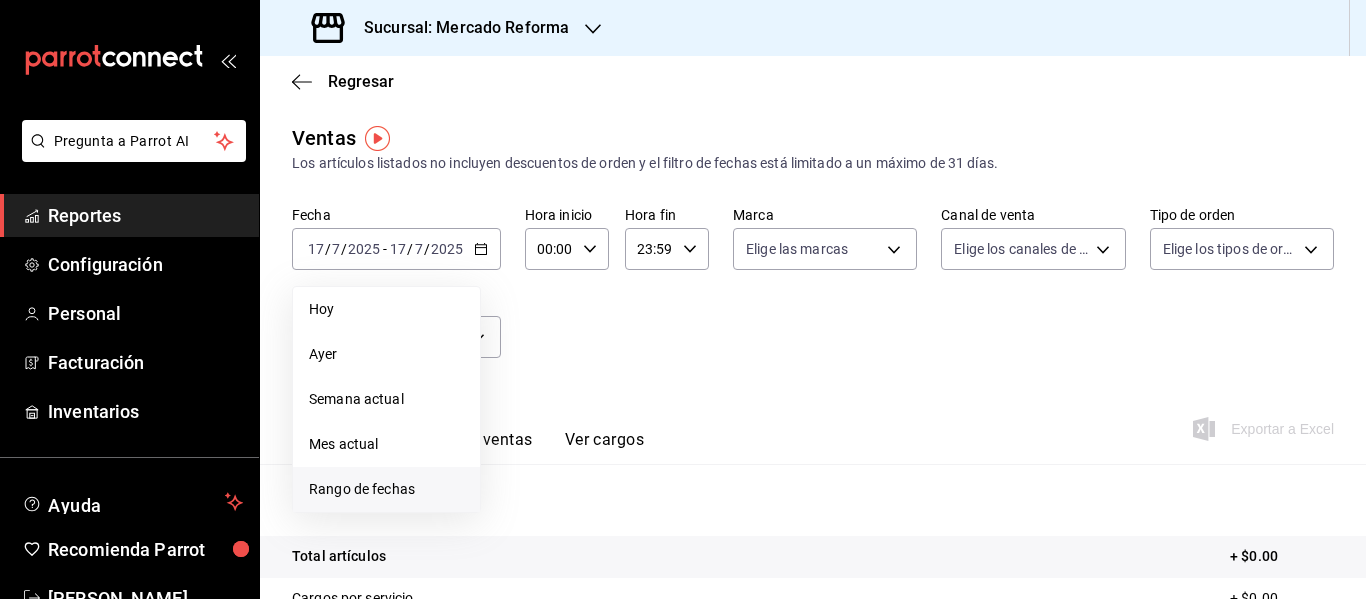 click on "Rango de fechas" at bounding box center [386, 489] 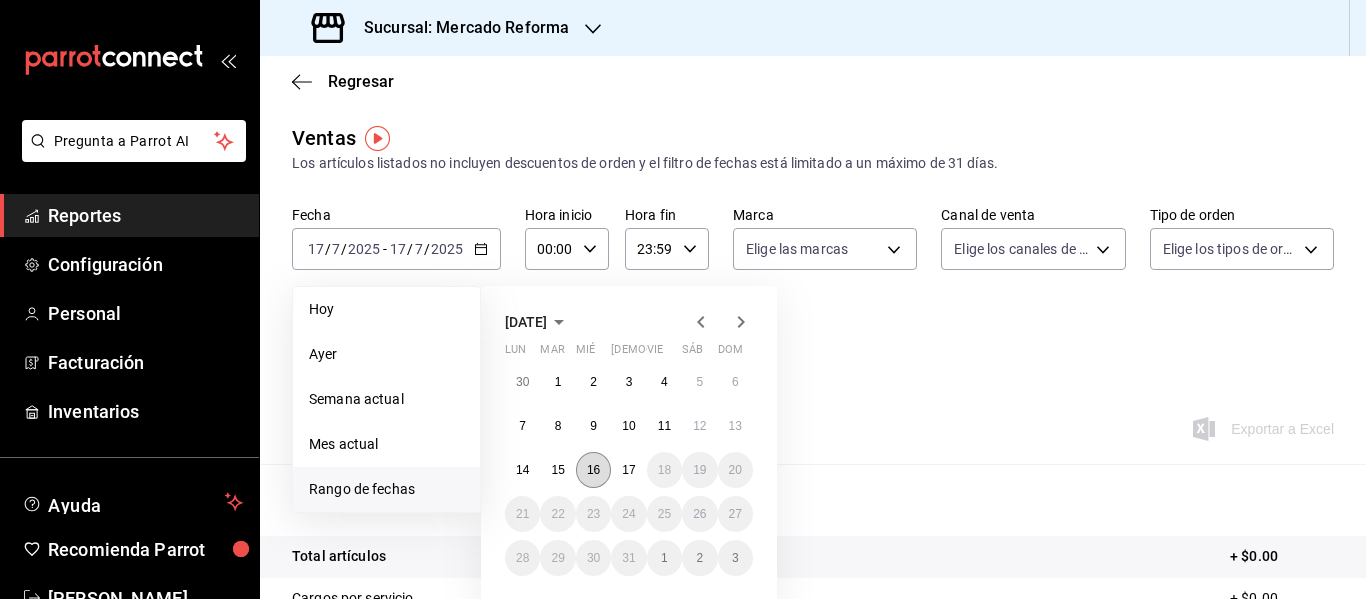 click on "16" at bounding box center [593, 470] 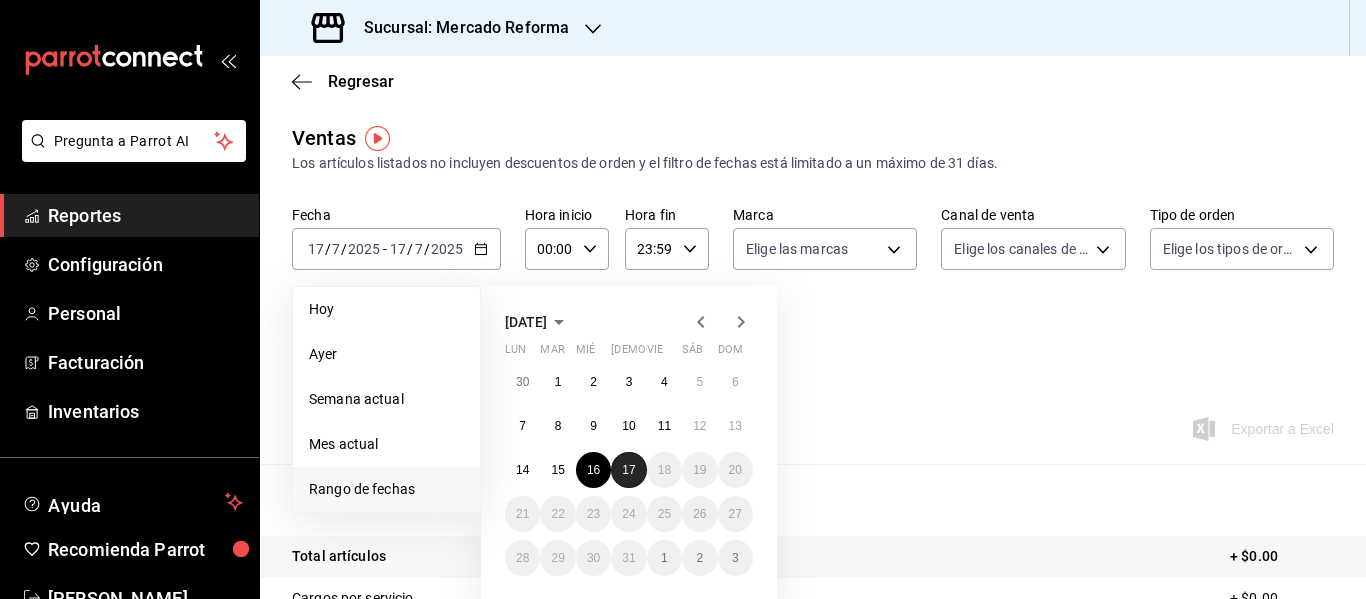 click on "17" at bounding box center [628, 470] 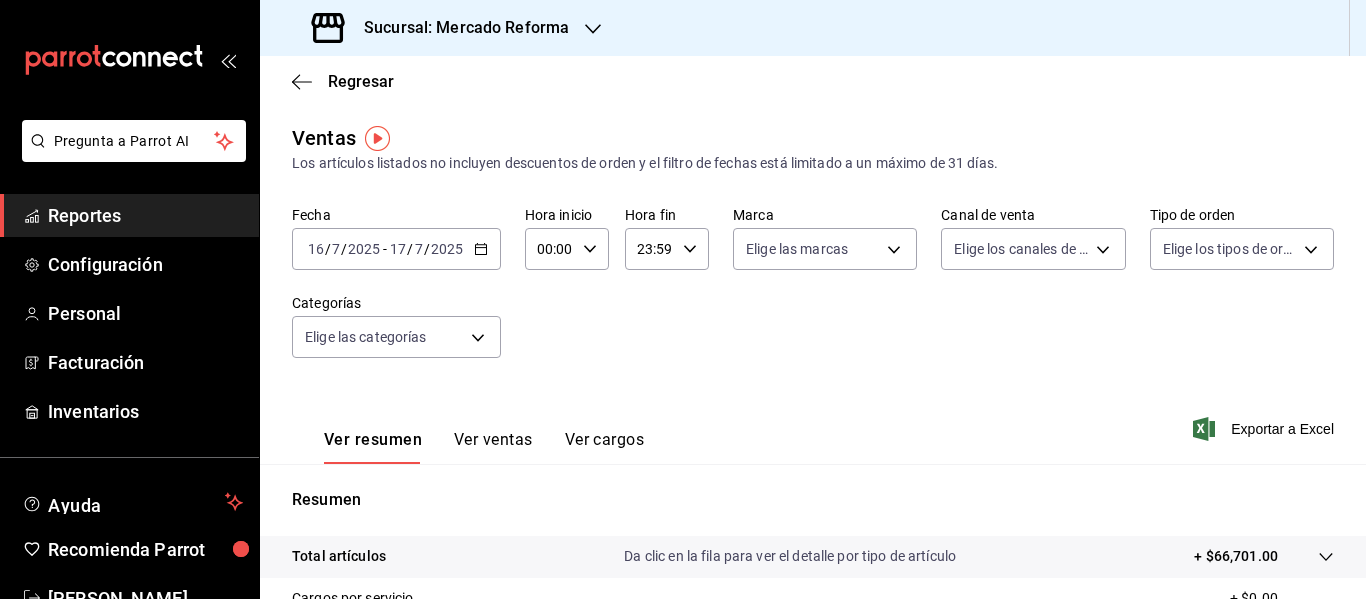 click 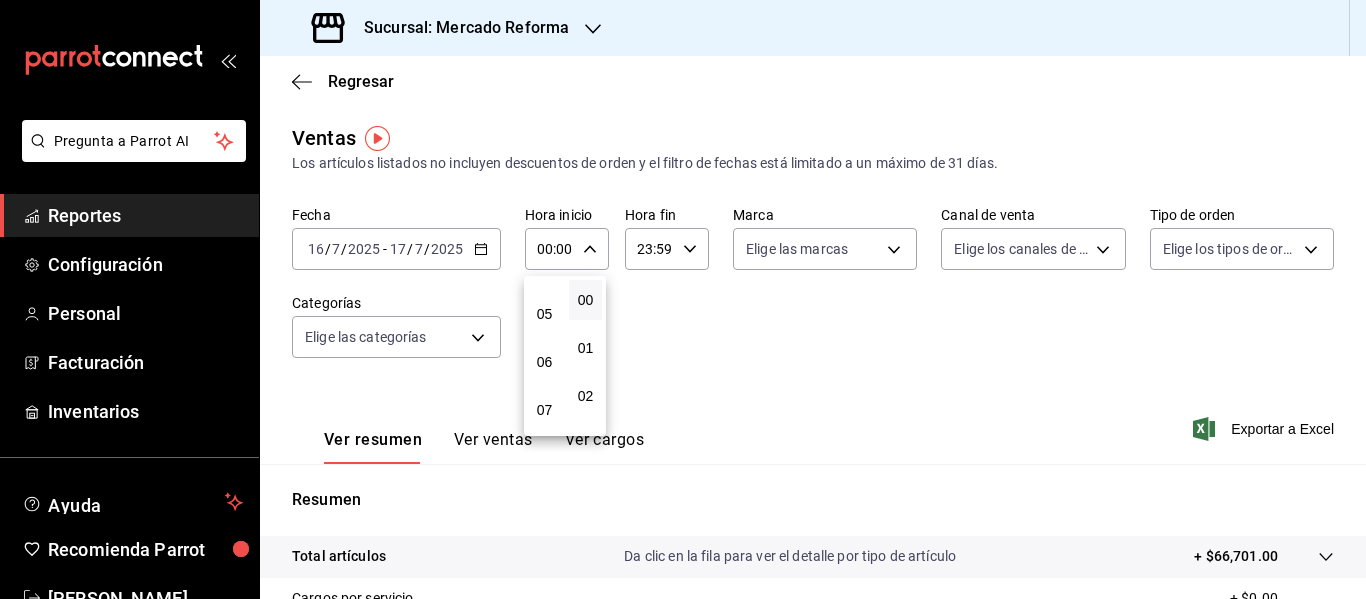 scroll, scrollTop: 229, scrollLeft: 0, axis: vertical 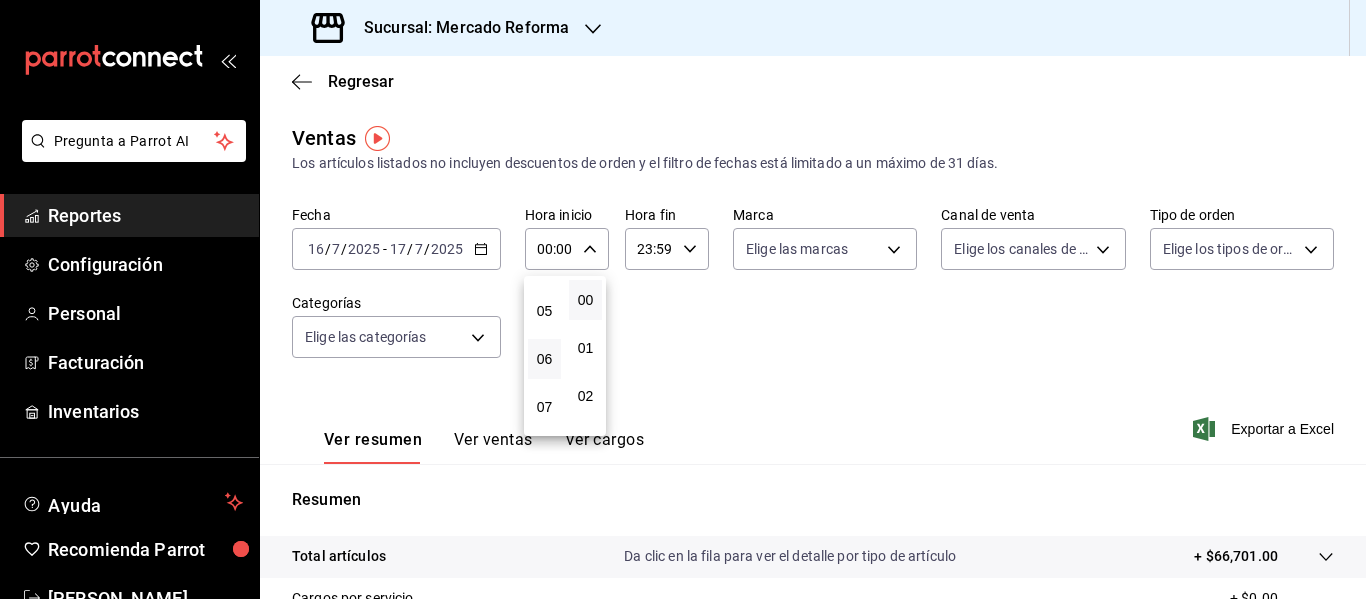 click on "06" at bounding box center (544, 359) 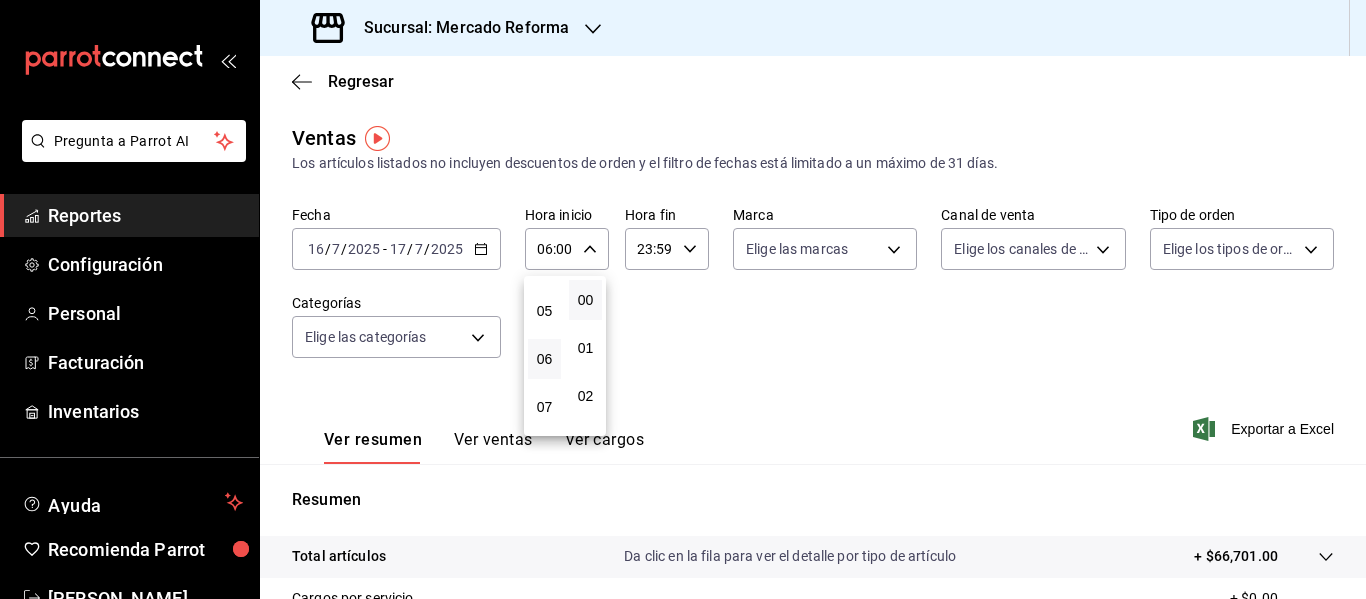 click at bounding box center (683, 299) 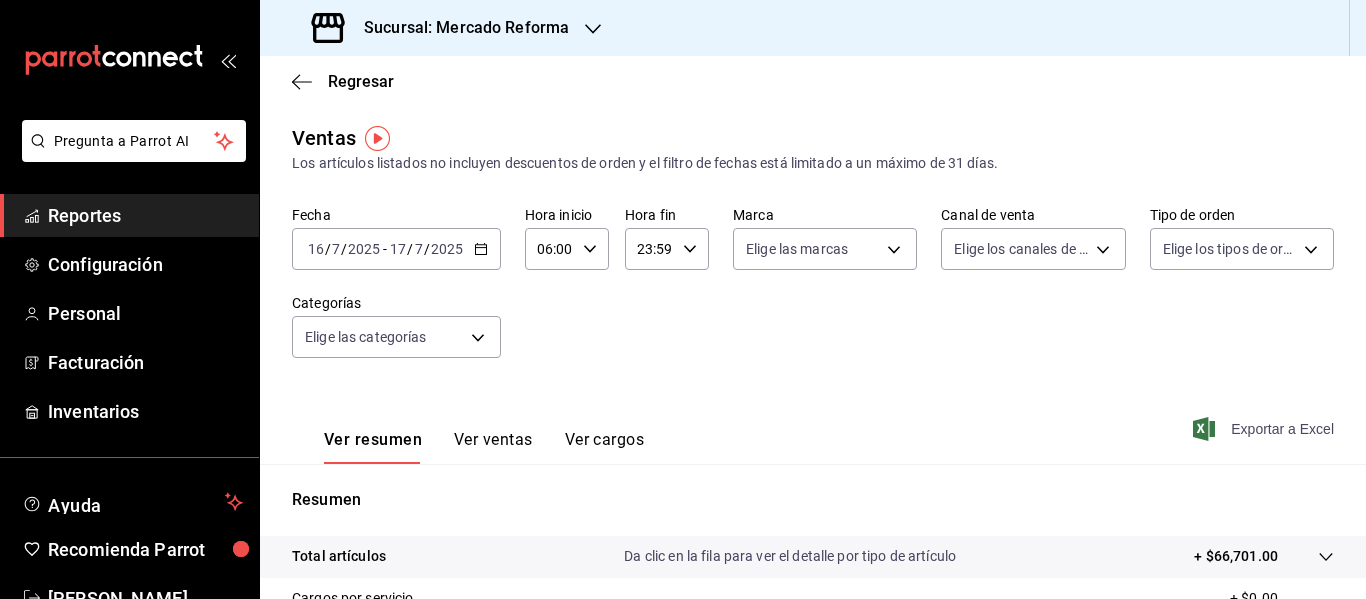 click on "Exportar a Excel" at bounding box center (1265, 429) 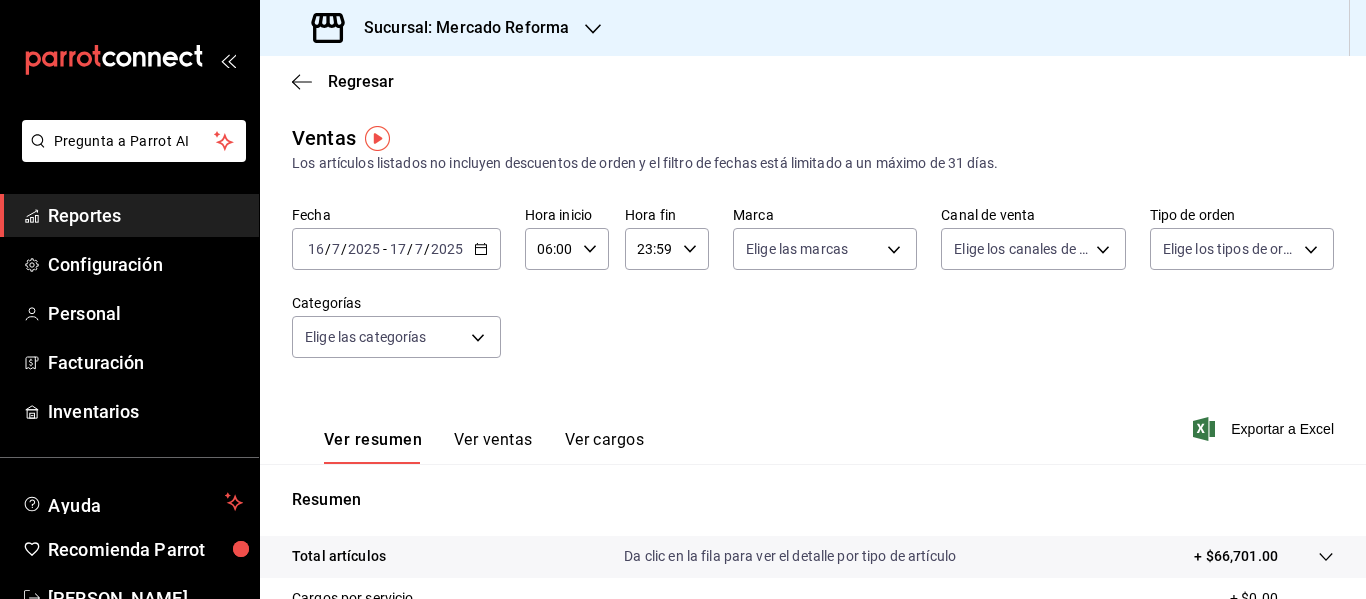 click on "Reportes" at bounding box center (145, 215) 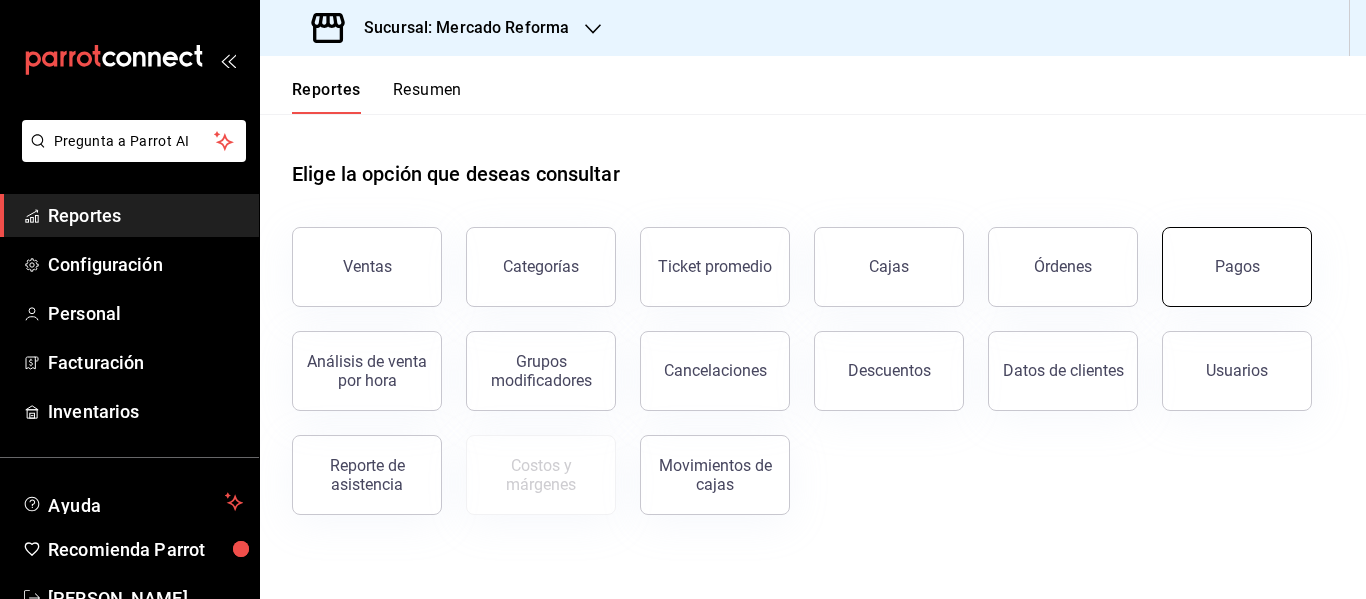click on "Pagos" at bounding box center (1237, 267) 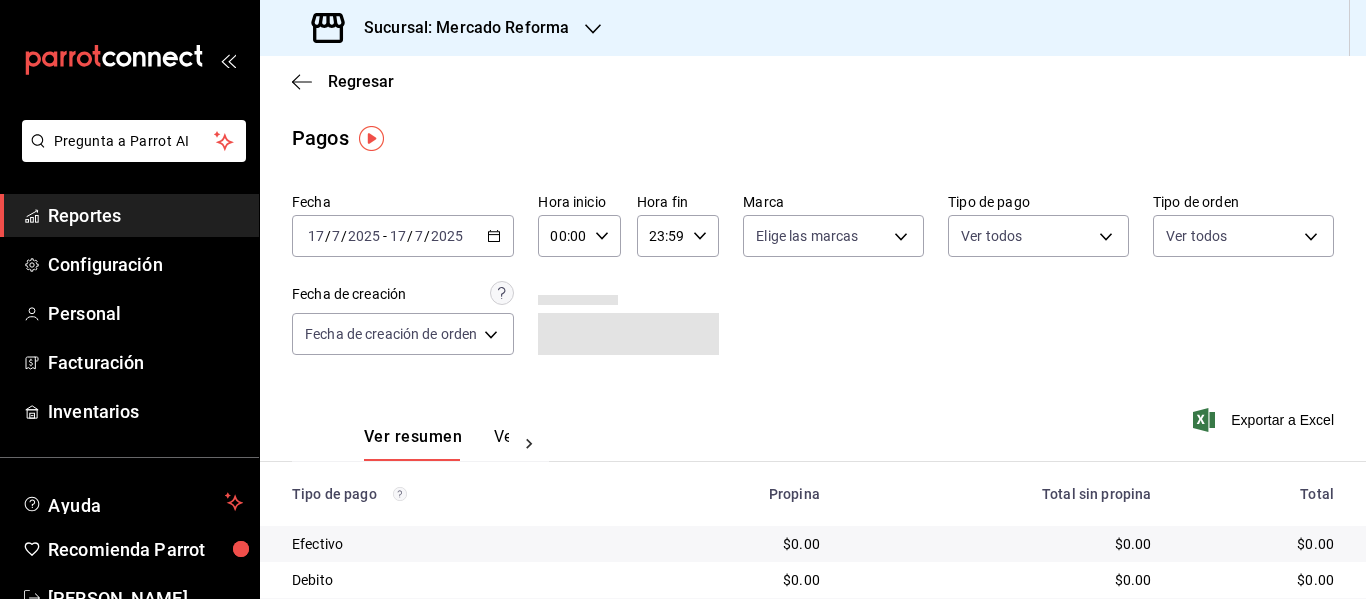 click on "[DATE] [DATE] - [DATE] [DATE]" at bounding box center [403, 236] 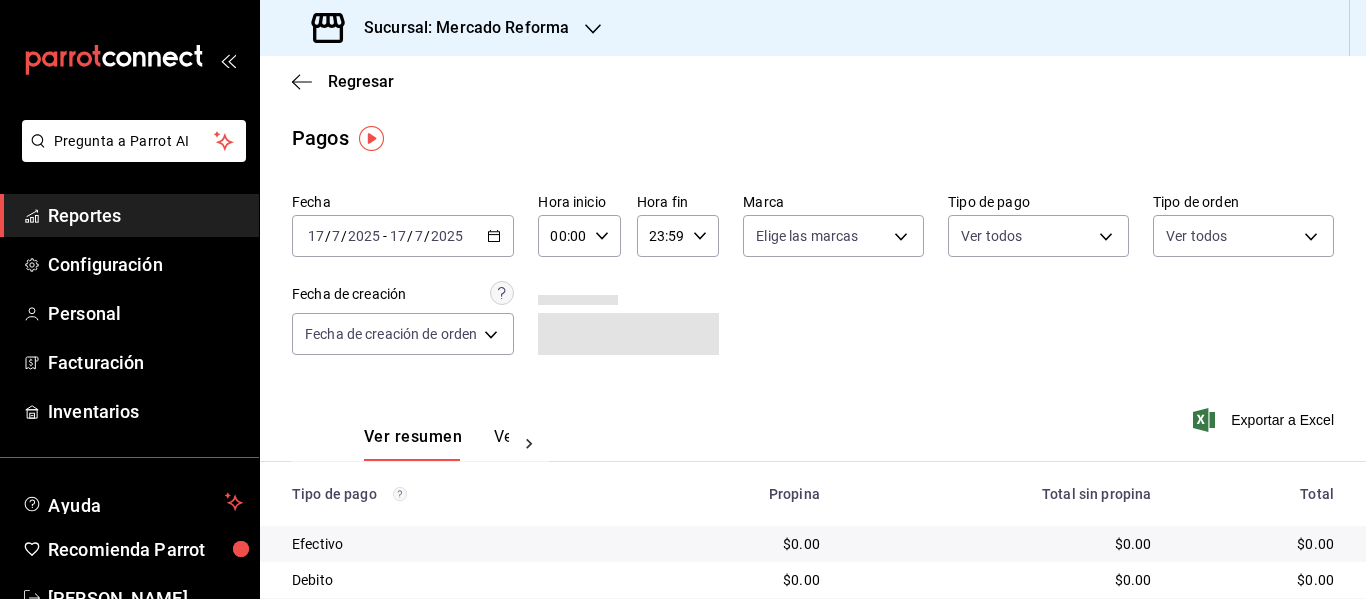 click on "00:00" at bounding box center [562, 236] 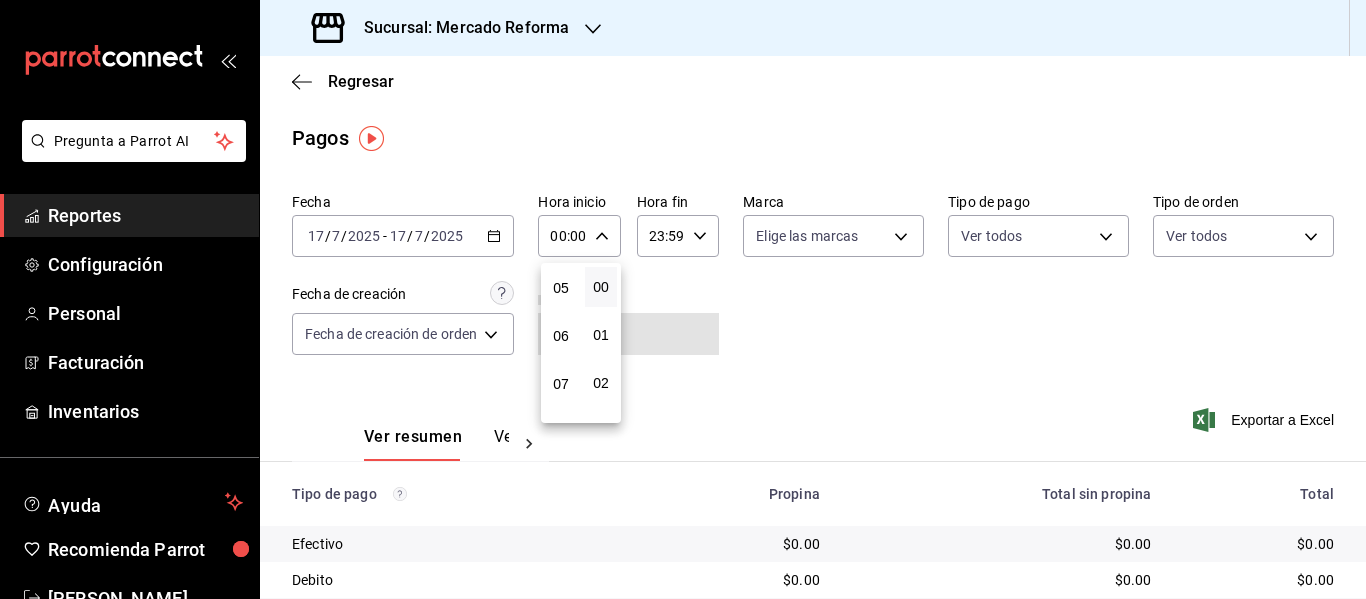 scroll, scrollTop: 240, scrollLeft: 0, axis: vertical 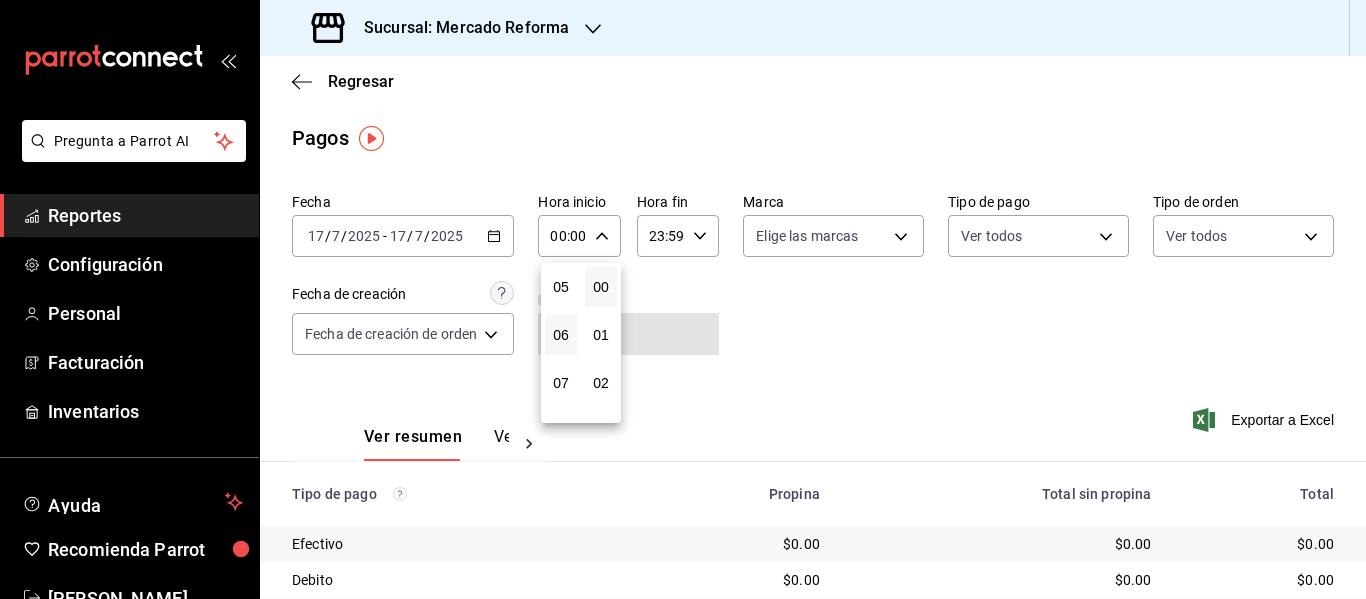 click on "06" at bounding box center (561, 335) 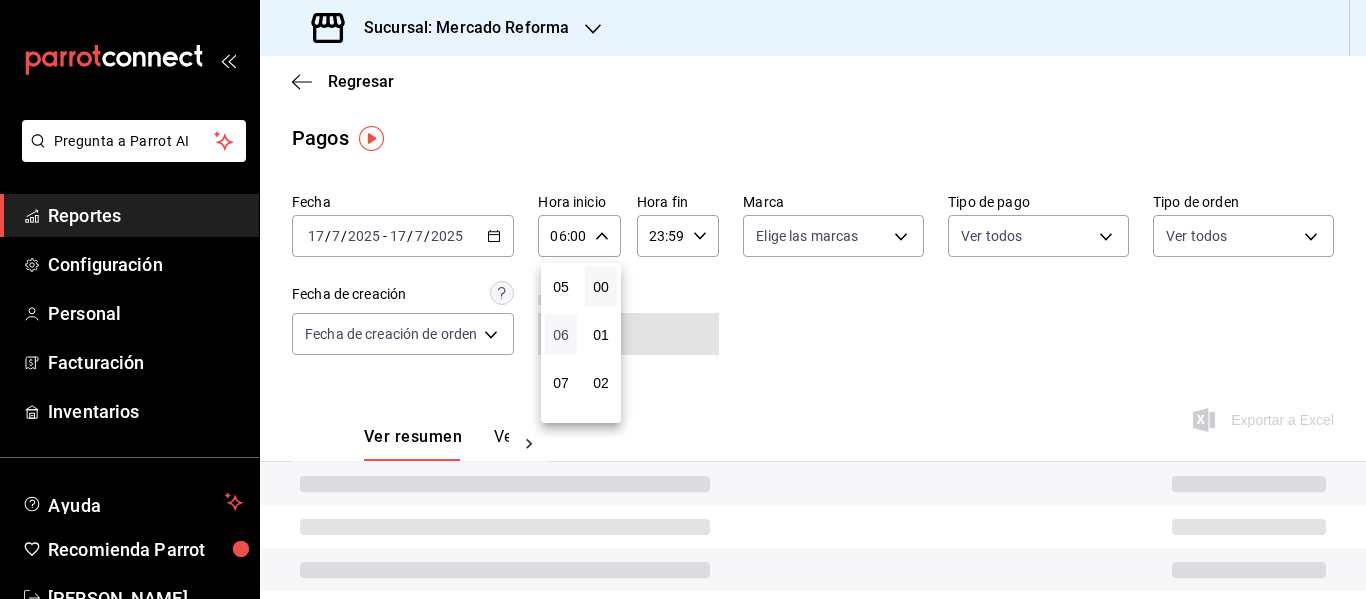click on "06" at bounding box center [561, 335] 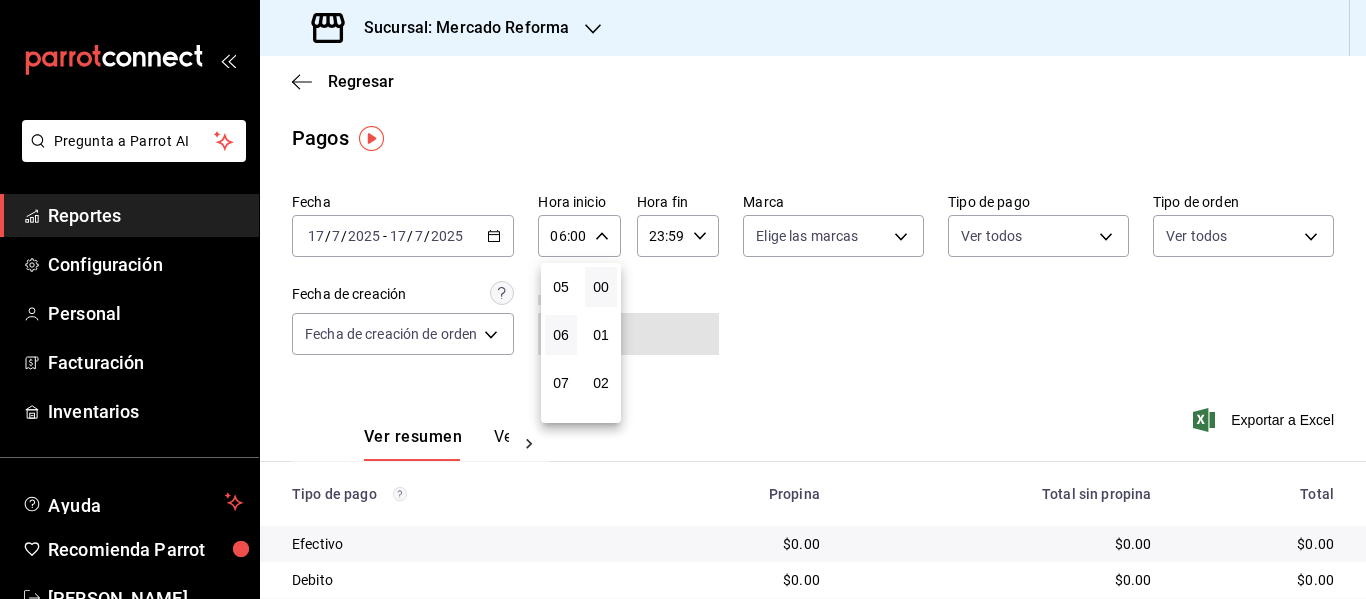 click at bounding box center [683, 299] 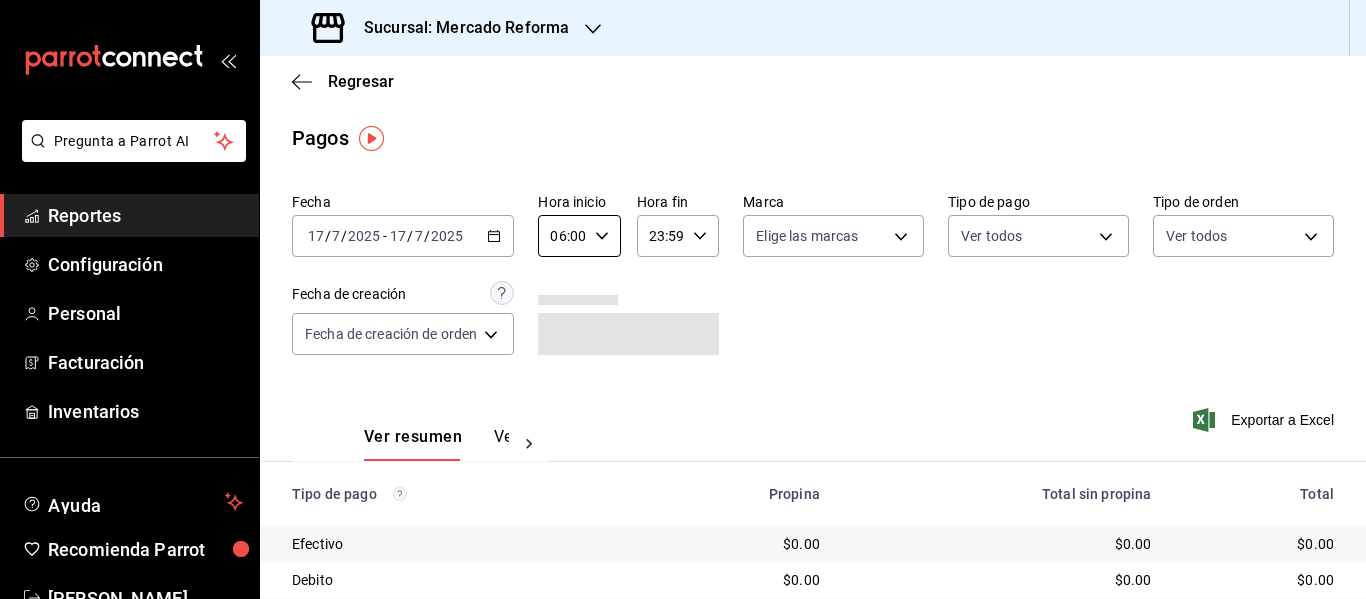 click on "/" at bounding box center [410, 236] 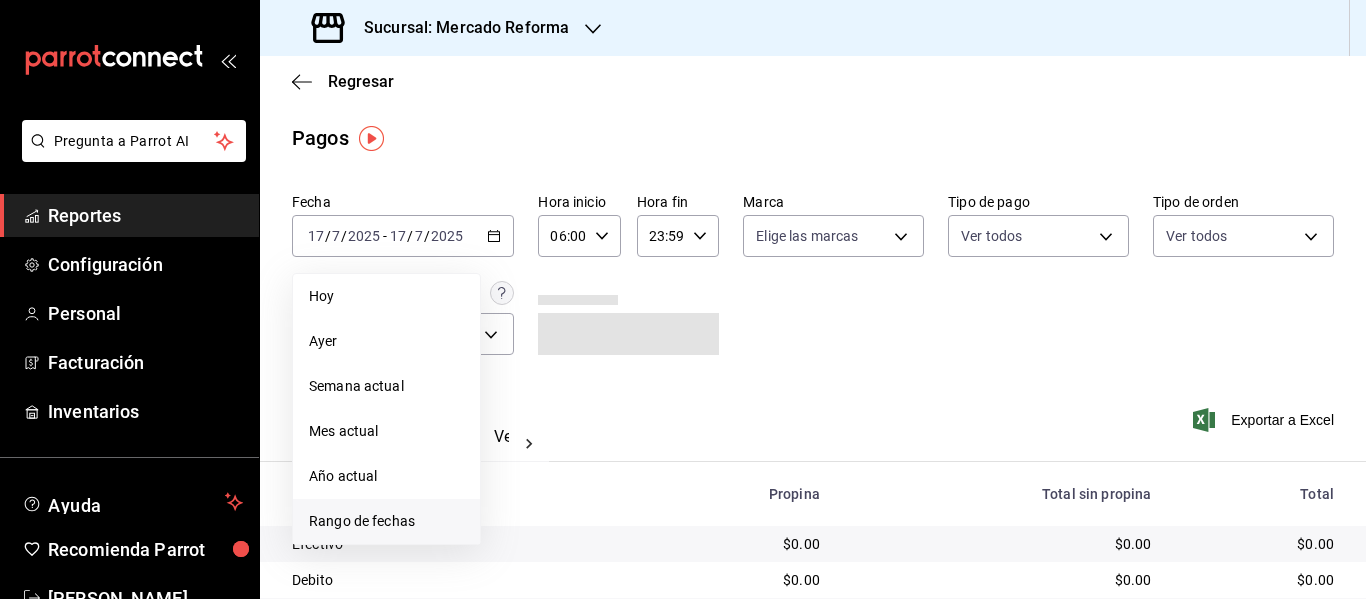 click on "Rango de fechas" at bounding box center (386, 521) 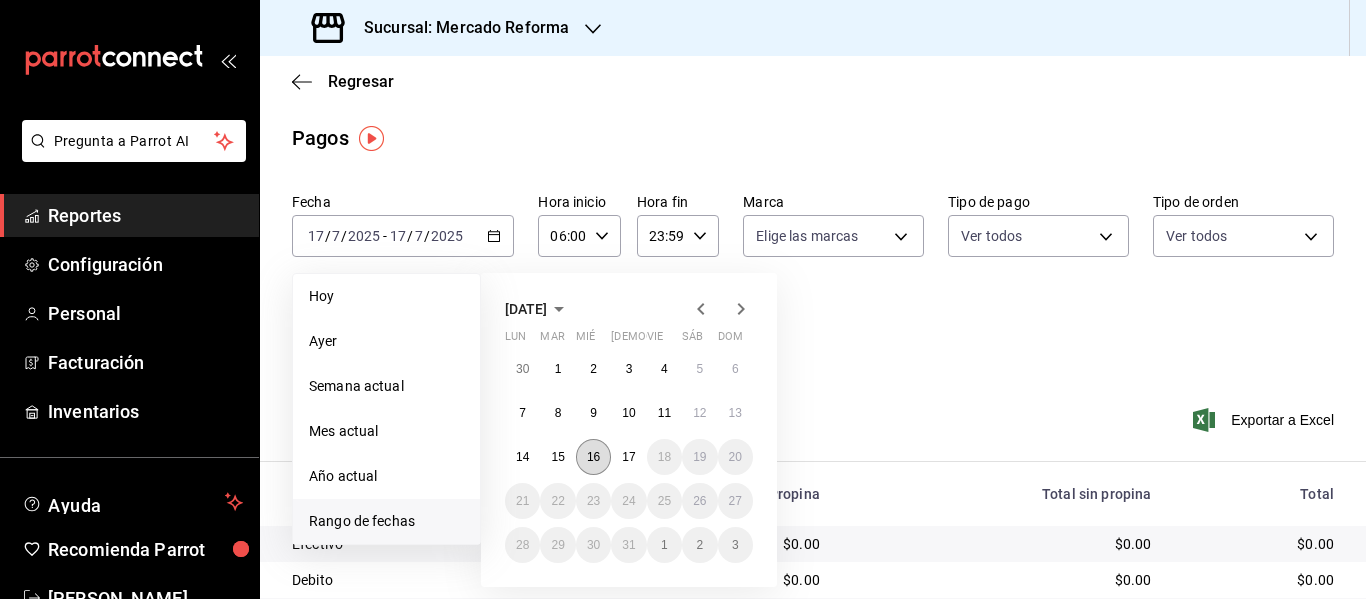 click on "16" at bounding box center [593, 457] 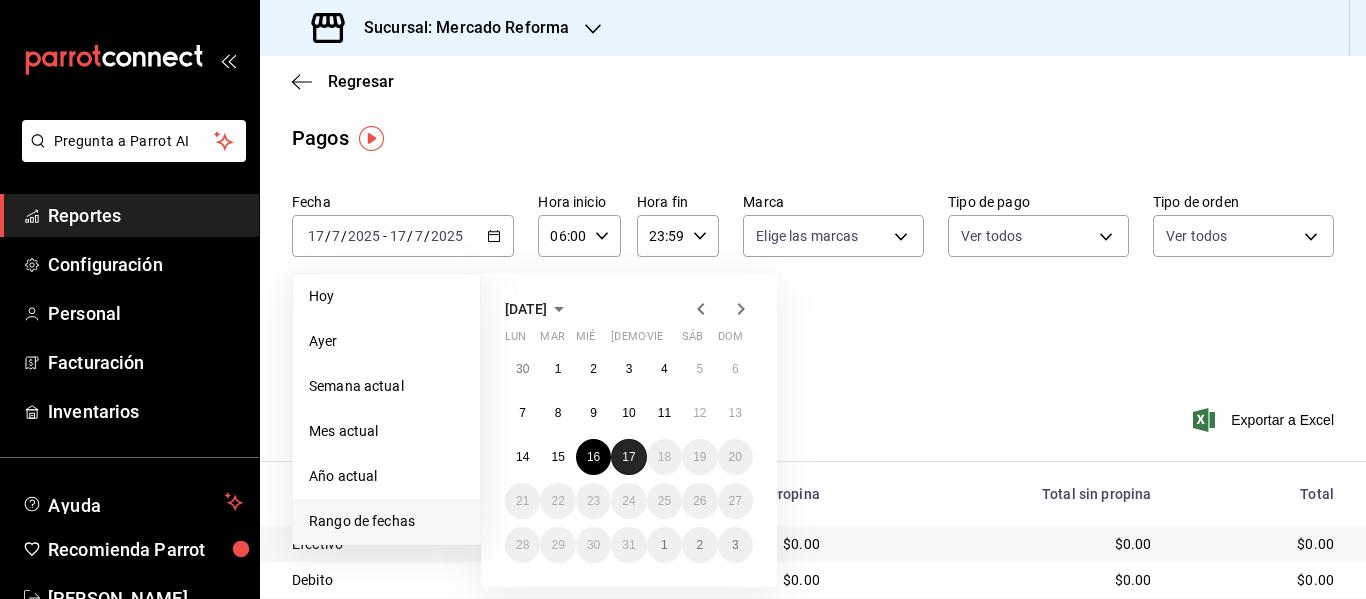 click on "17" at bounding box center [628, 457] 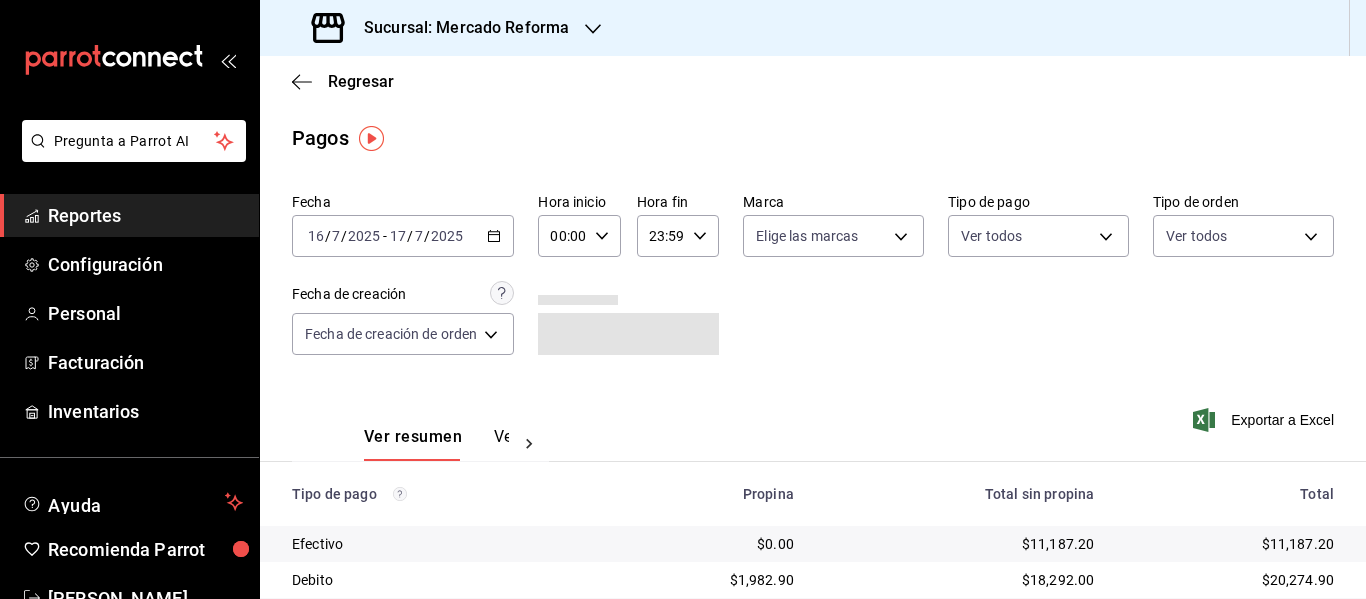 click on "00:00 Hora inicio" at bounding box center (579, 236) 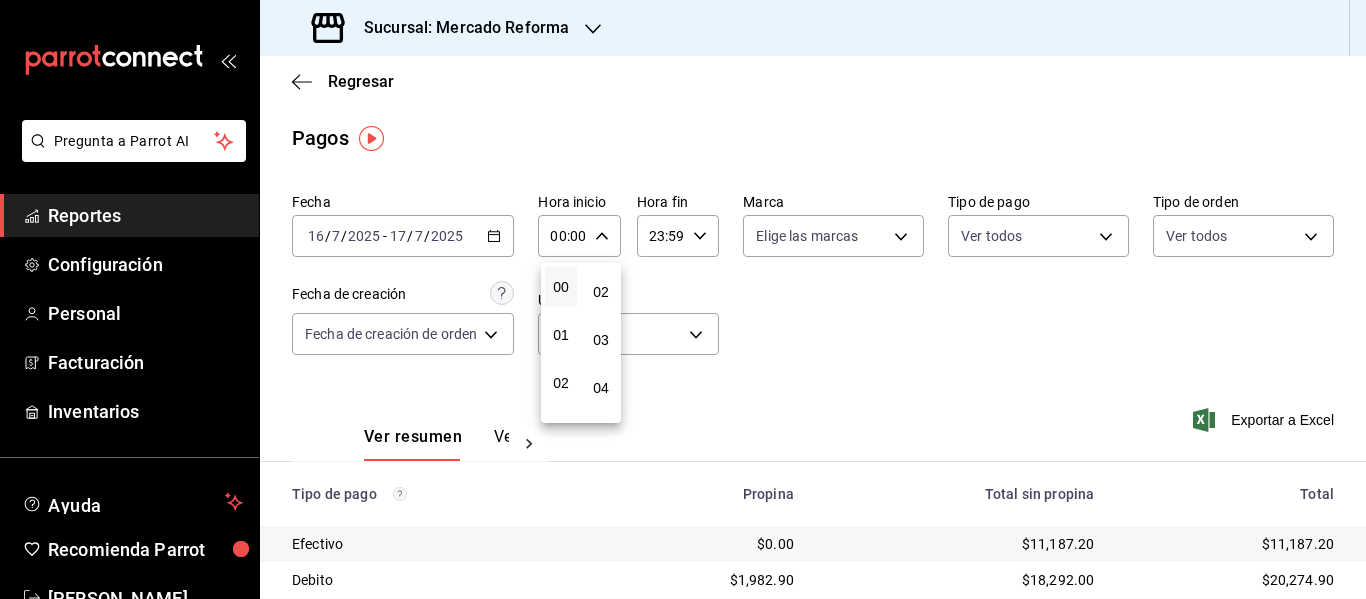 scroll, scrollTop: 92, scrollLeft: 0, axis: vertical 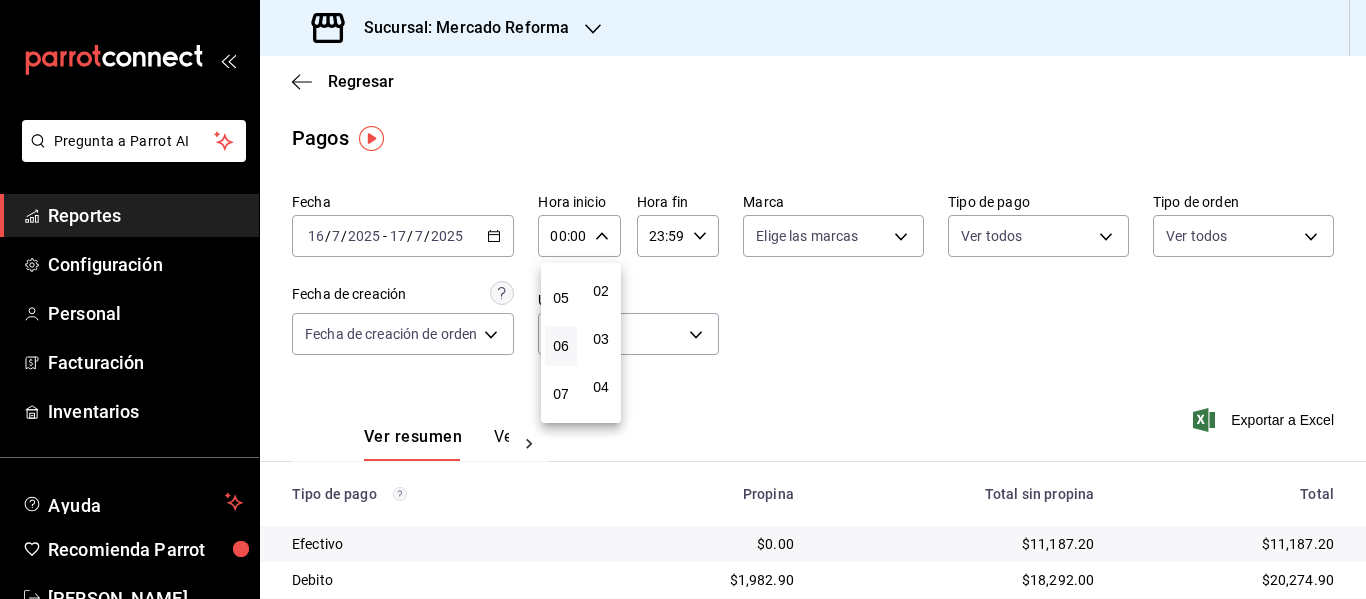 click on "06" at bounding box center (561, 346) 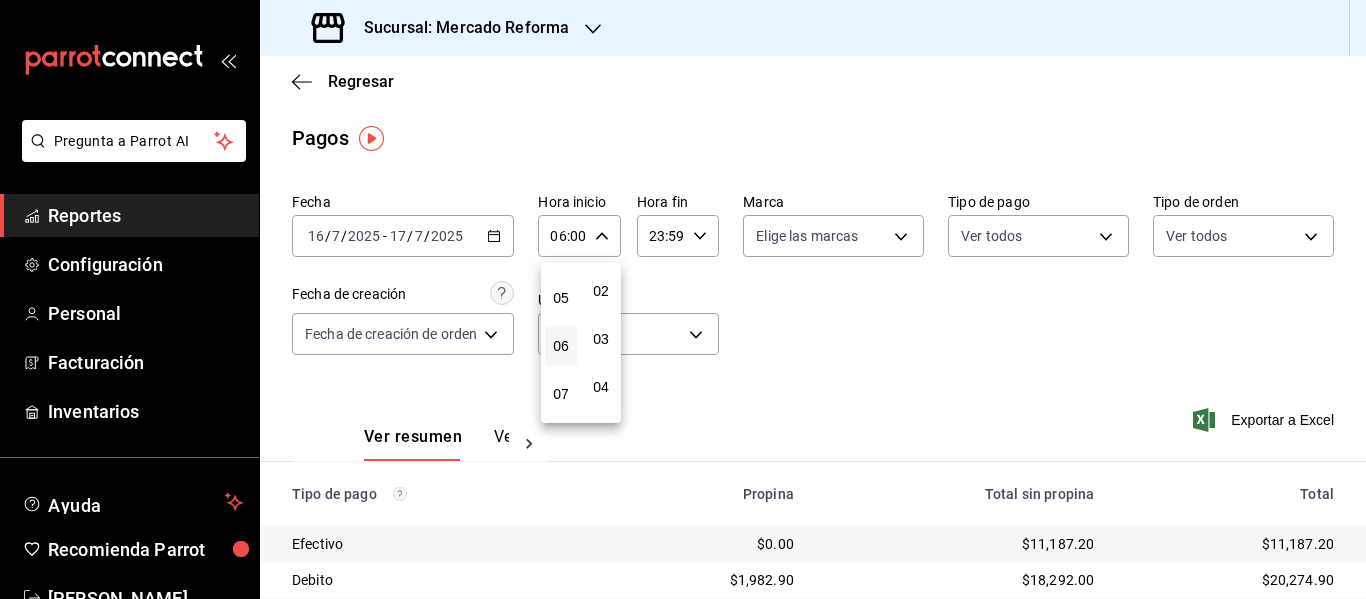 click at bounding box center [683, 299] 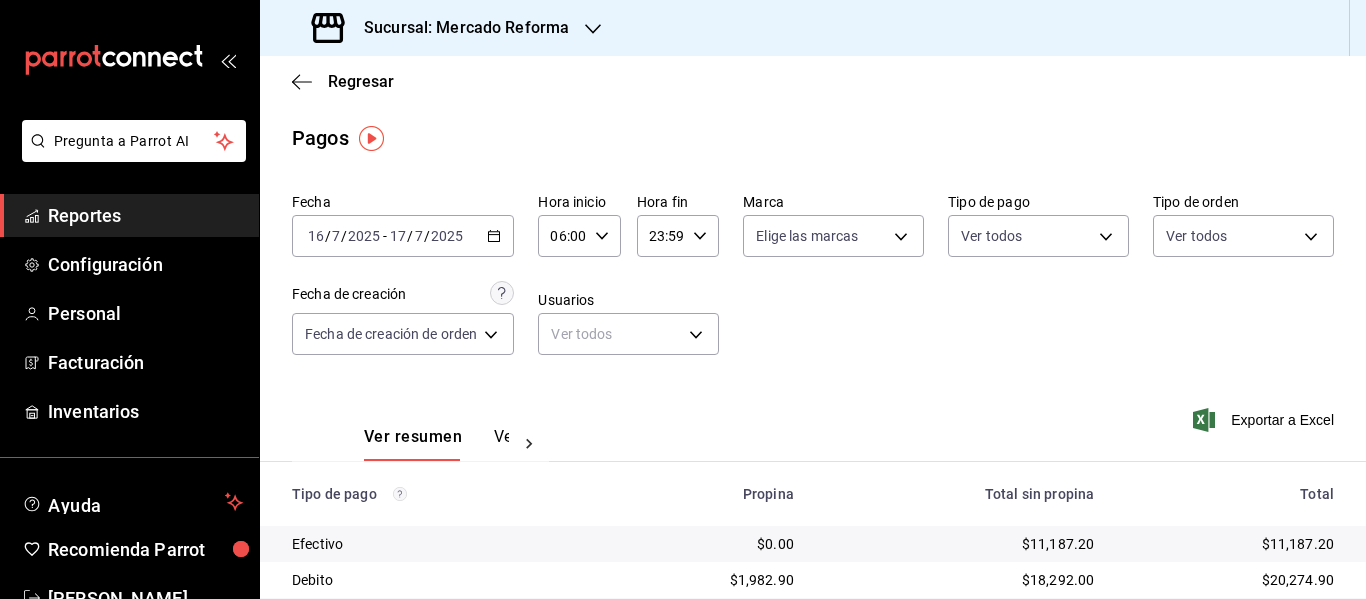 scroll, scrollTop: 320, scrollLeft: 0, axis: vertical 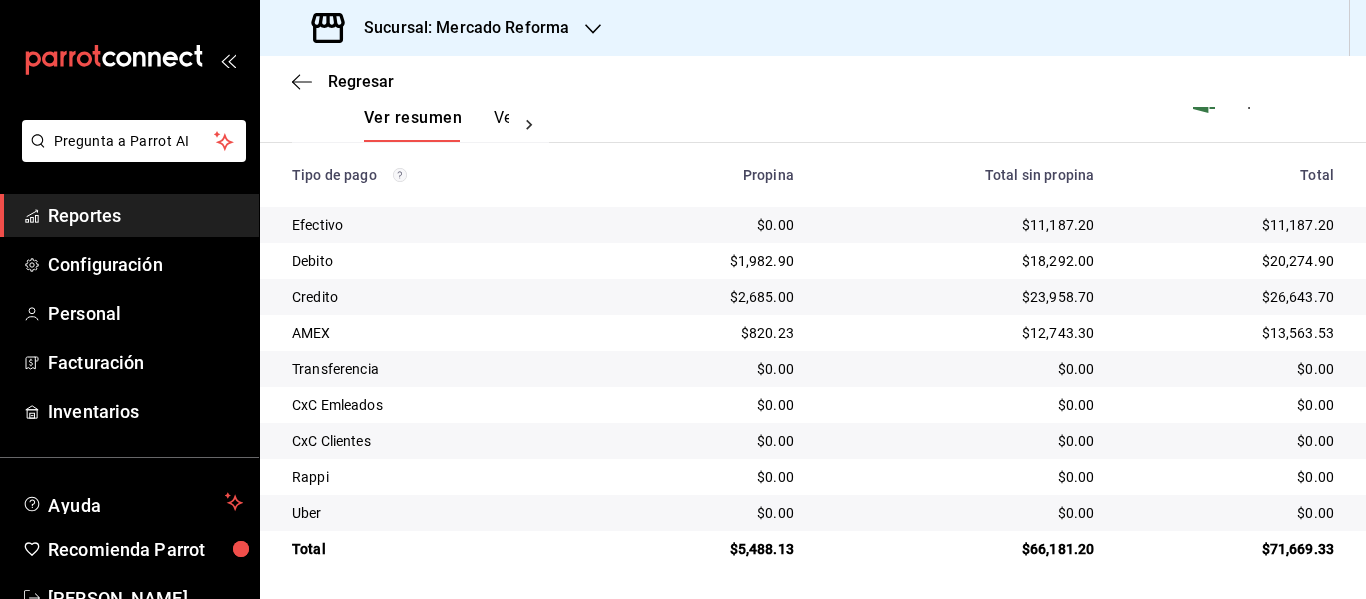 click on "Reportes" at bounding box center (145, 215) 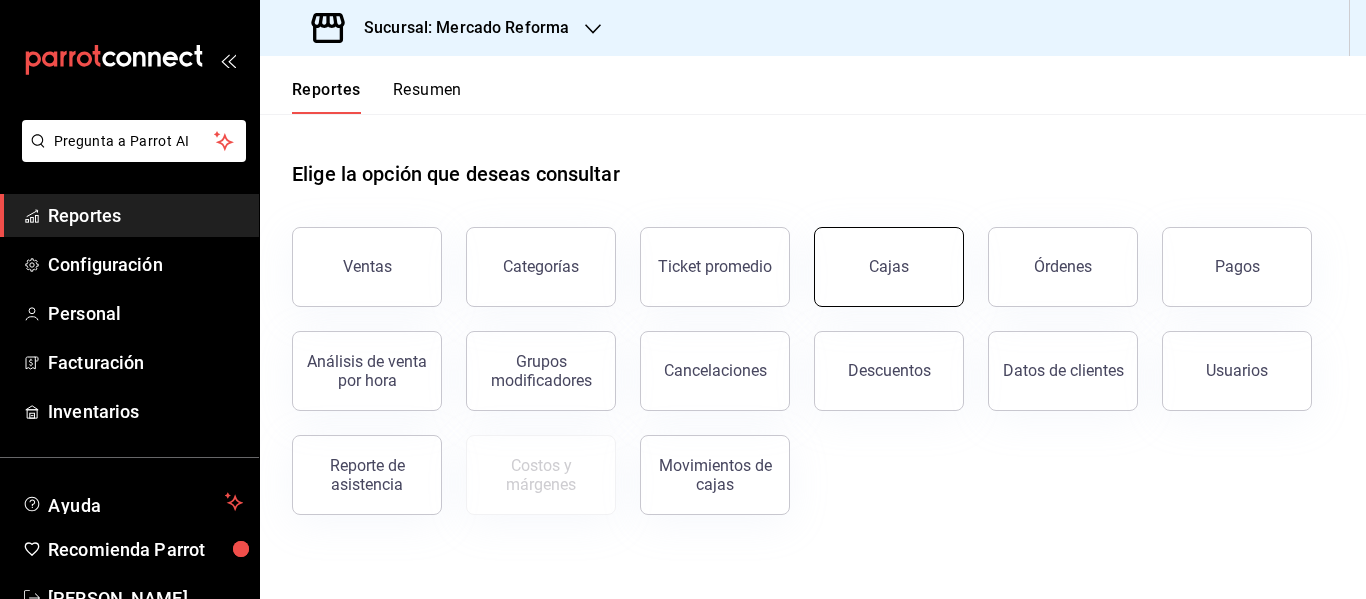 click on "Cajas" at bounding box center (889, 267) 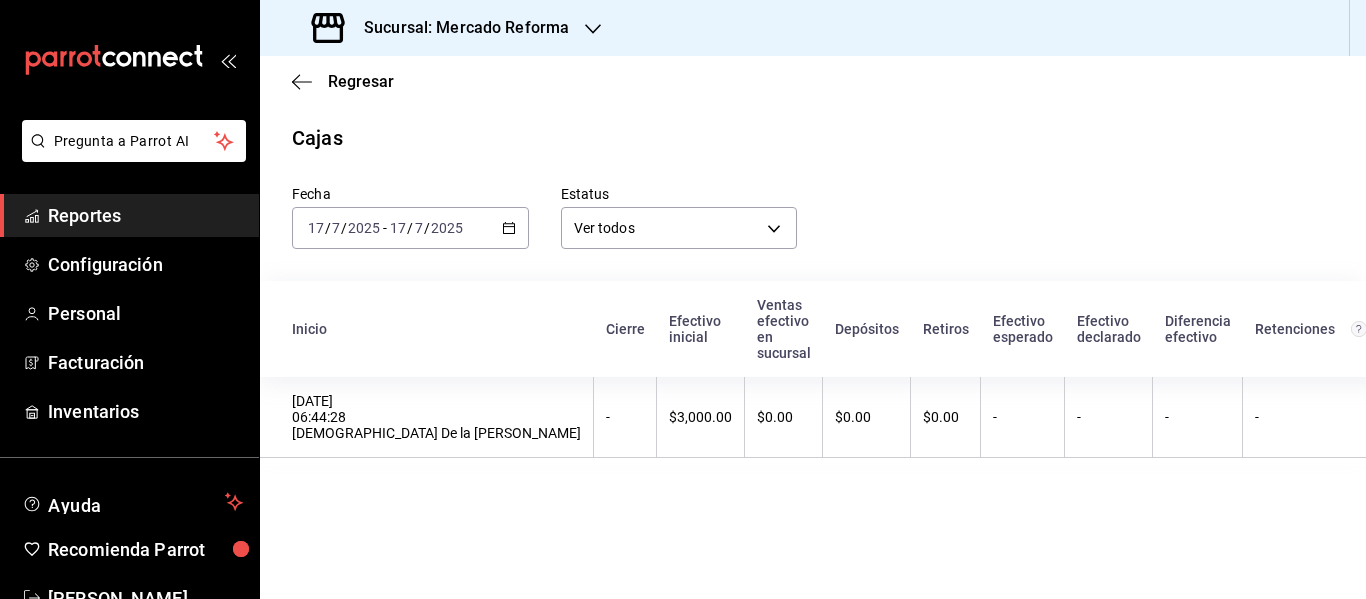 click on "[DATE] [DATE]" at bounding box center [426, 228] 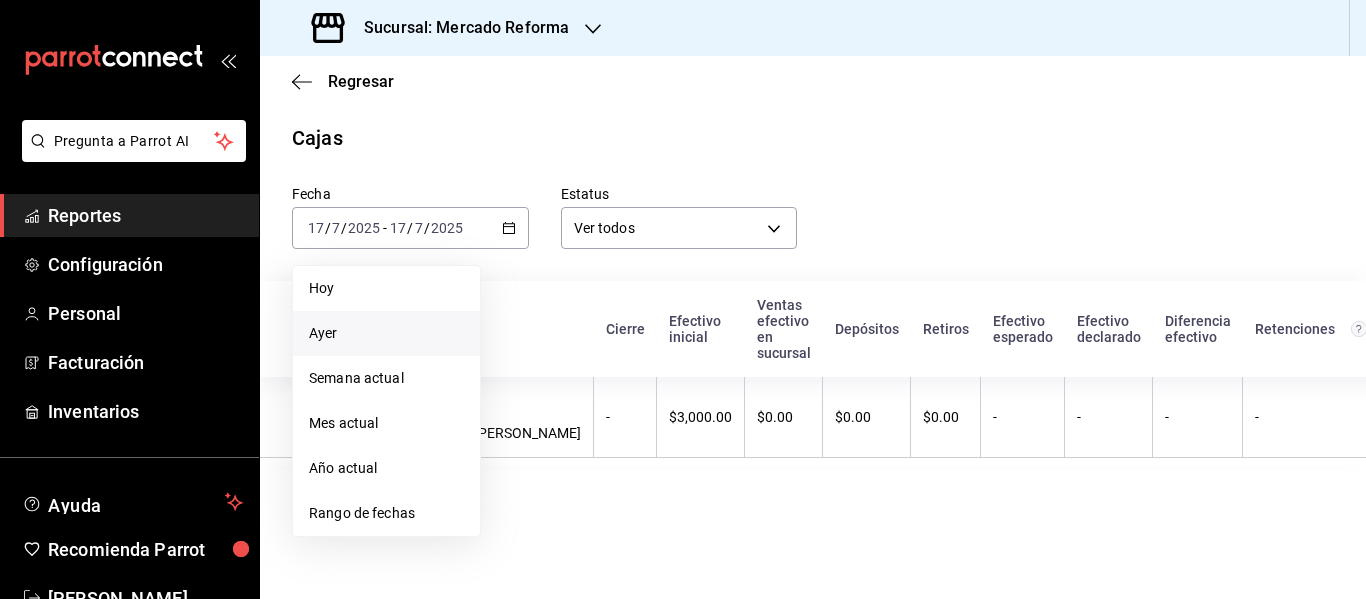 click on "Ayer" at bounding box center [386, 333] 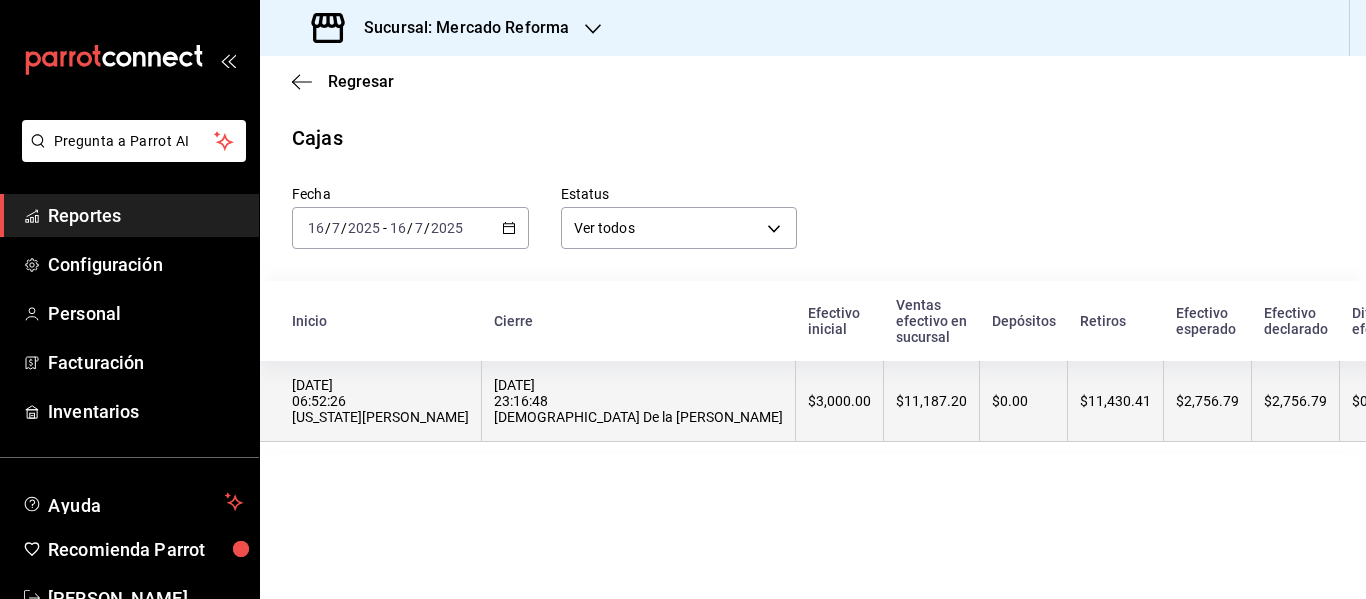 click on "$0.00" at bounding box center (1024, 401) 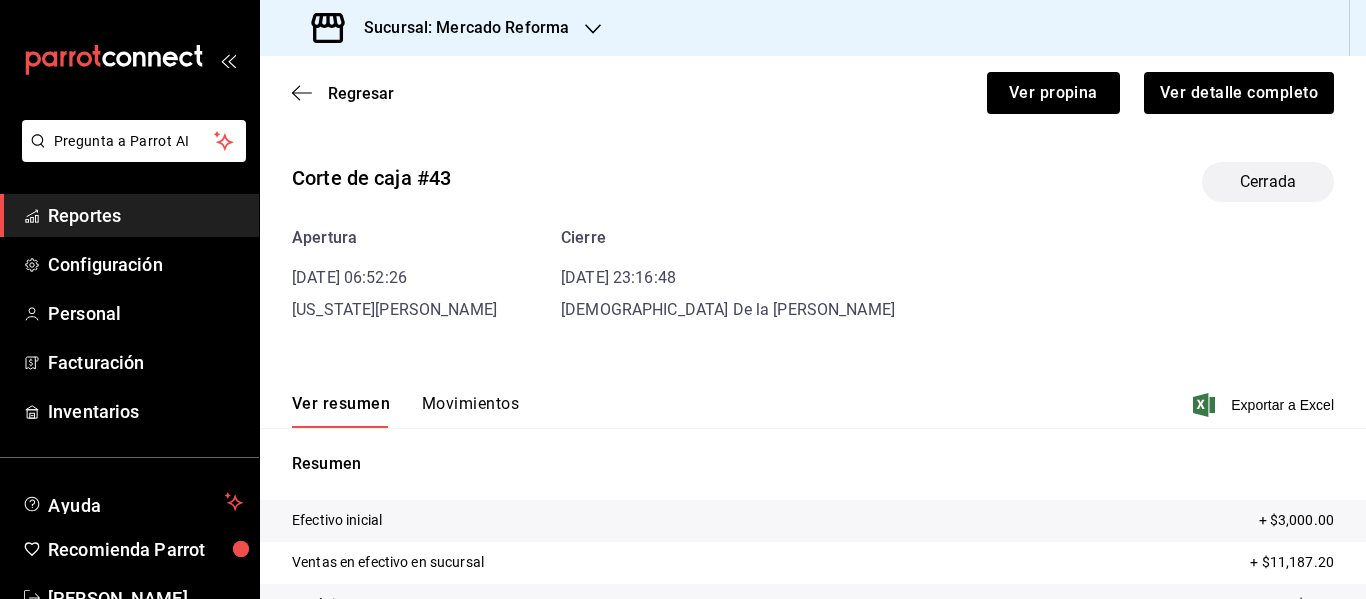 click on "Apertura [DATE] 06:52:26 [US_STATE][PERSON_NAME] Cierre [DATE] 23:16:48 [DEMOGRAPHIC_DATA] De la [PERSON_NAME]" at bounding box center (813, 274) 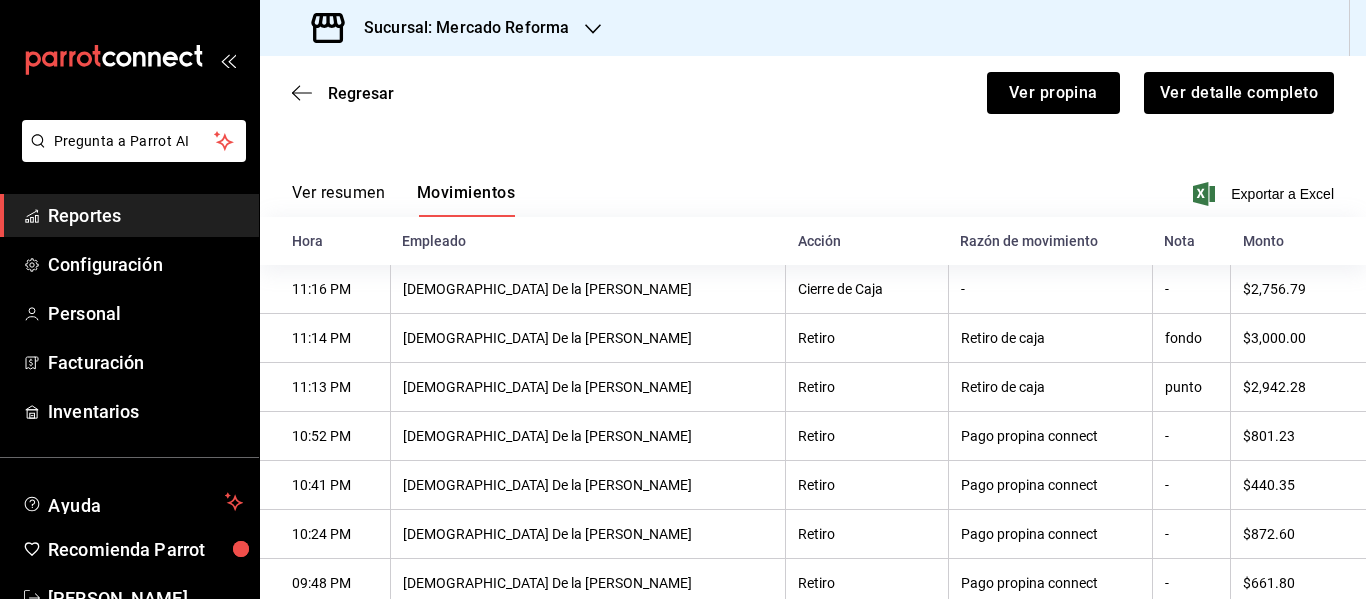 scroll, scrollTop: 212, scrollLeft: 0, axis: vertical 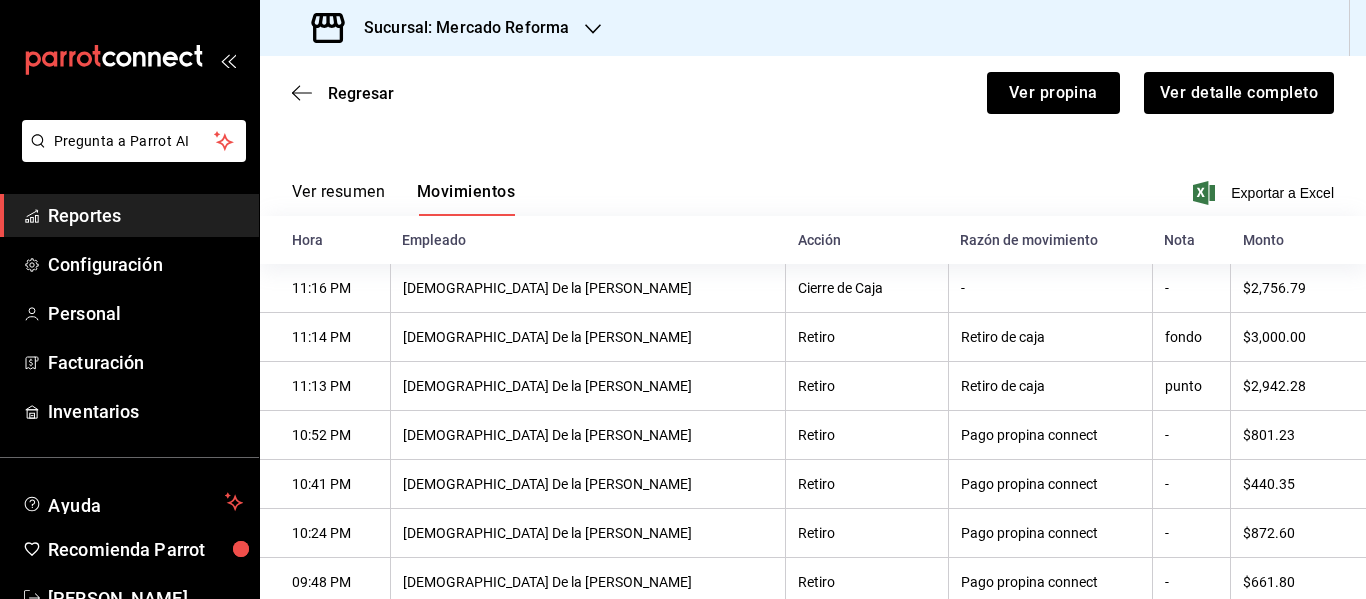 type 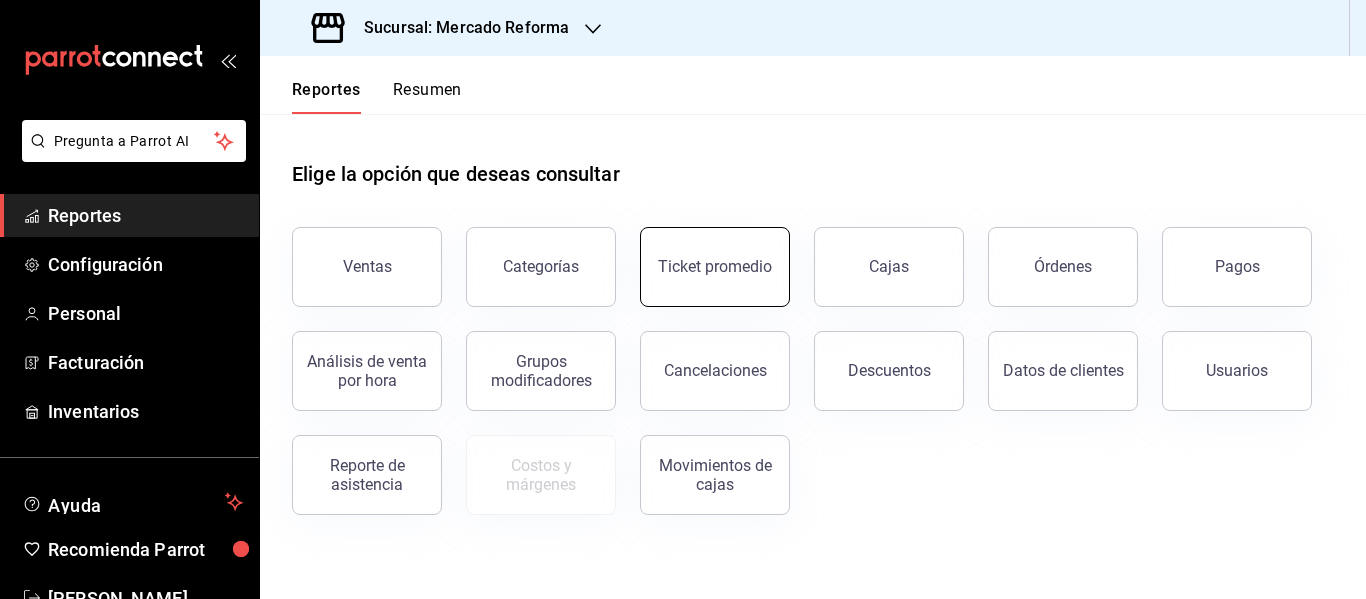 click on "Ticket promedio" at bounding box center (715, 267) 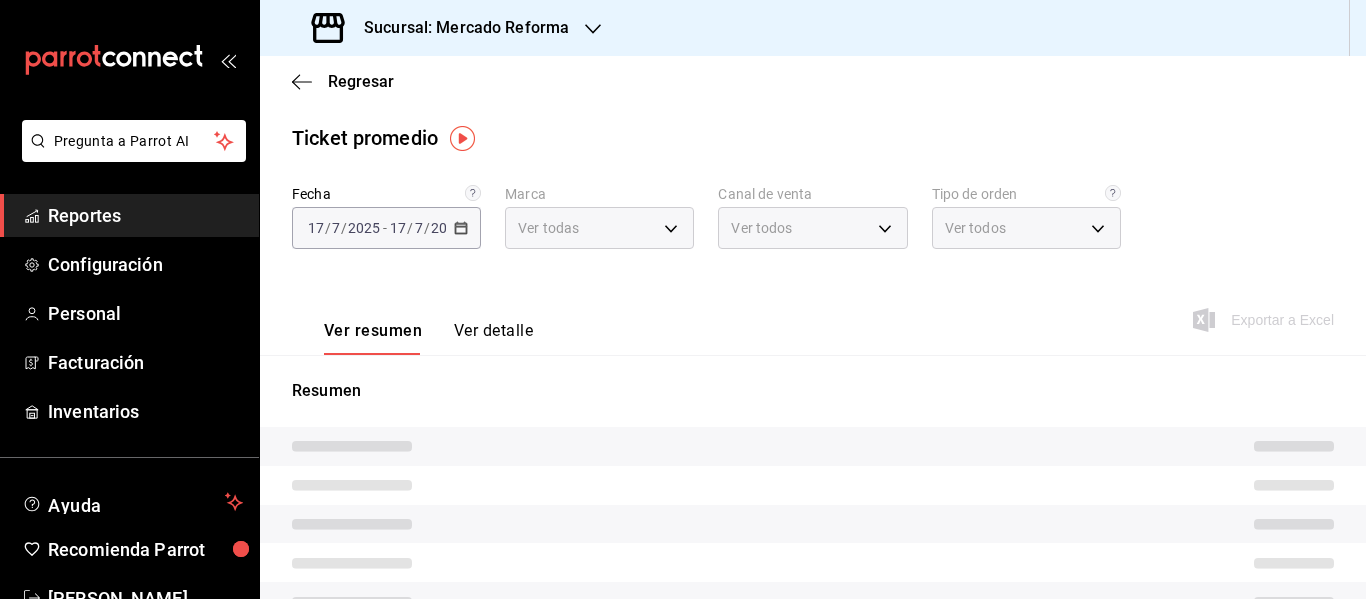 type on "ae828a00-f9e9-46fb-a95c-bc024de736cf" 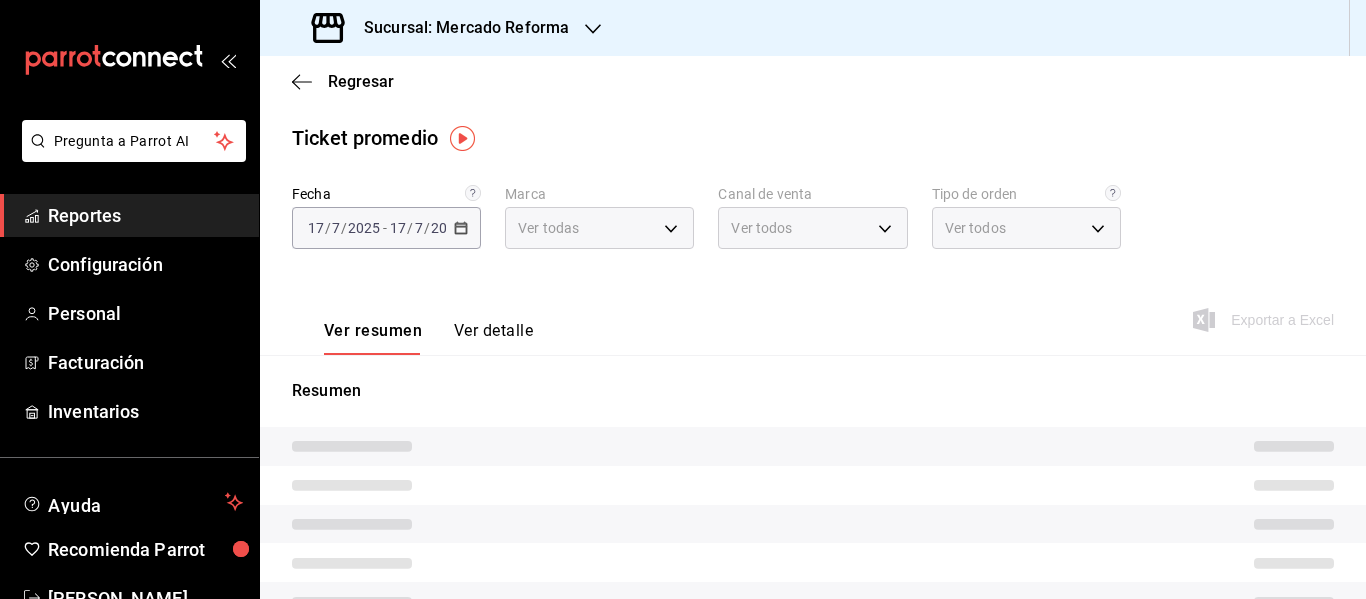 type on "PARROT,UBER_EATS,RAPPI,DIDI_FOOD,ONLINE" 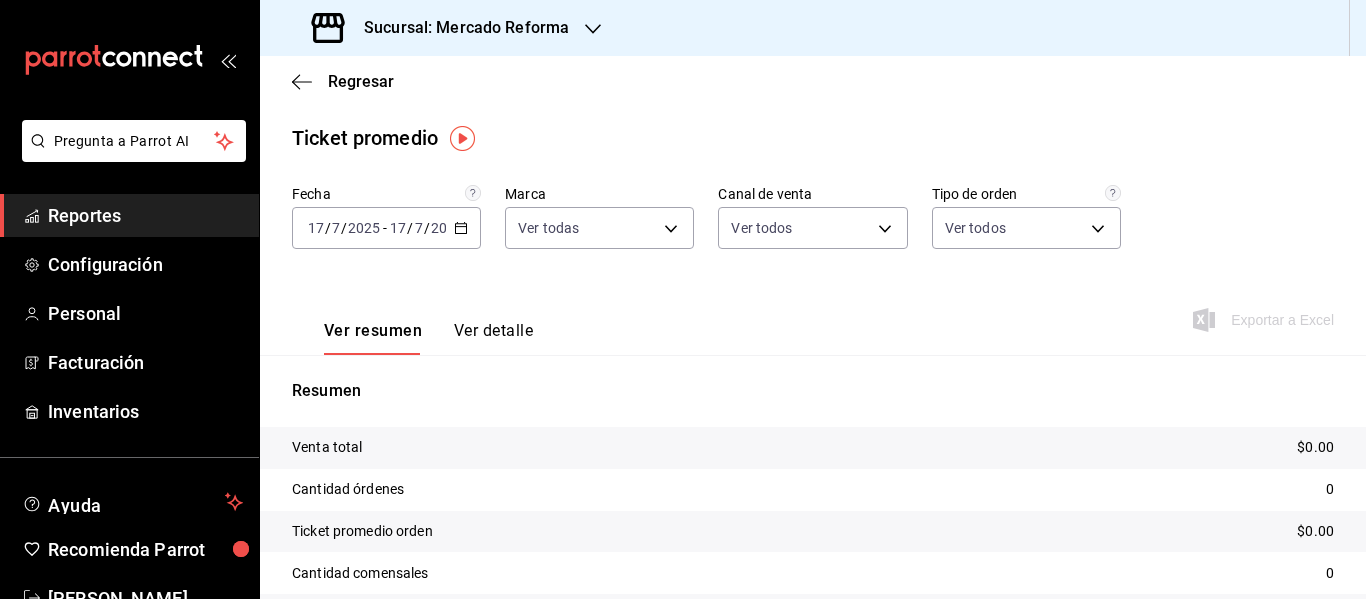 click on "/" at bounding box center [328, 228] 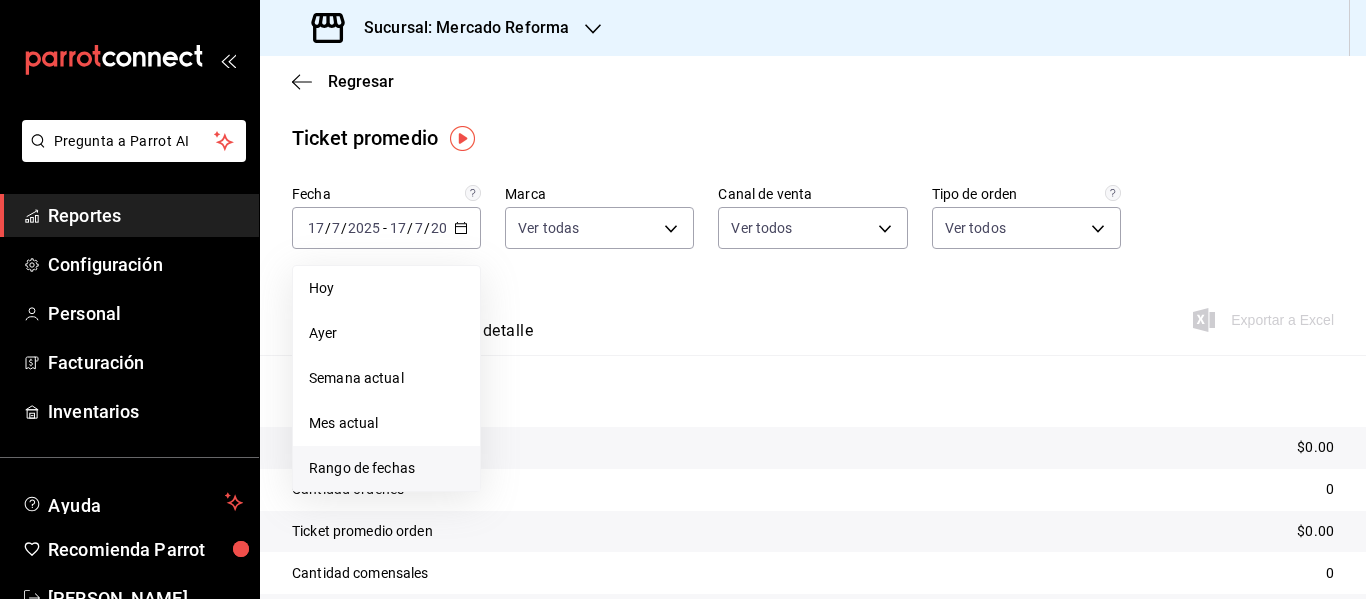 click on "Rango de fechas" at bounding box center (386, 468) 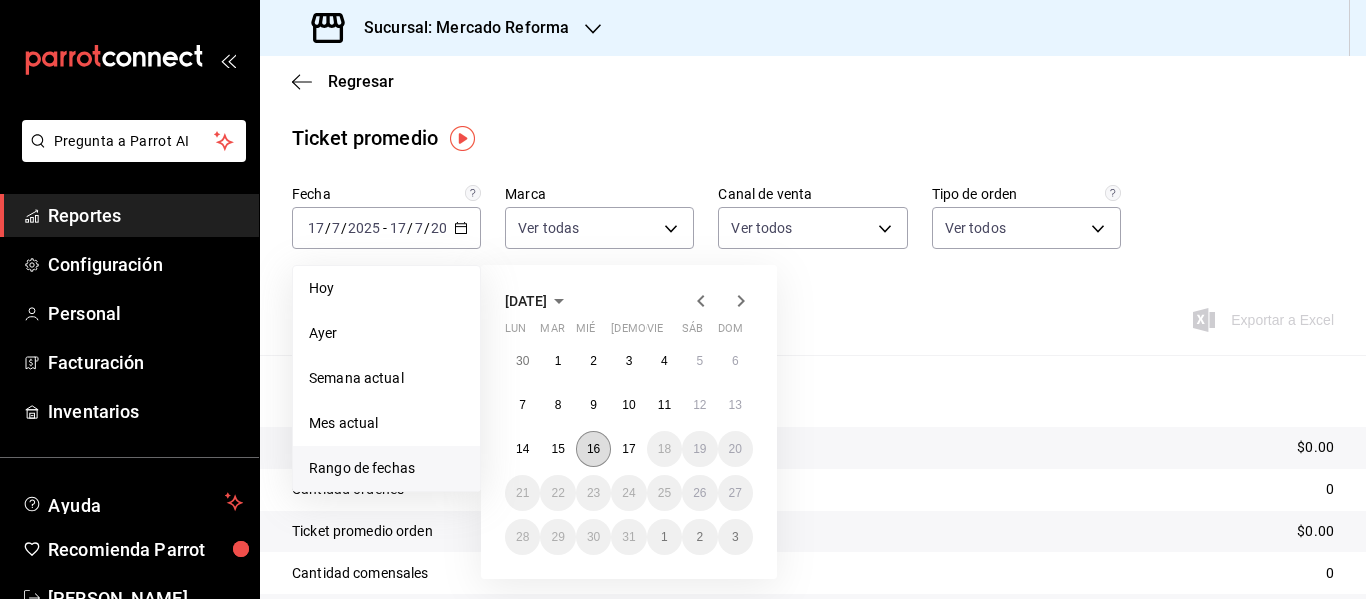 click on "16" at bounding box center [593, 449] 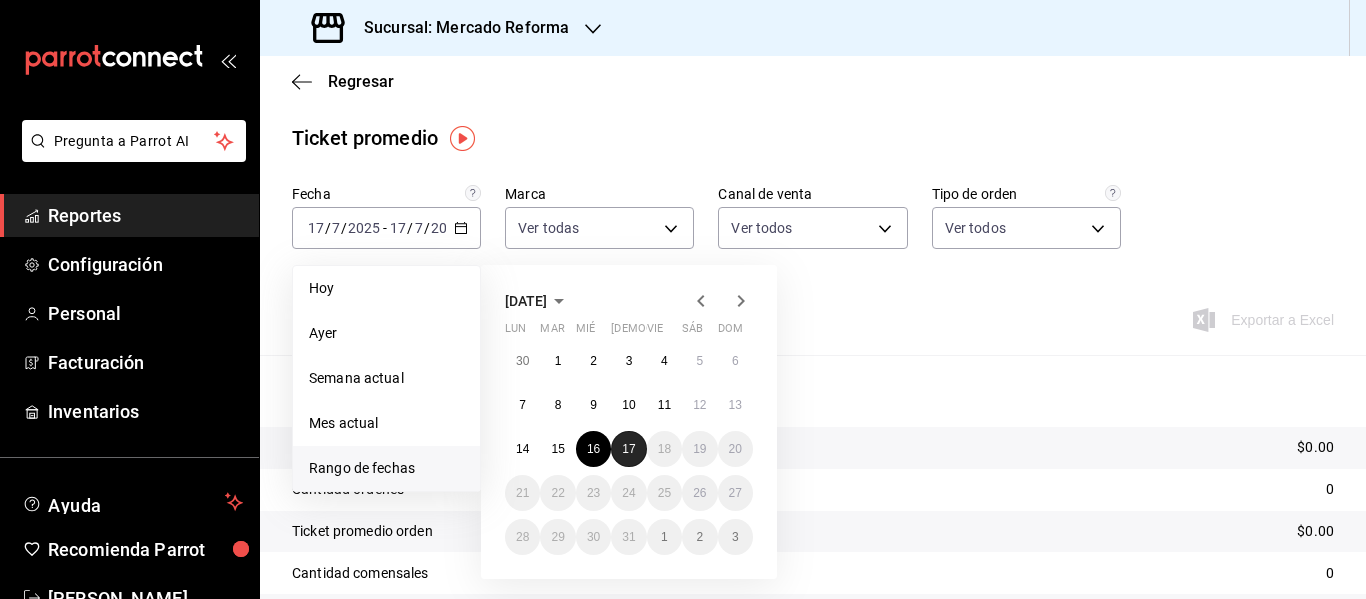 click on "17" at bounding box center [628, 449] 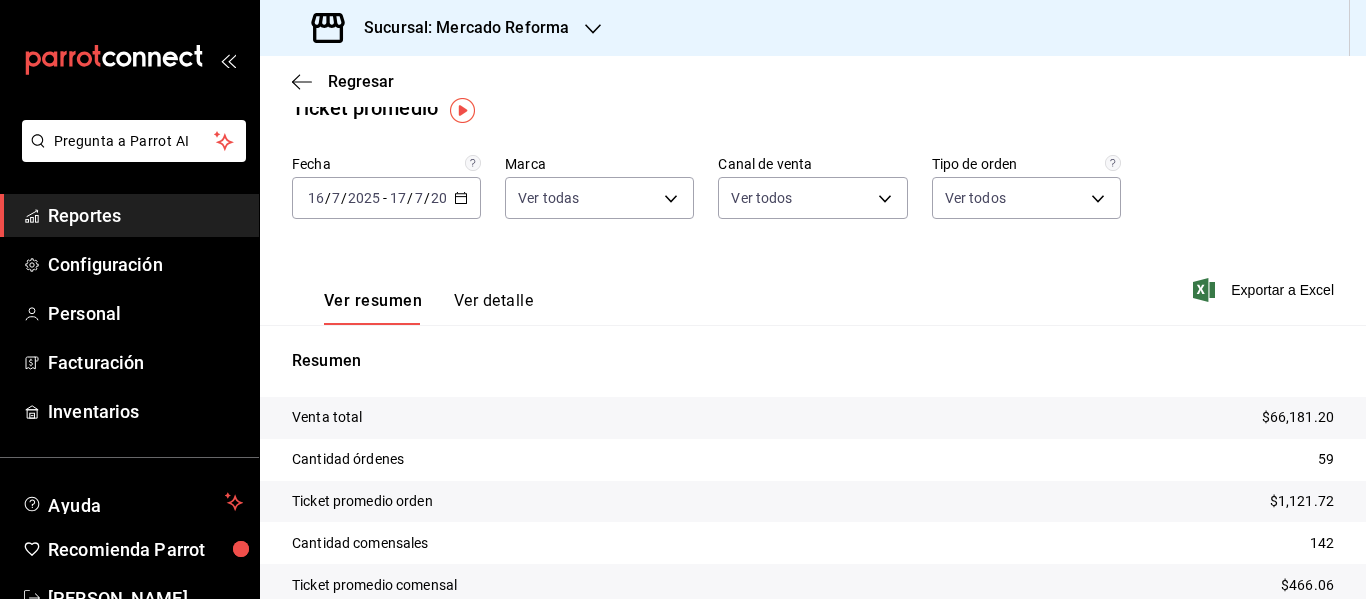 scroll, scrollTop: 33, scrollLeft: 0, axis: vertical 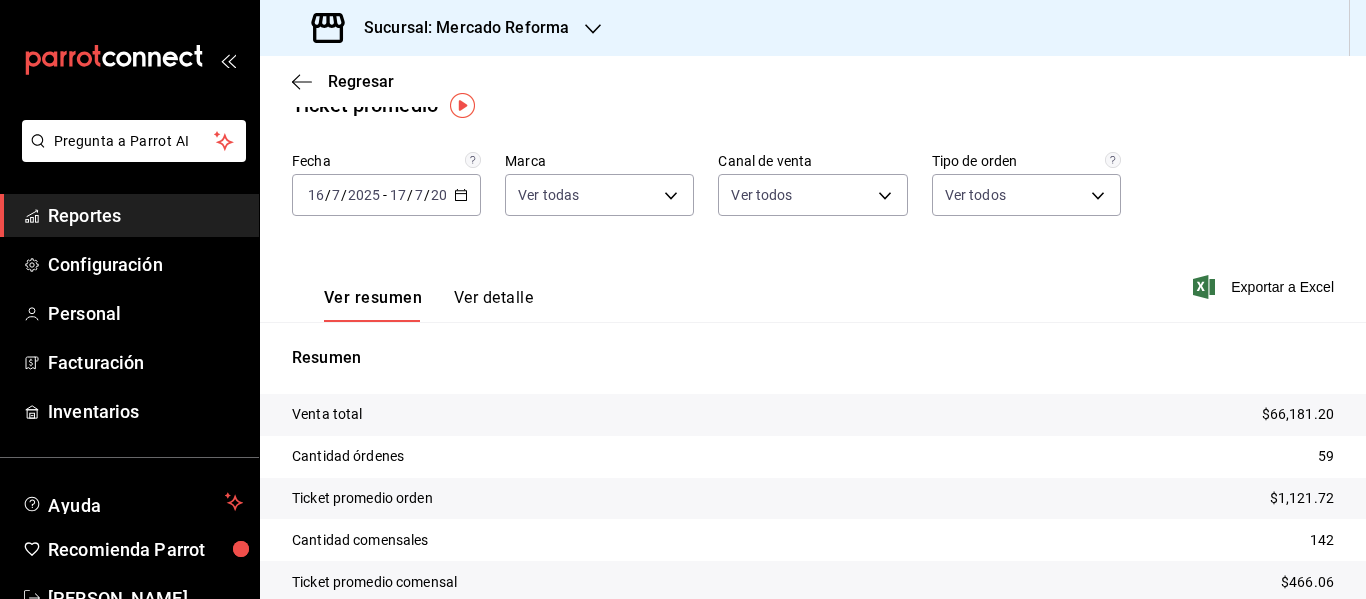 click on "Ver resumen Ver detalle" at bounding box center [412, 293] 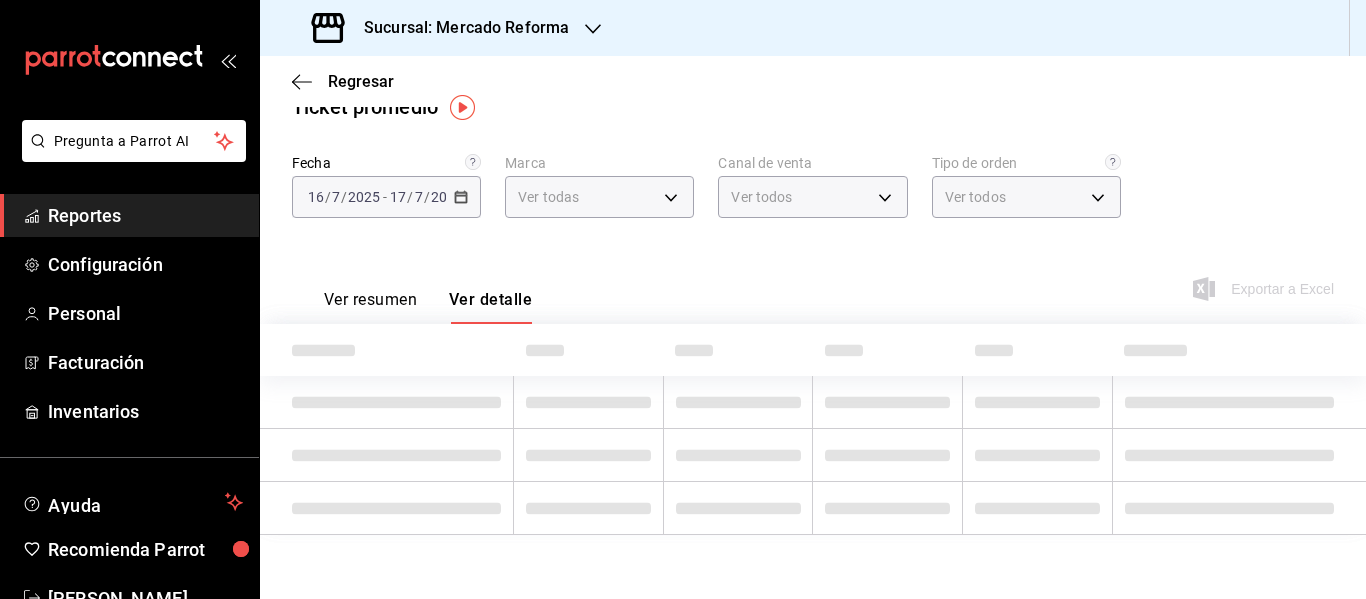 scroll, scrollTop: 0, scrollLeft: 0, axis: both 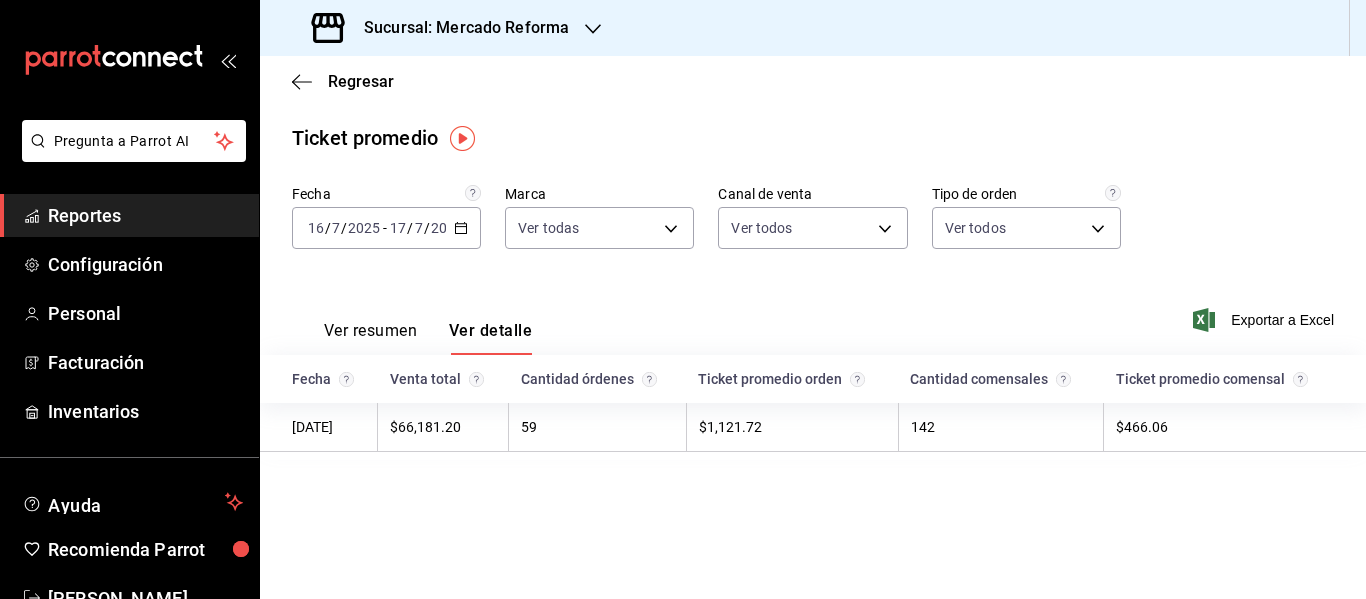 type 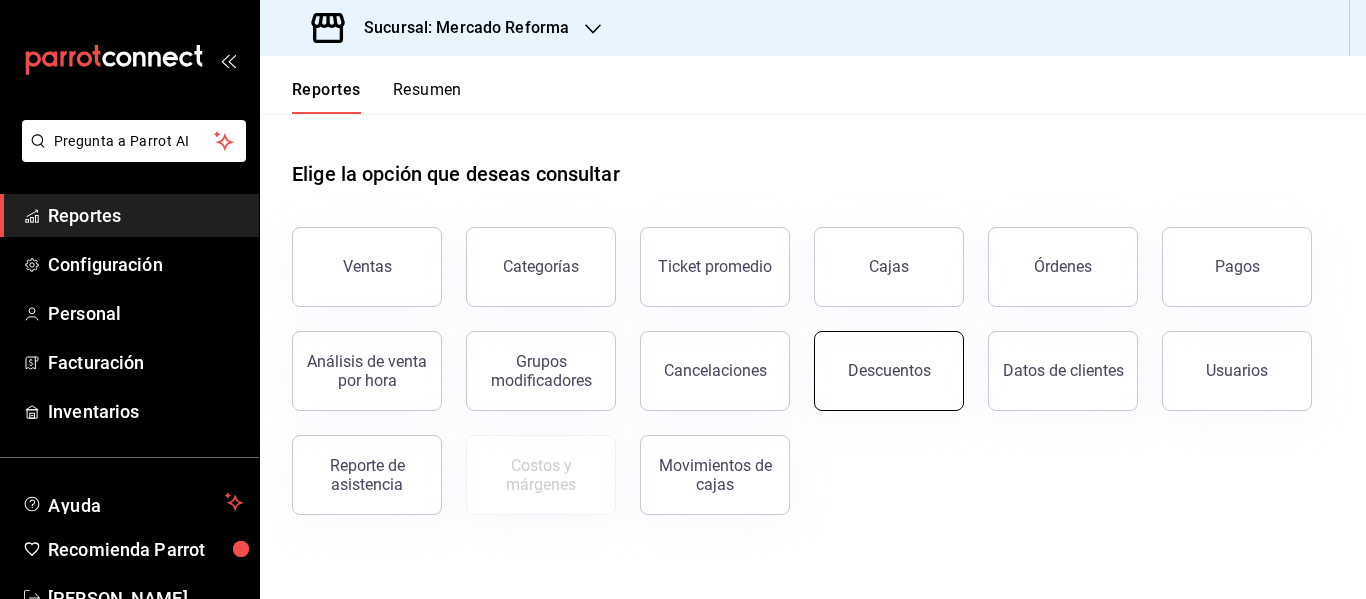 click on "Descuentos" at bounding box center (889, 371) 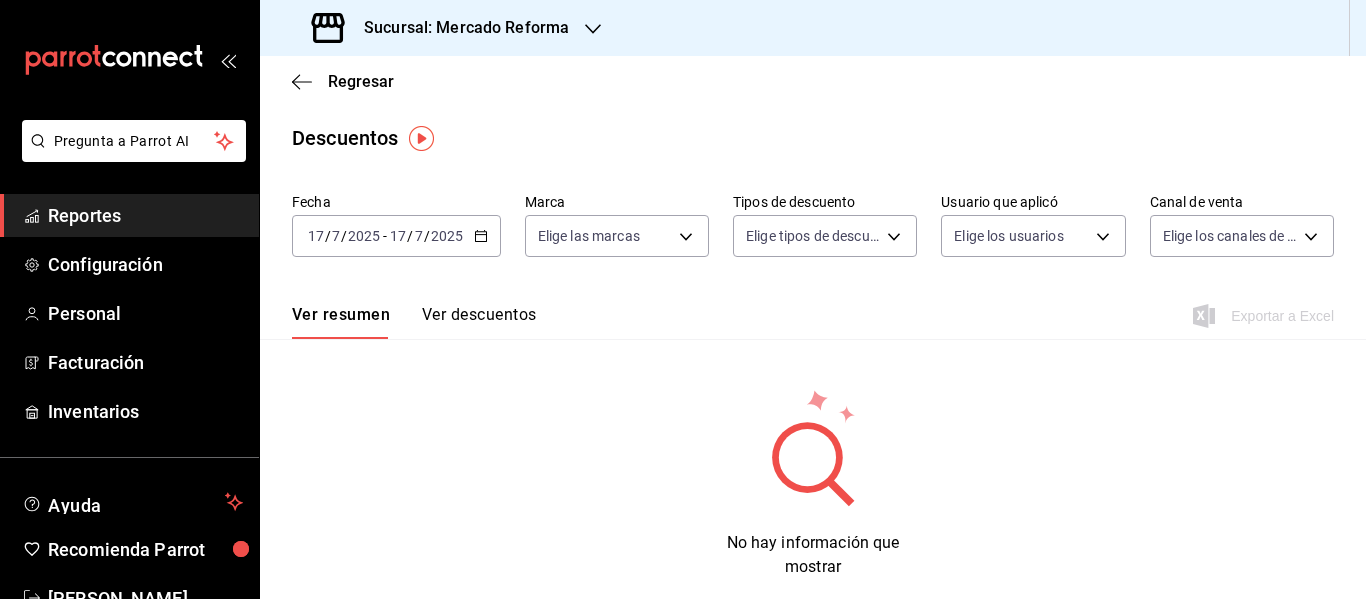 click on "[DATE] [DATE] - [DATE] [DATE]" at bounding box center [396, 236] 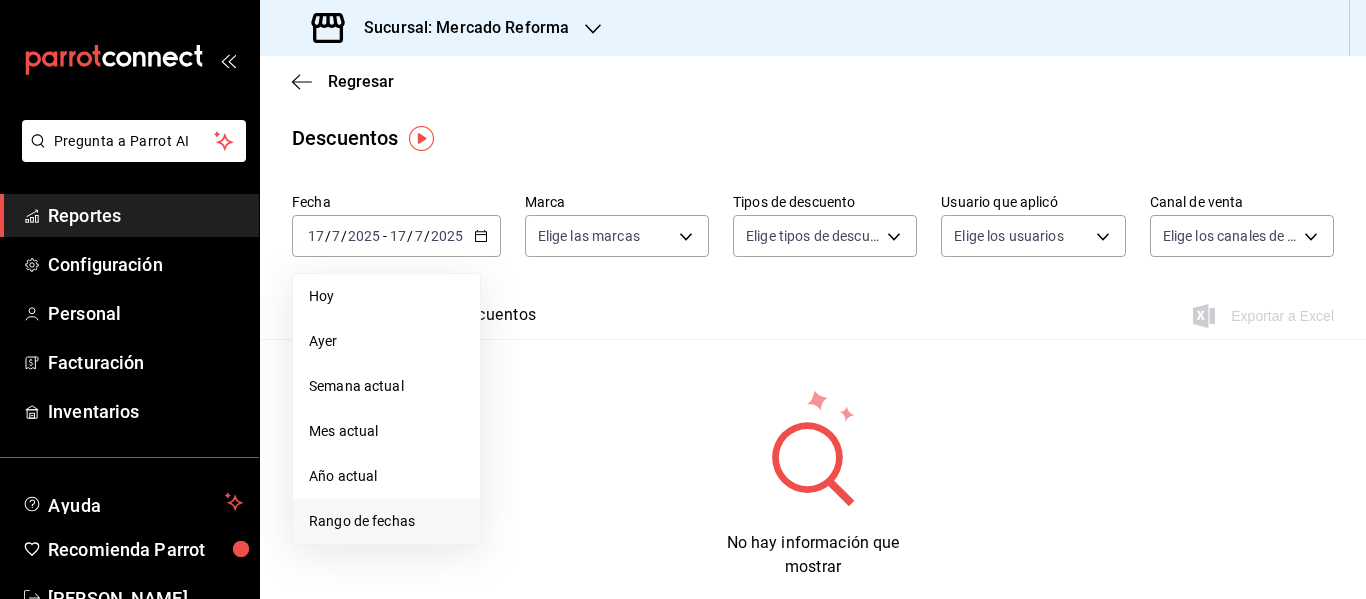 click on "Rango de fechas" at bounding box center [386, 521] 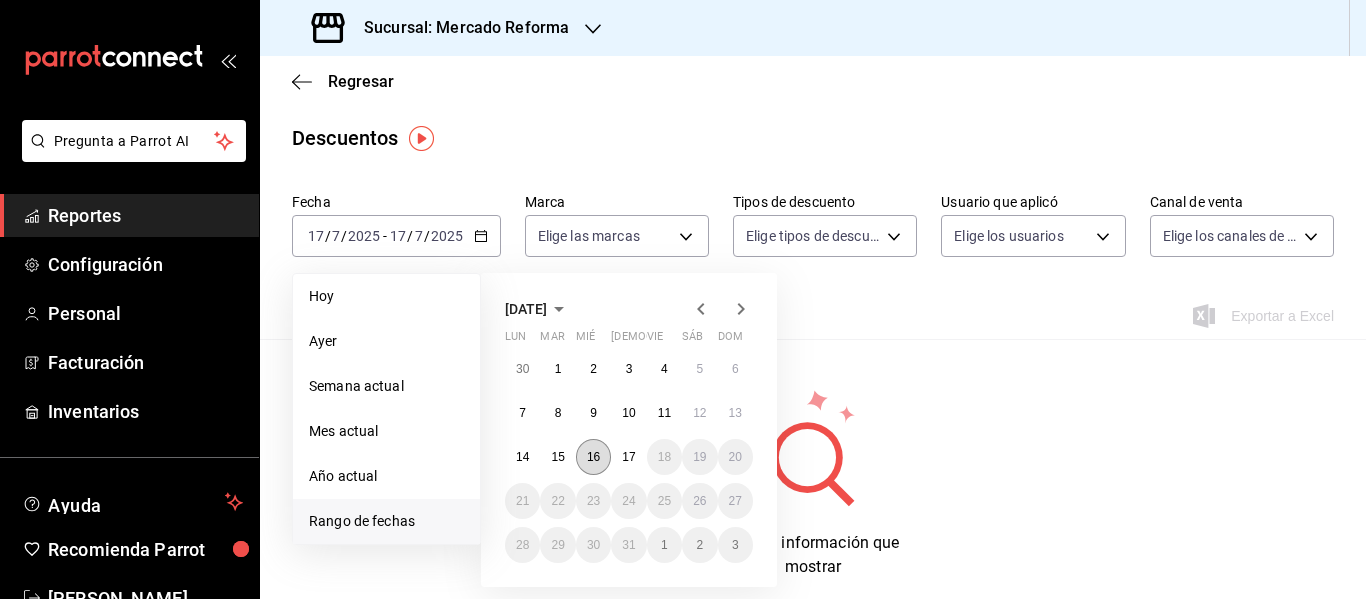 click on "16" at bounding box center [593, 457] 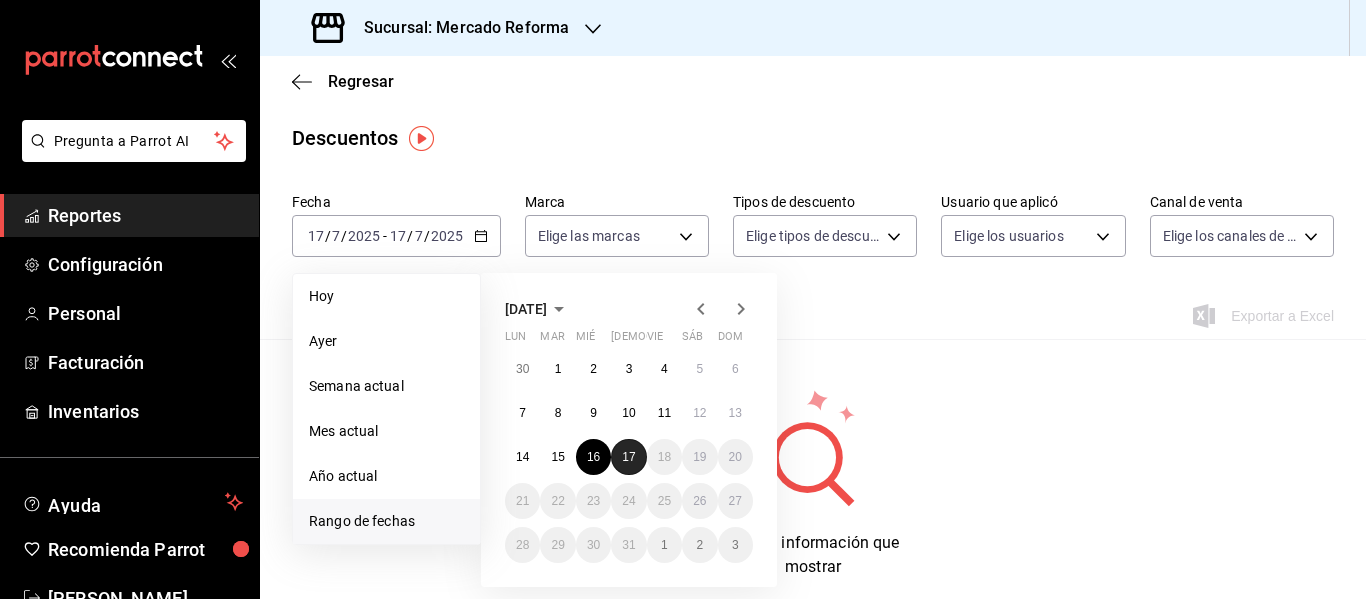 click on "17" at bounding box center [628, 457] 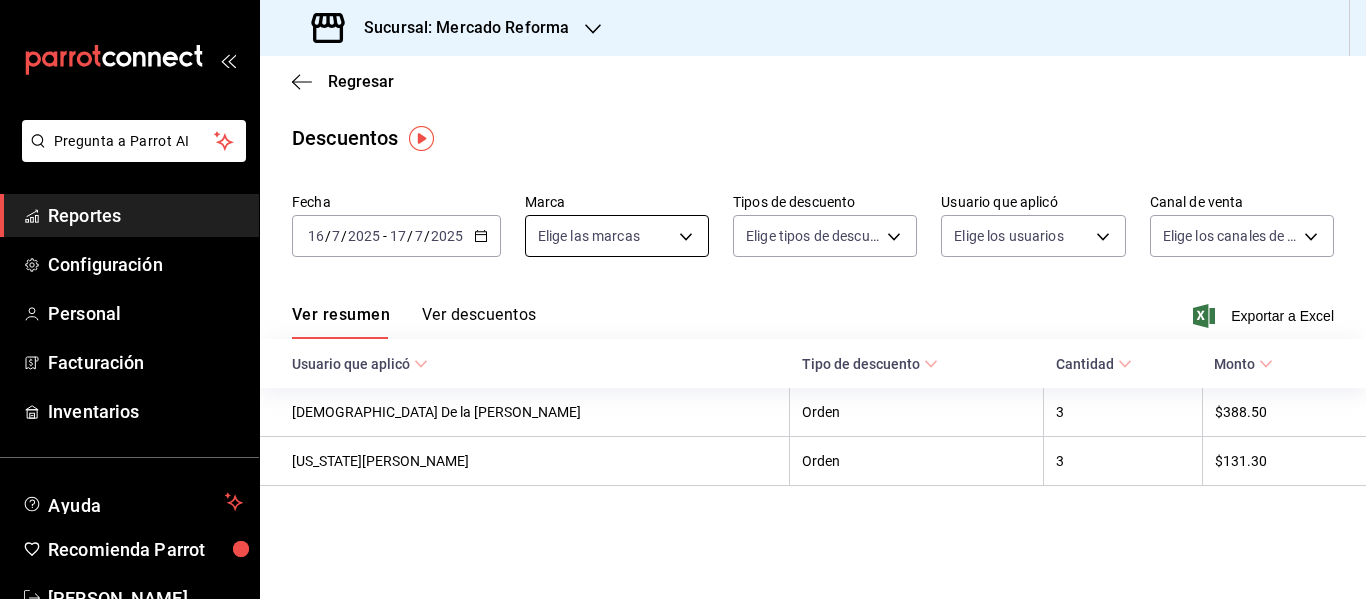 click on "Pregunta a Parrot AI Reportes   Configuración   Personal   Facturación   Inventarios   Ayuda Recomienda Parrot   [PERSON_NAME]   Sugerir nueva función   Sucursal: Mercado Reforma Regresar Descuentos Fecha [DATE] [DATE] - [DATE] [DATE] Marca Elige las marcas Tipos de descuento Elige tipos de descuento Usuario que aplicó Elige los usuarios Canal de venta Elige los canales de venta Ver resumen Ver descuentos Exportar a Excel Usuario que aplicó Tipo de descuento Cantidad Monto [DEMOGRAPHIC_DATA] De la [PERSON_NAME] Orden 3 $388.50 [US_STATE][PERSON_NAME] Orden 3 $131.30 GANA 1 MES GRATIS EN TU SUSCRIPCIÓN AQUÍ ¿Recuerdas cómo empezó tu restaurante?
[DATE] puedes ayudar a un colega a tener el mismo cambio que tú viviste.
Recomienda Parrot directamente desde tu Portal Administrador.
Es fácil y rápido.
🎁 Por cada restaurante que se una, ganas 1 mes gratis. Ver video tutorial Ir a video Pregunta a Parrot AI Reportes   Configuración   Personal   Facturación   Inventarios   Ayuda Recomienda Parrot" at bounding box center [683, 299] 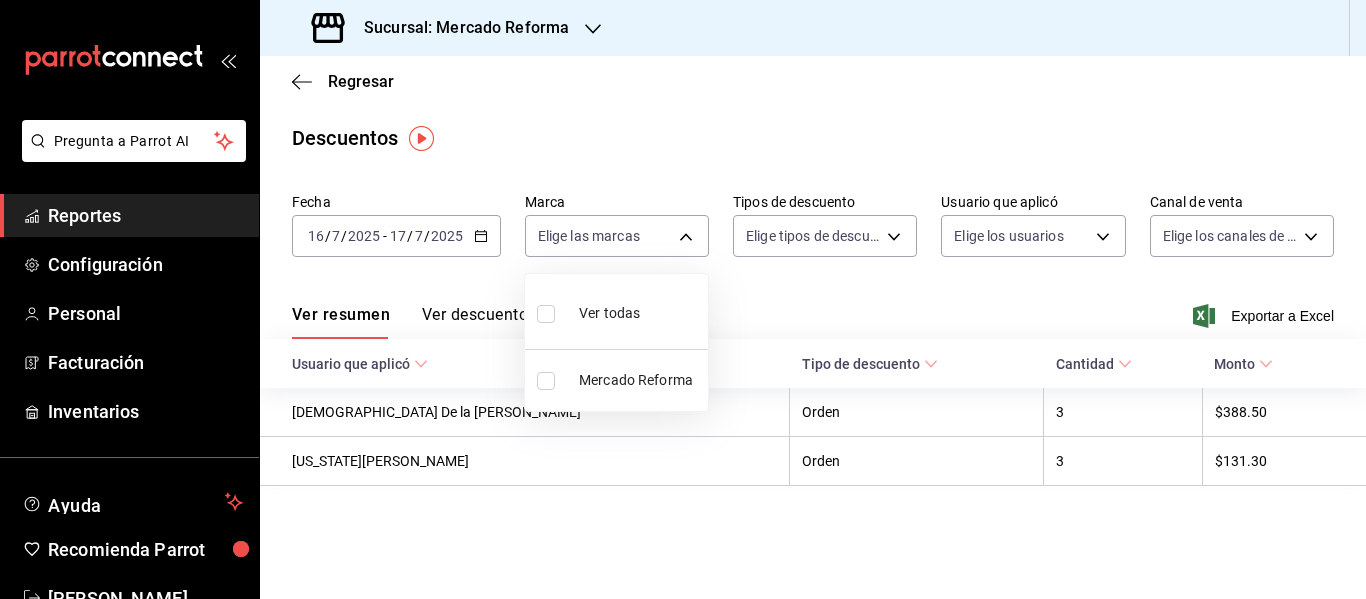 click on "Mercado Reforma" at bounding box center [639, 380] 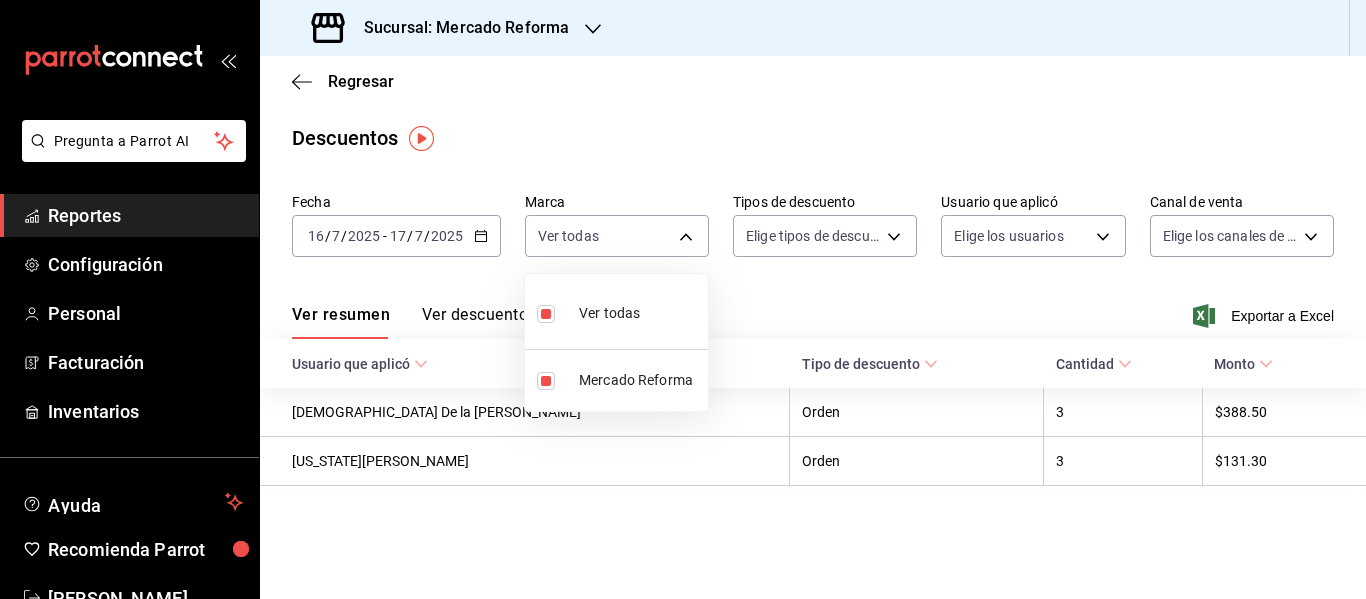 click at bounding box center (683, 299) 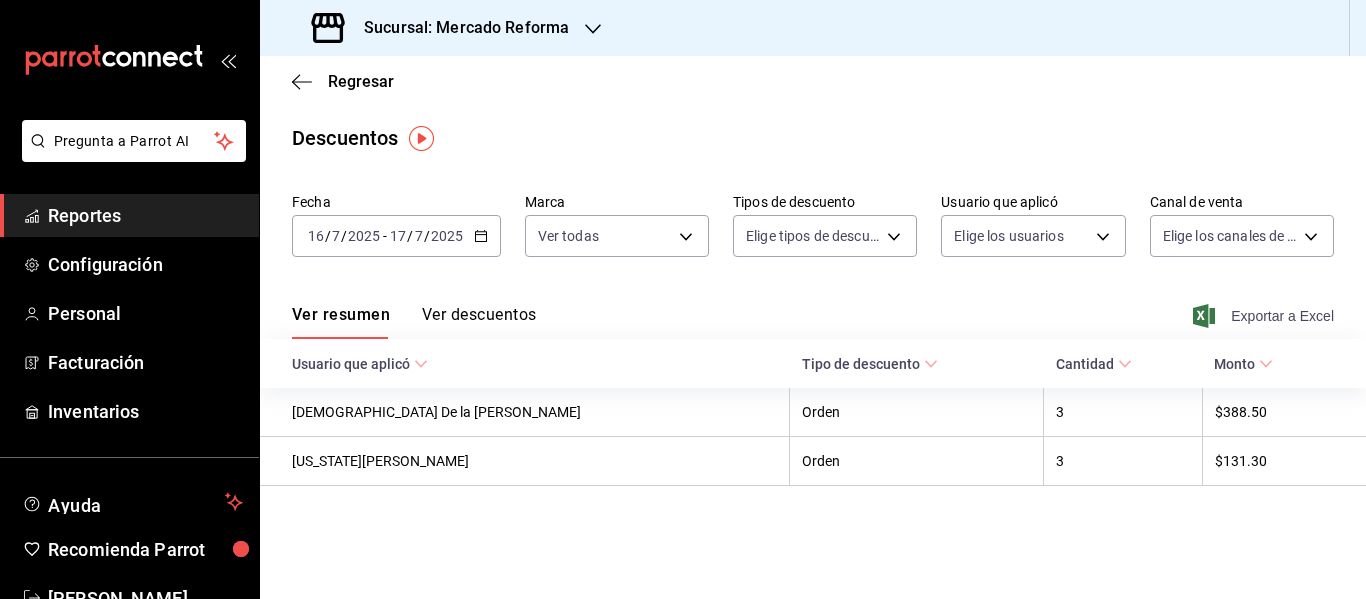 click on "Exportar a Excel" at bounding box center (1265, 316) 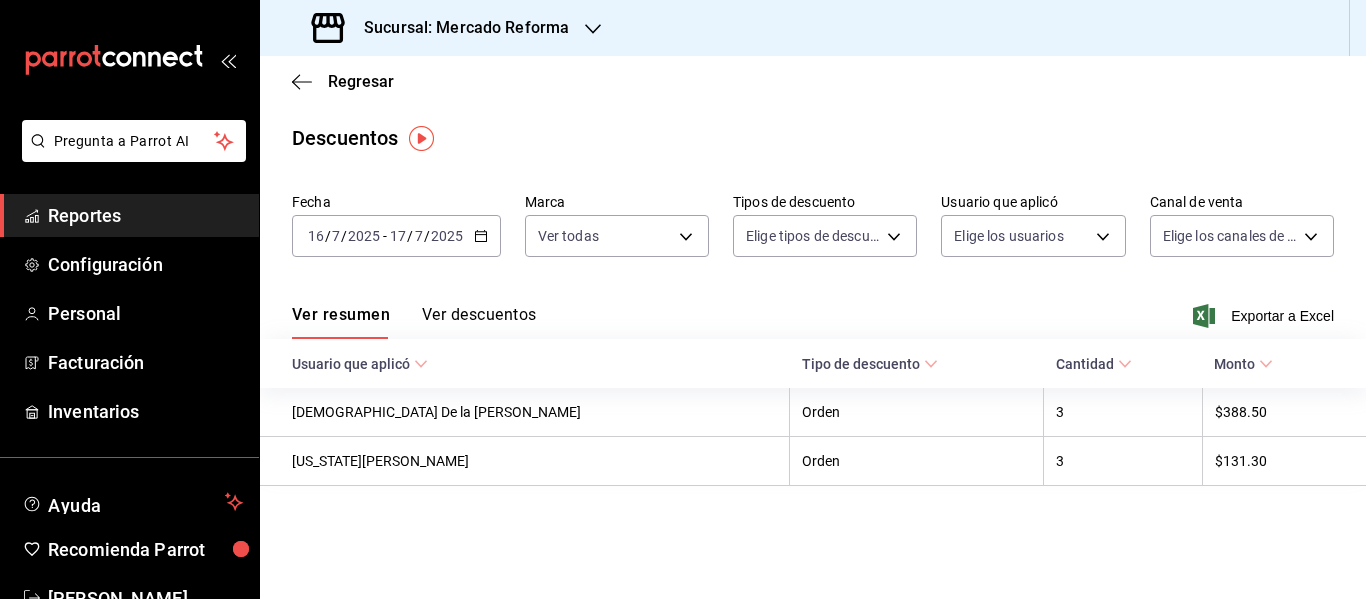 click on "Reportes" at bounding box center (129, 215) 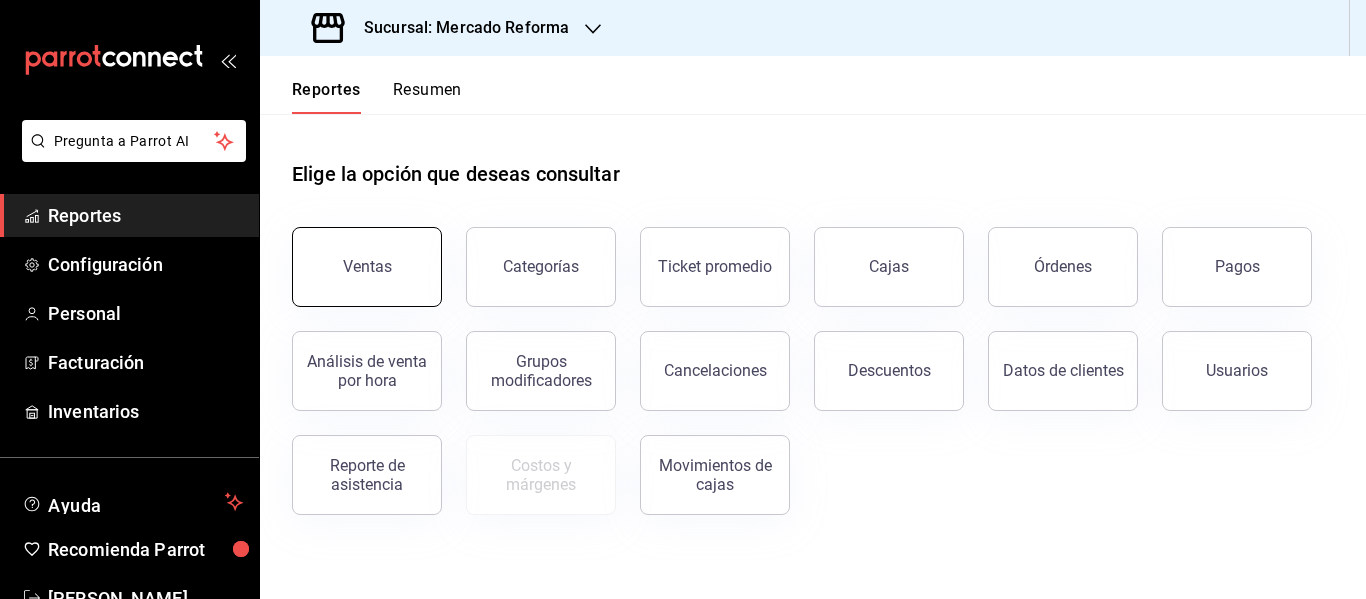 click on "Ventas" at bounding box center [367, 266] 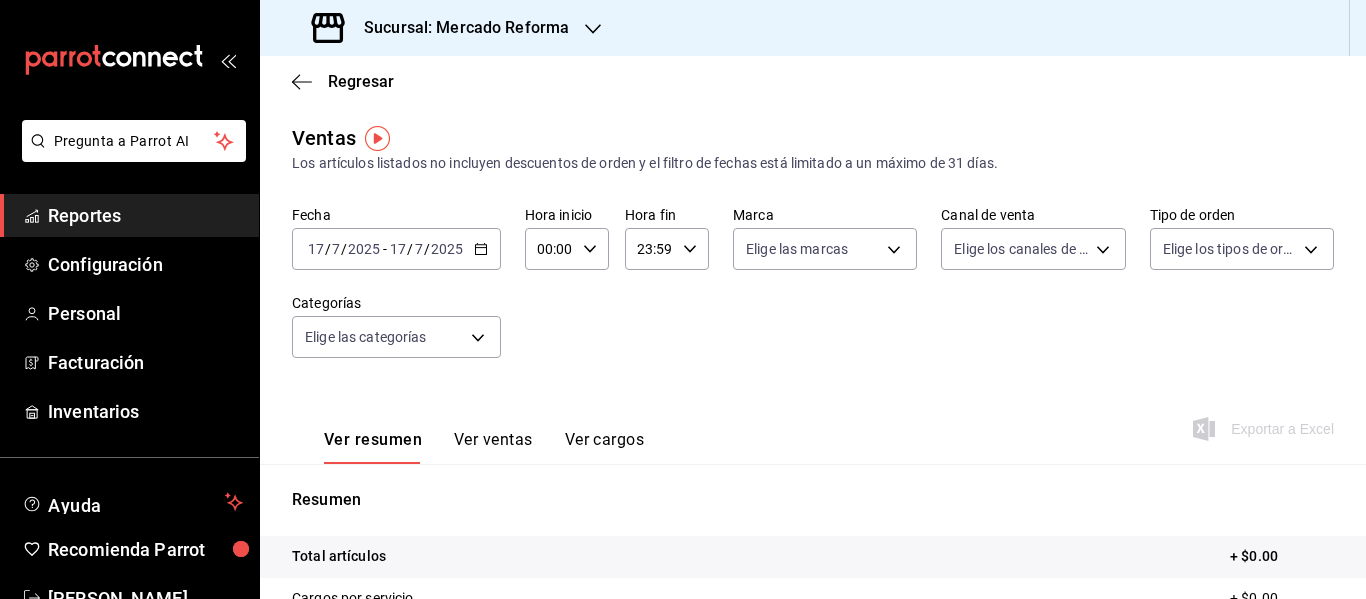 click on "2025" at bounding box center [364, 249] 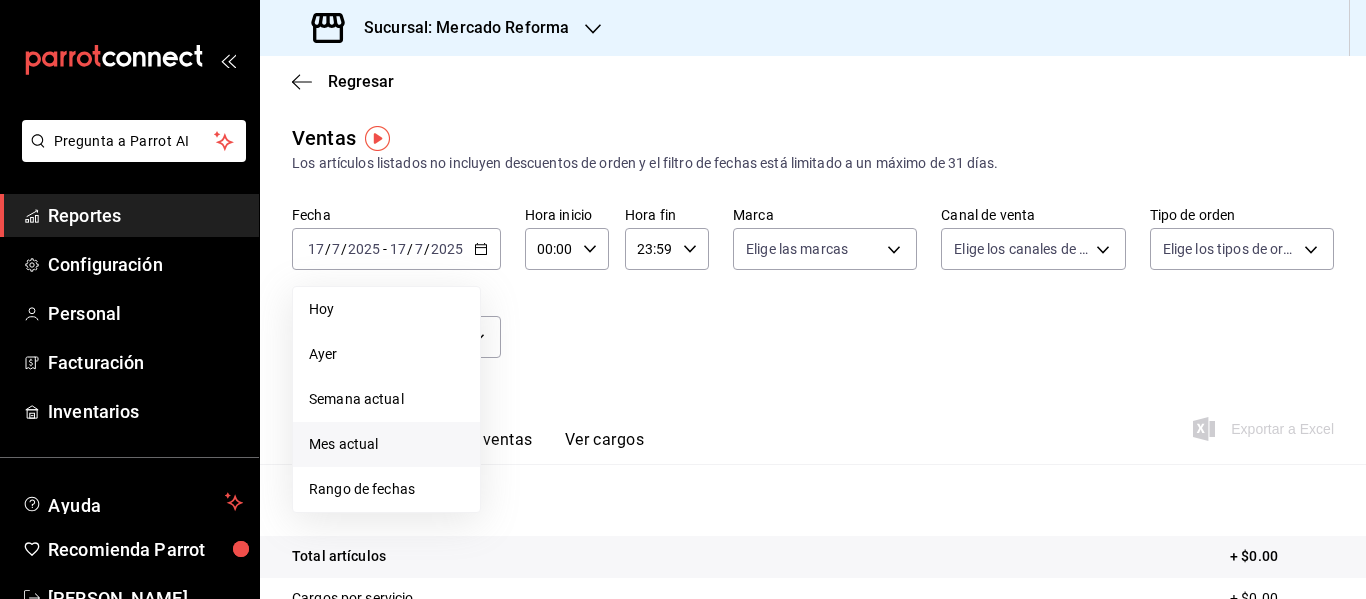 click on "Mes actual" at bounding box center [386, 444] 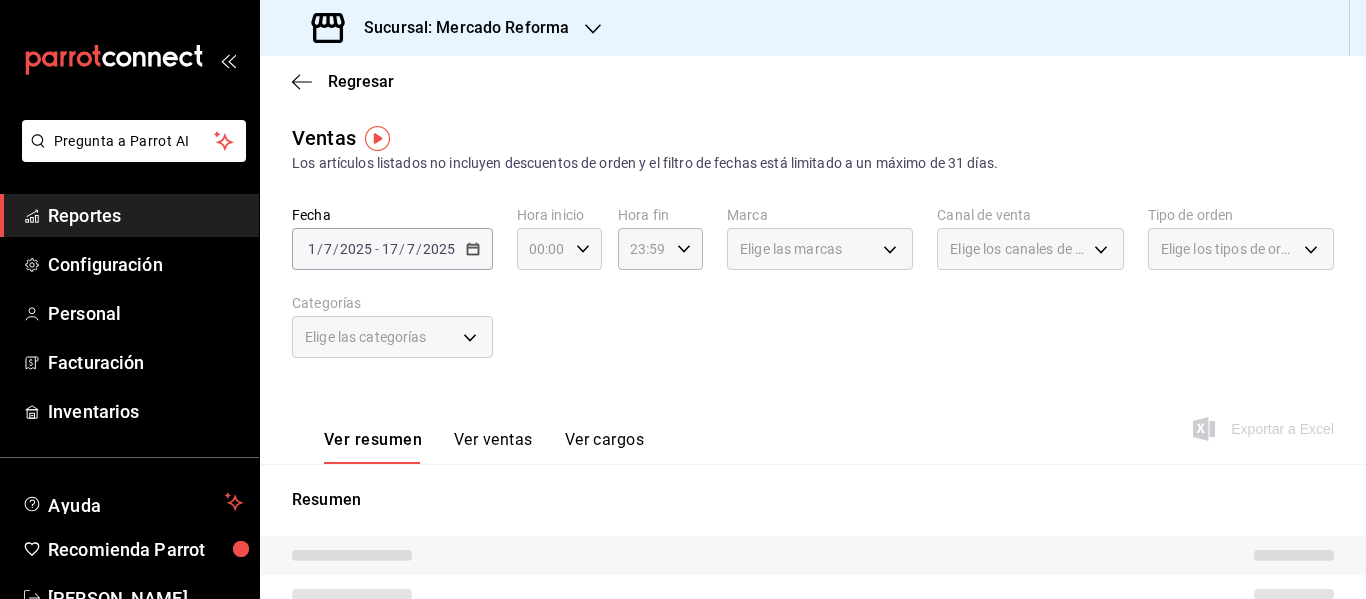 click 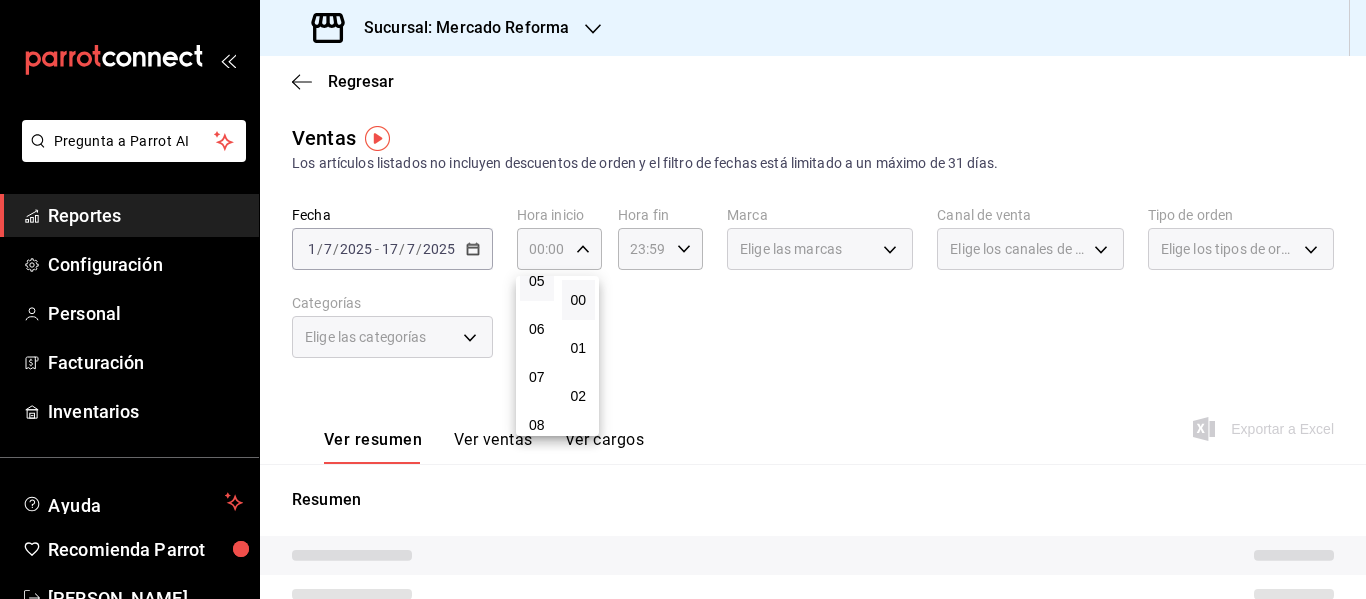 scroll, scrollTop: 260, scrollLeft: 0, axis: vertical 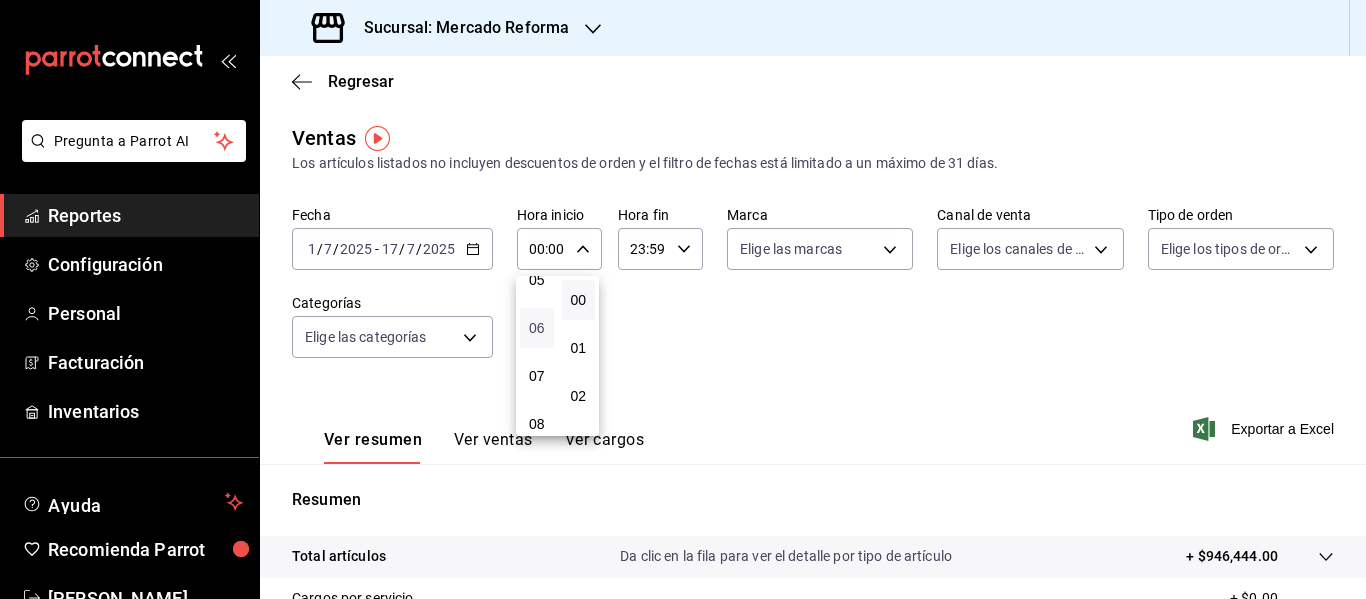 click on "06" at bounding box center [537, 328] 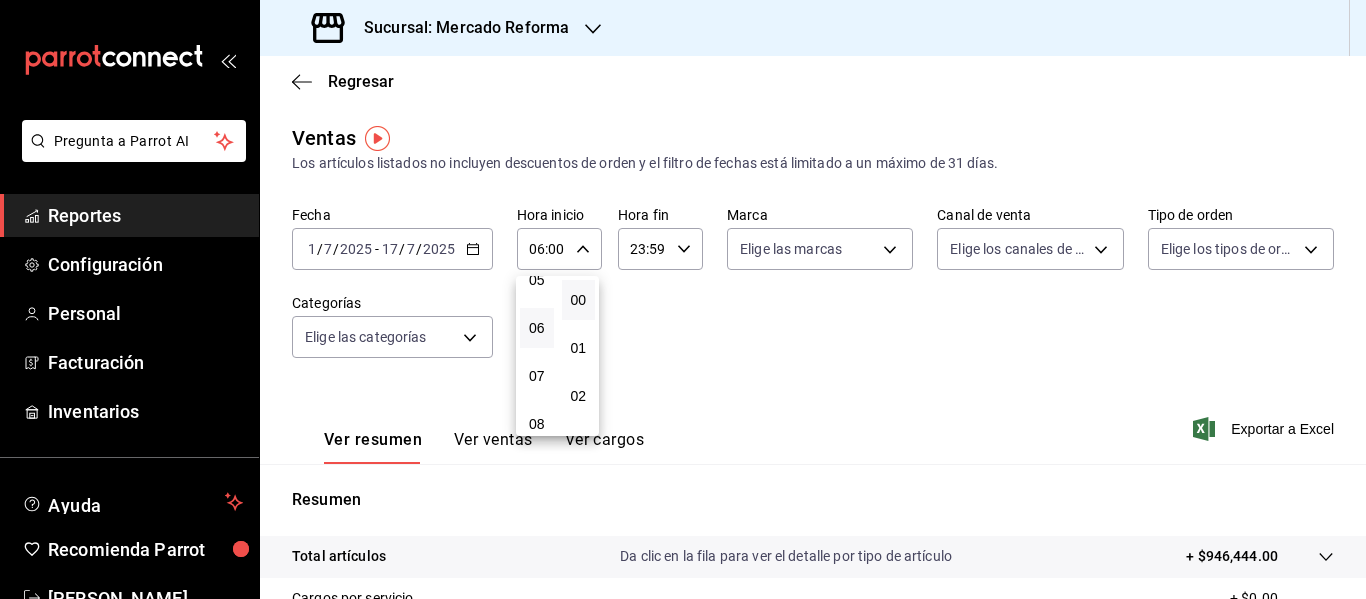 click at bounding box center [683, 299] 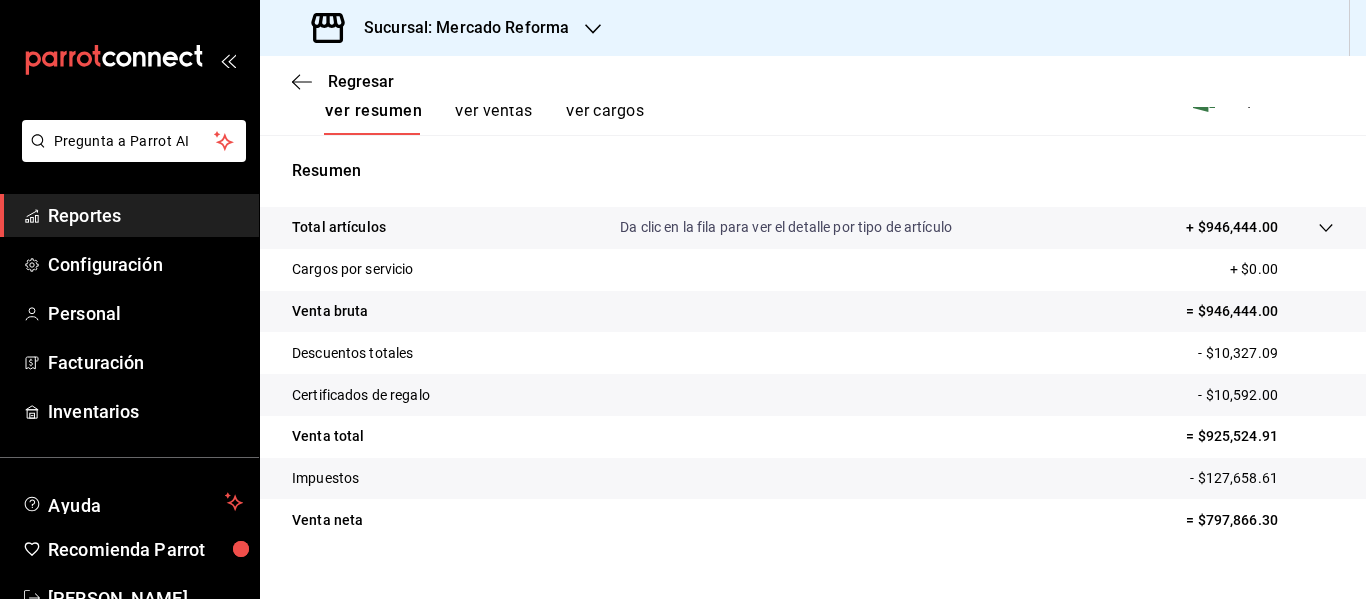 scroll, scrollTop: 359, scrollLeft: 0, axis: vertical 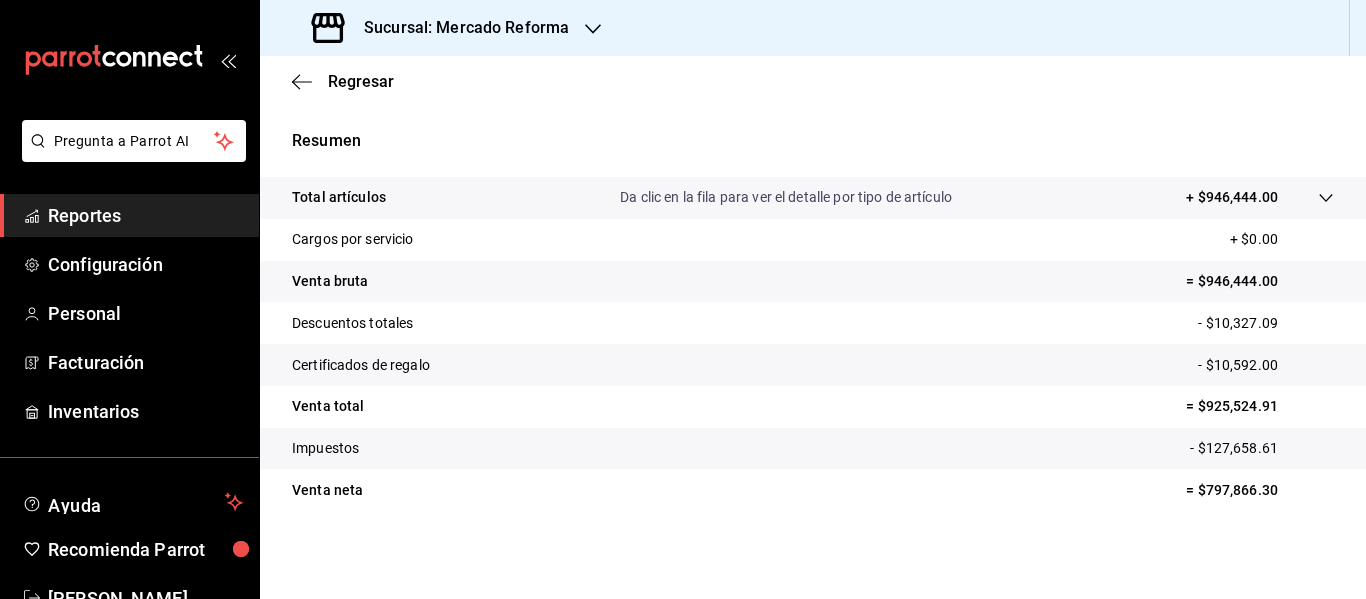 type 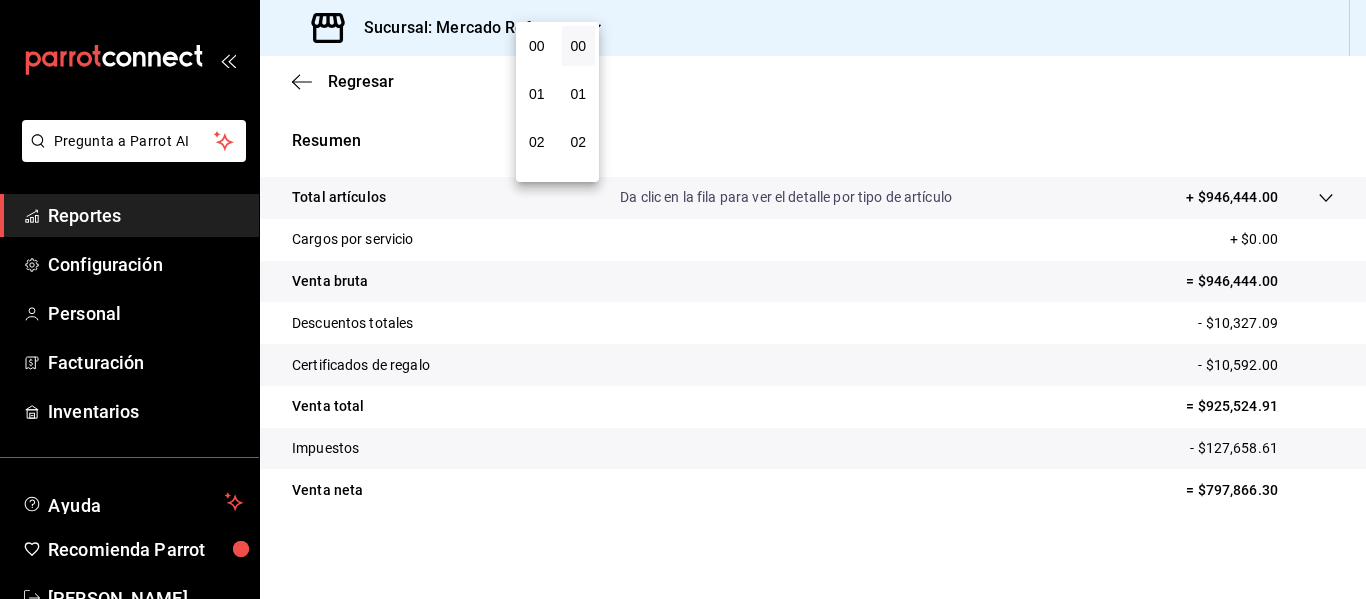 scroll, scrollTop: 288, scrollLeft: 0, axis: vertical 